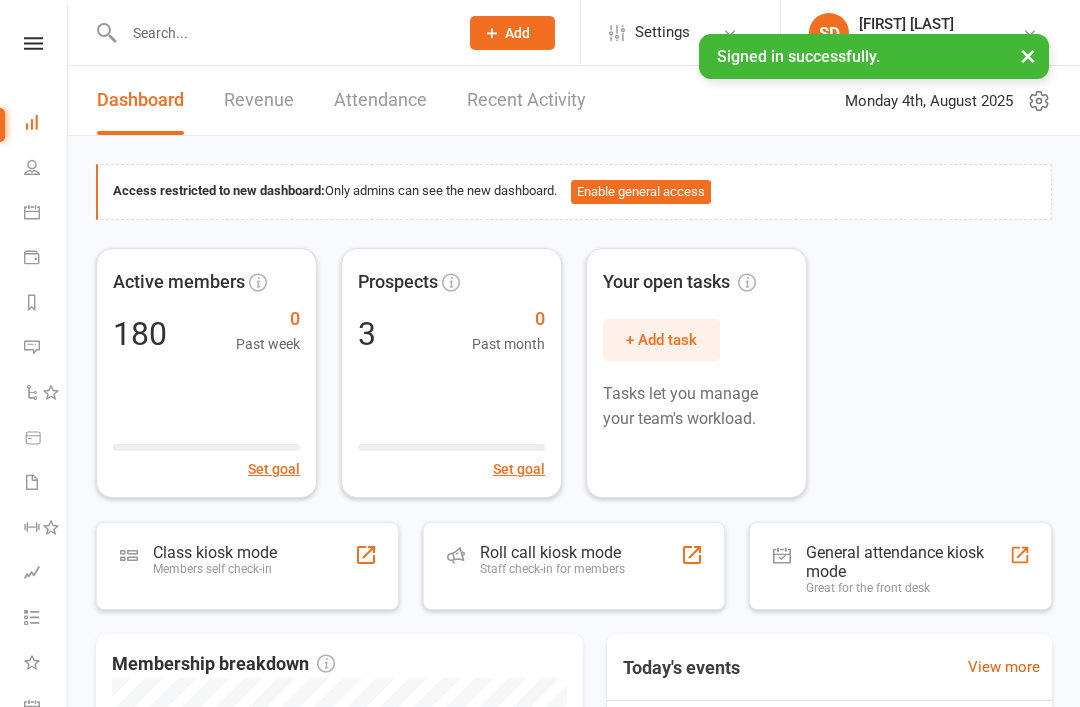 scroll, scrollTop: 0, scrollLeft: 0, axis: both 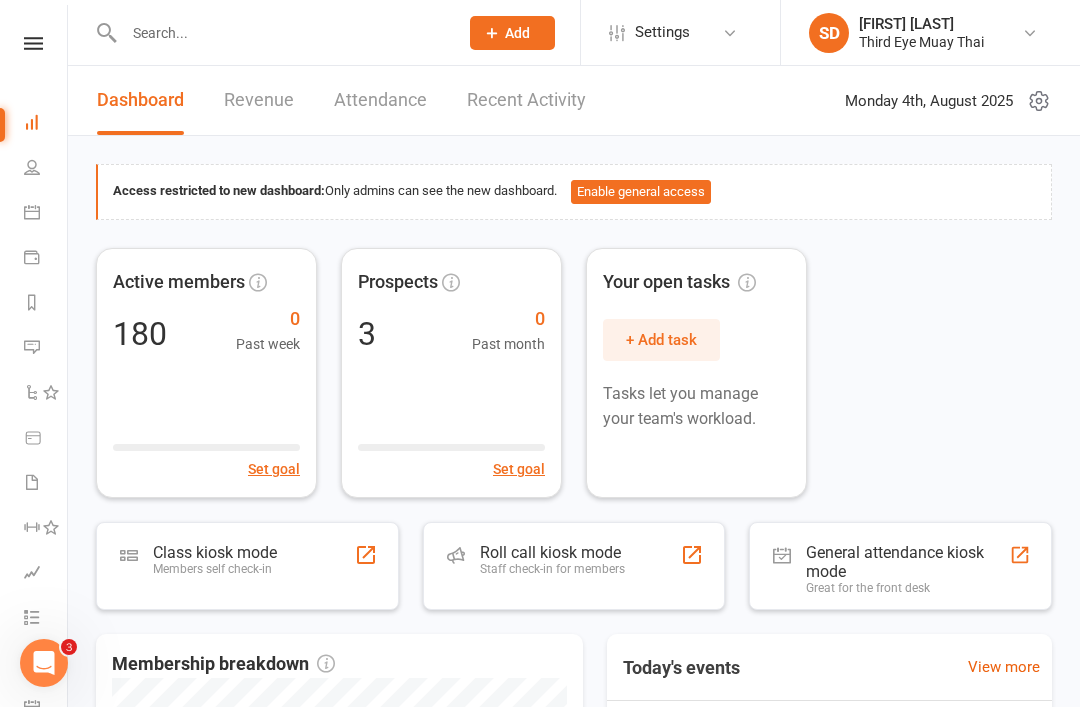 click on "Members self check-in" at bounding box center [215, 569] 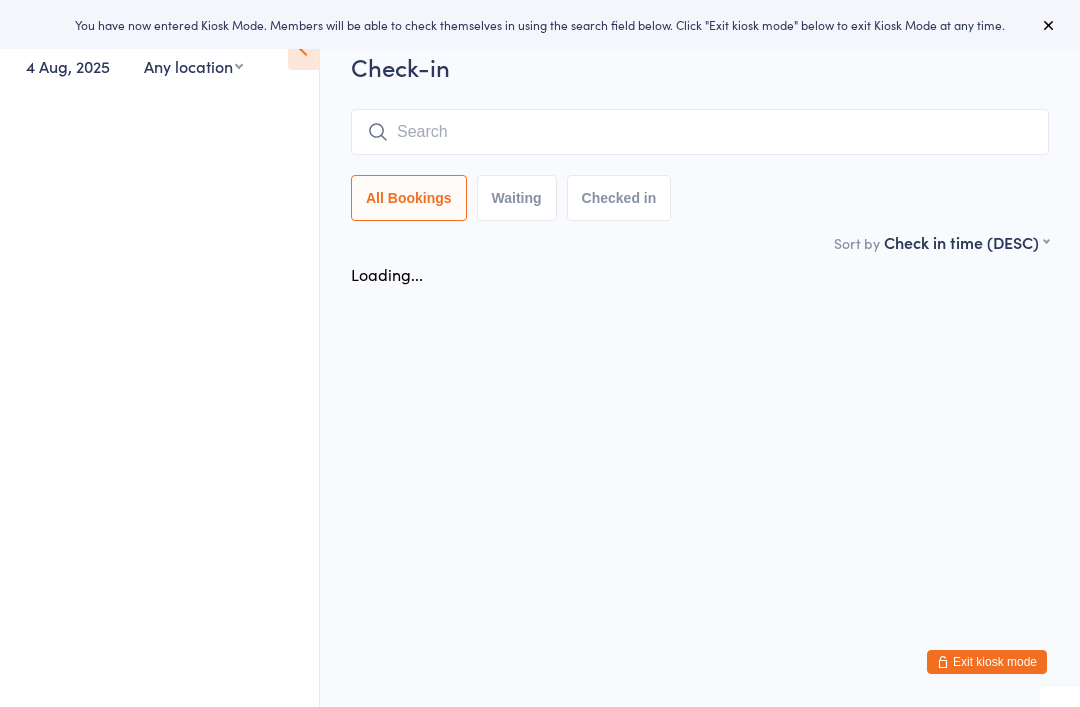 scroll, scrollTop: 0, scrollLeft: 0, axis: both 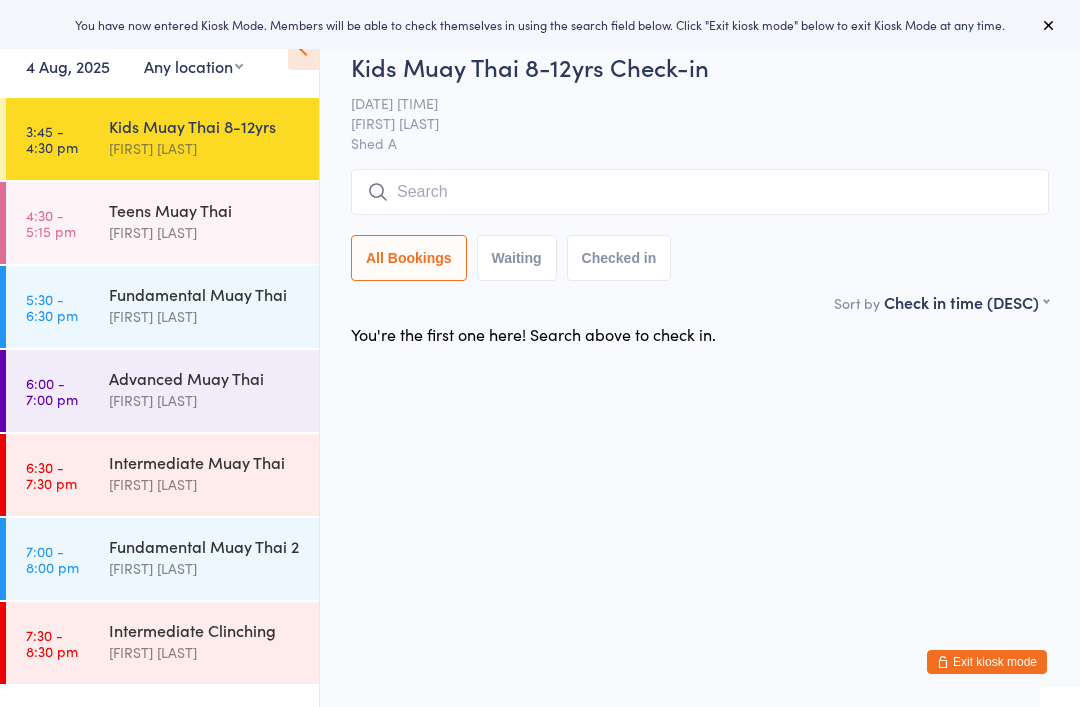 click at bounding box center (700, 192) 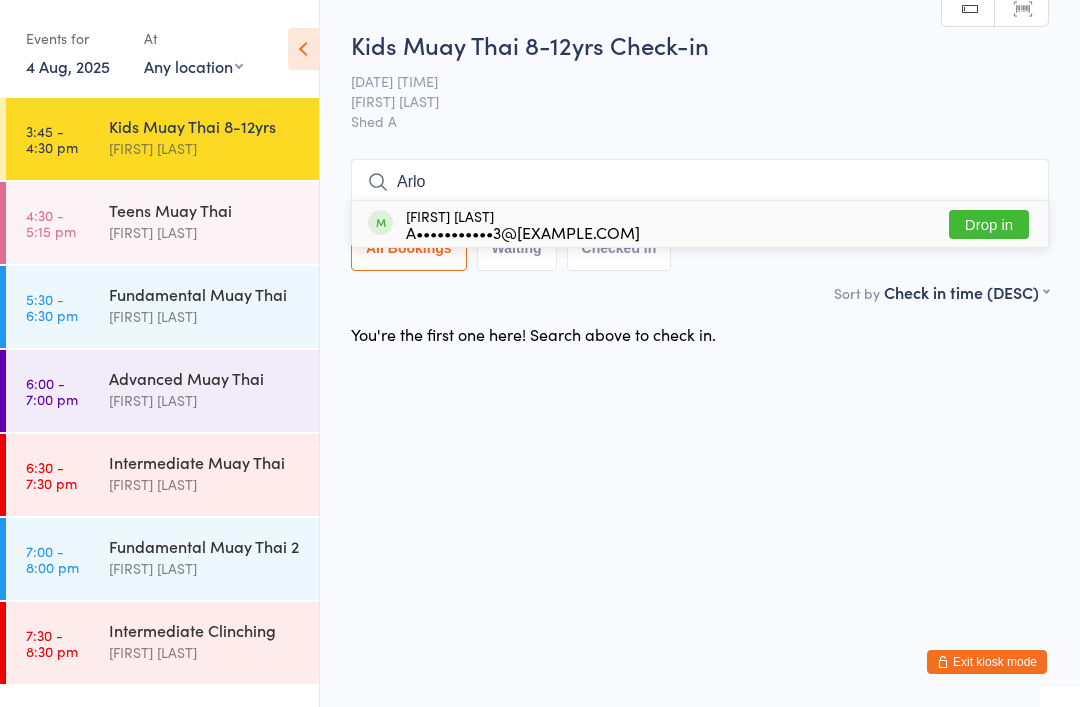 type on "Arlo" 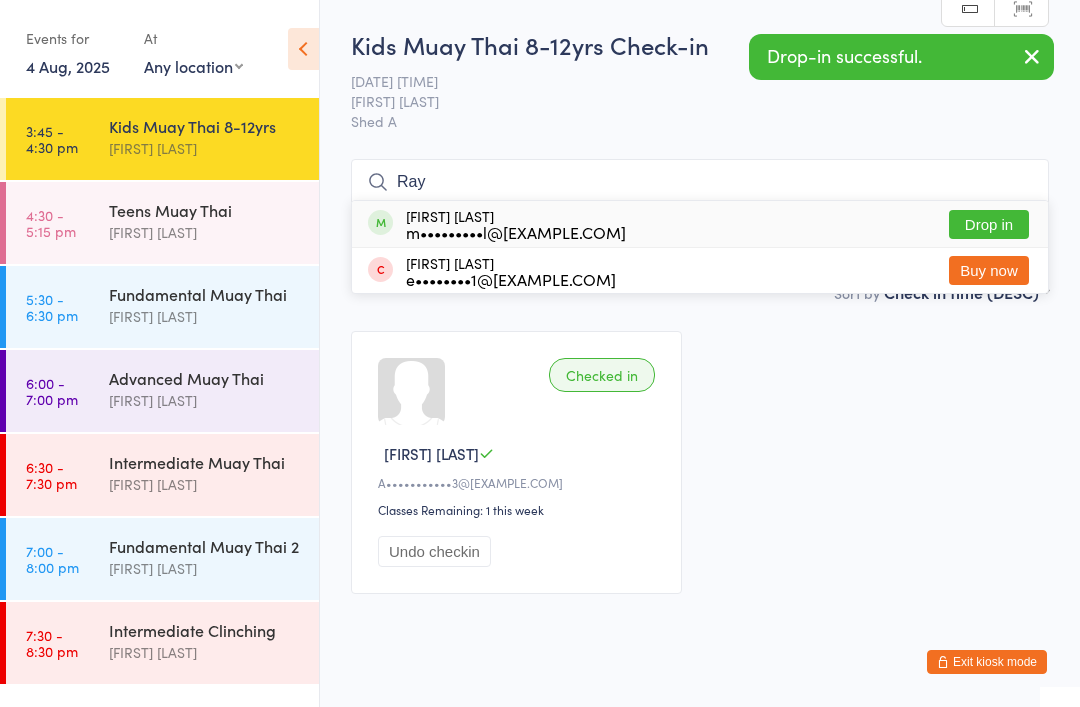 type on "Ray" 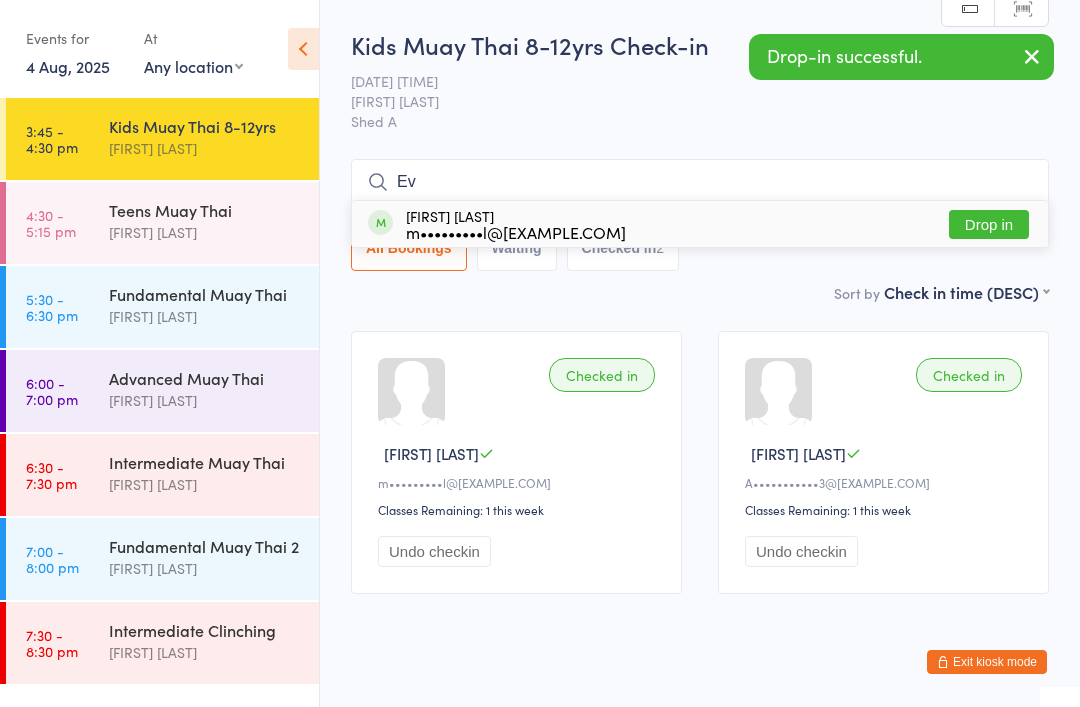 type on "Ev" 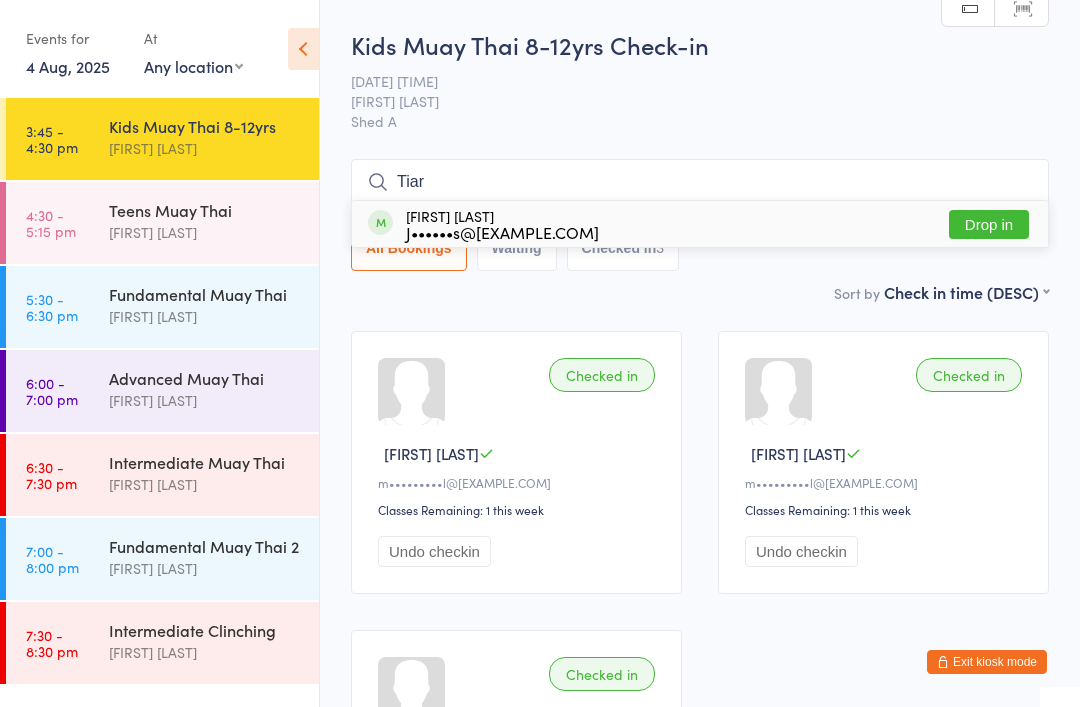 type on "Tiar" 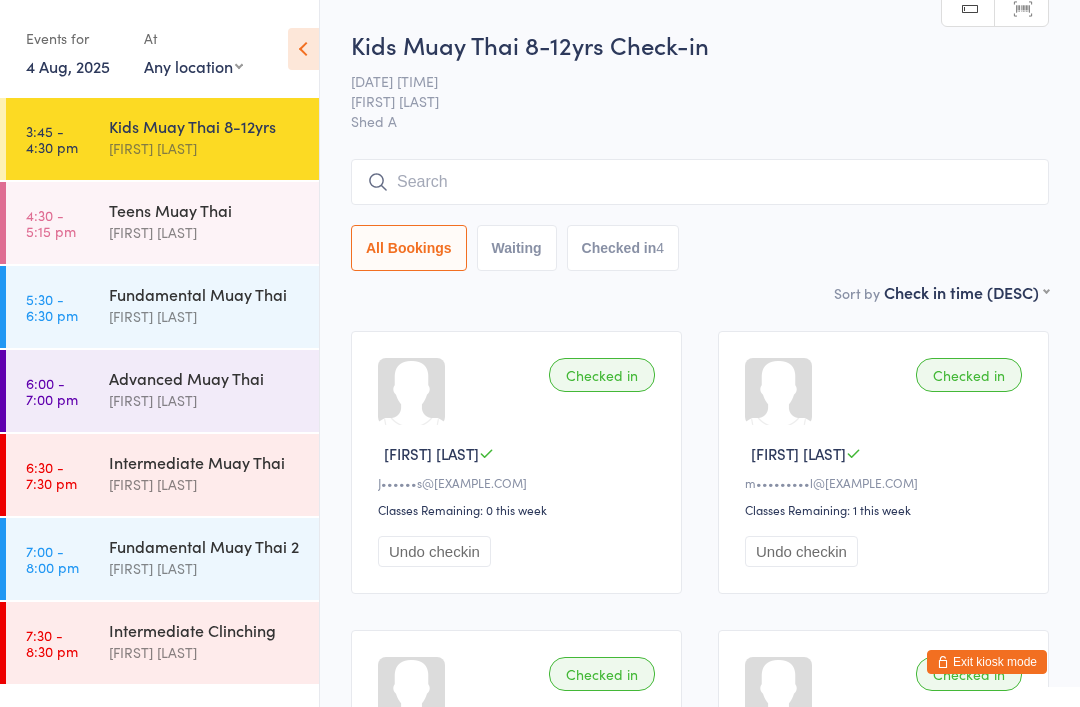 click on "Teens Muay Thai Shae Dekel" at bounding box center (214, 221) 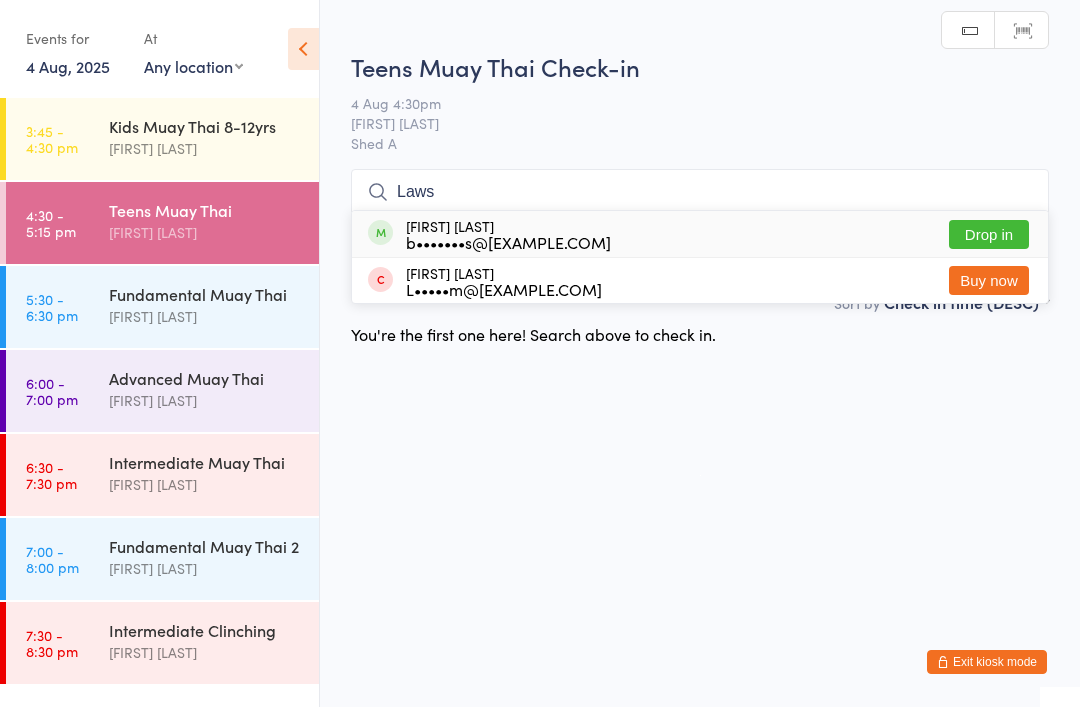 type on "Laws" 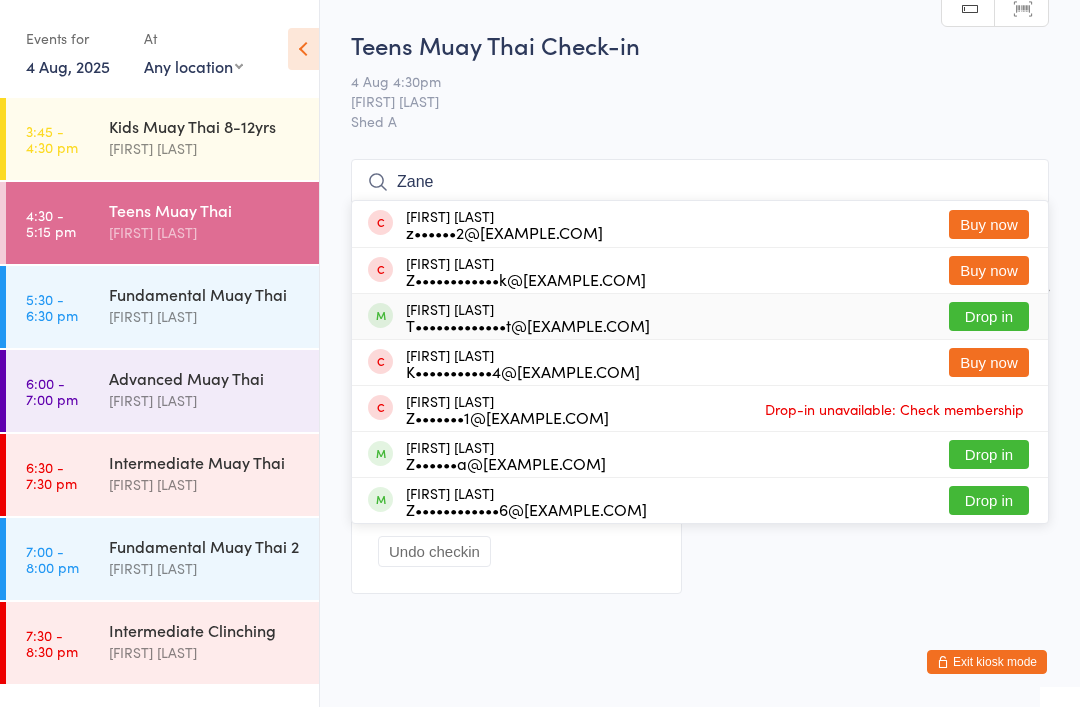 type on "Zane" 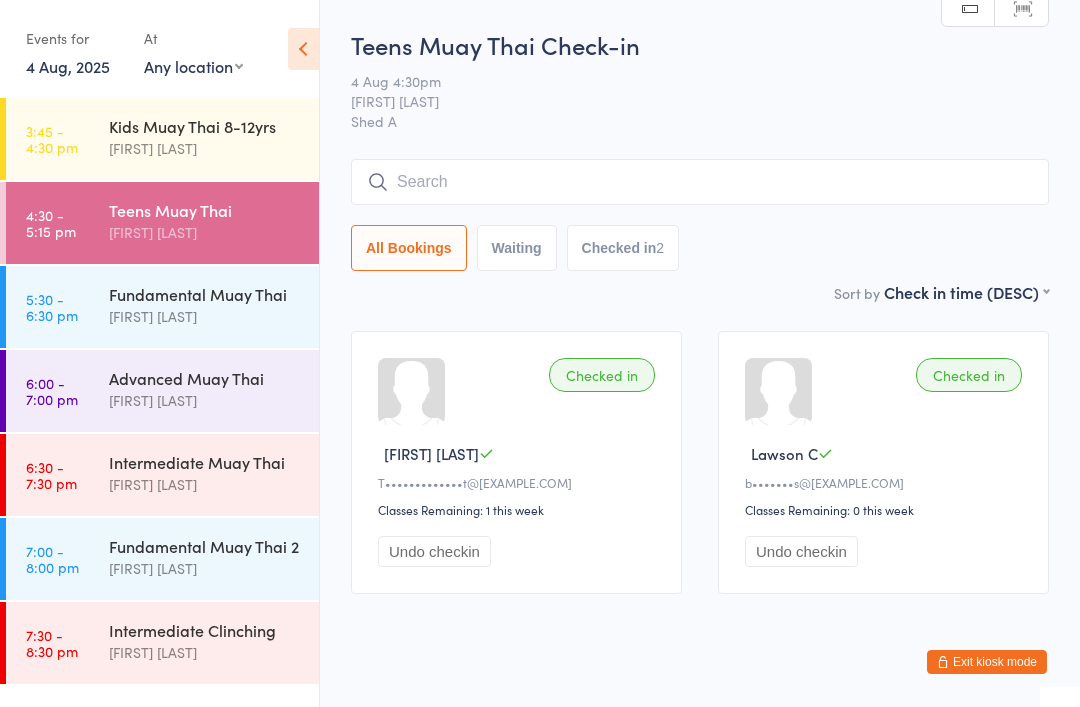 click on "Exit kiosk mode" at bounding box center (987, 662) 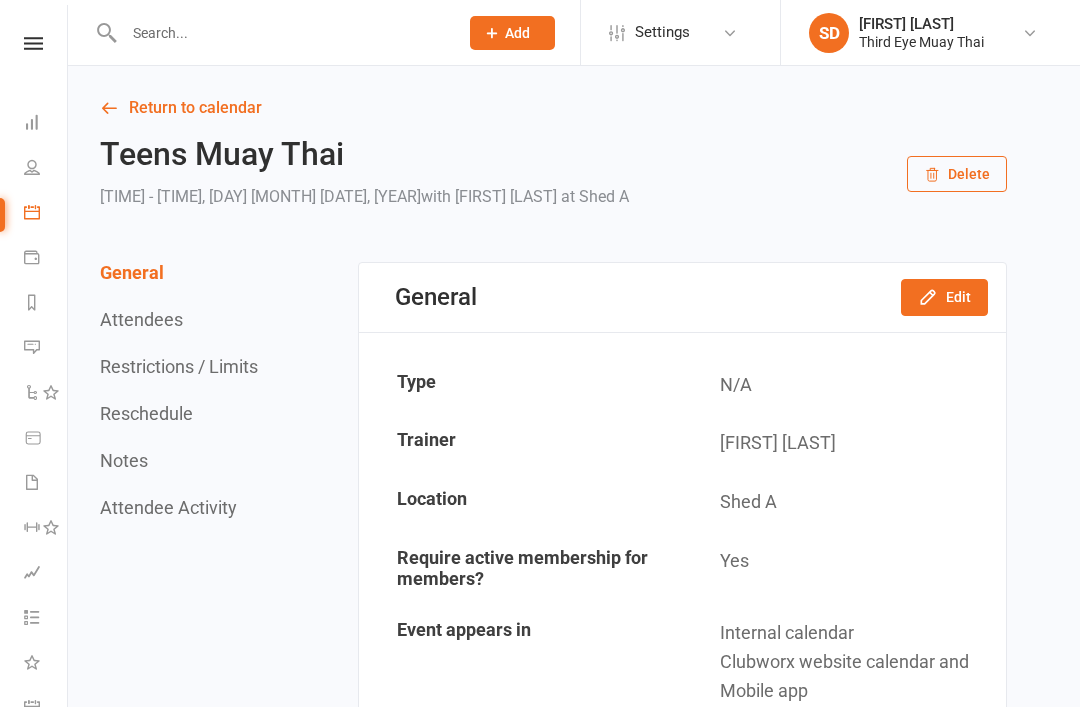 scroll, scrollTop: 0, scrollLeft: 0, axis: both 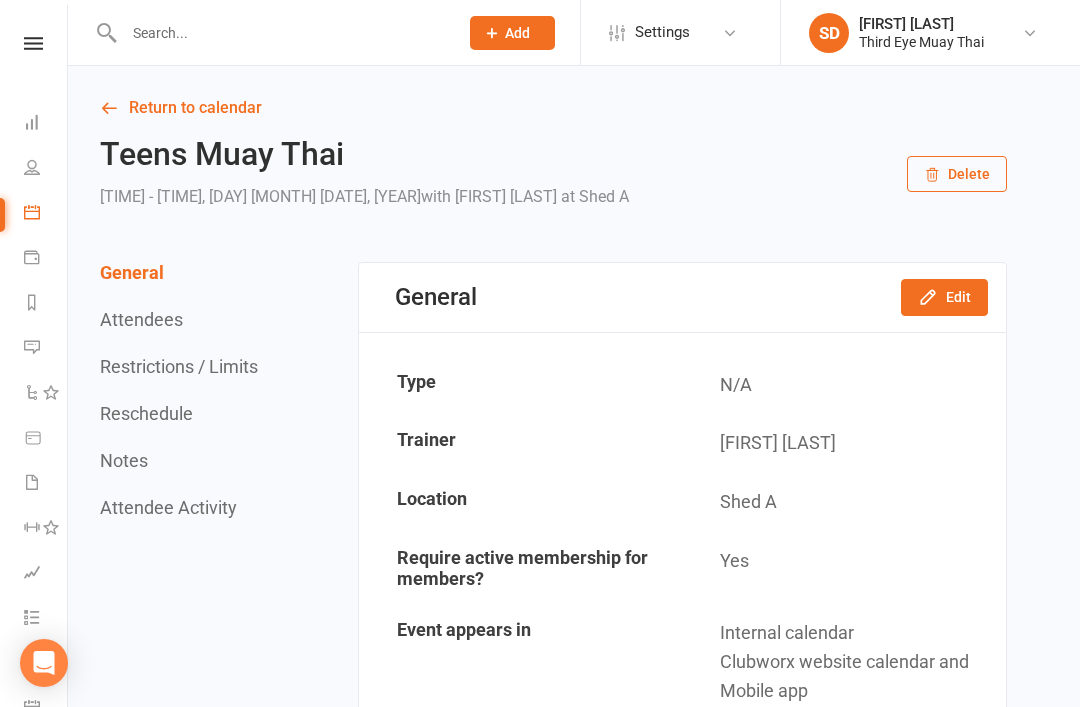 click at bounding box center [281, 33] 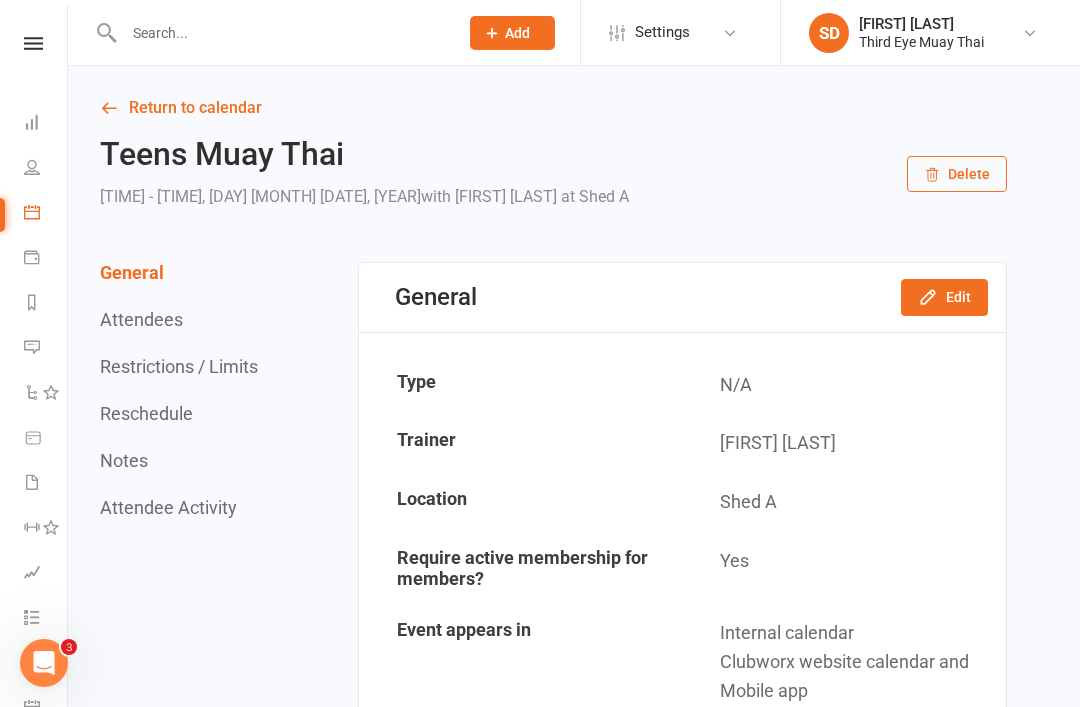 scroll, scrollTop: 0, scrollLeft: 0, axis: both 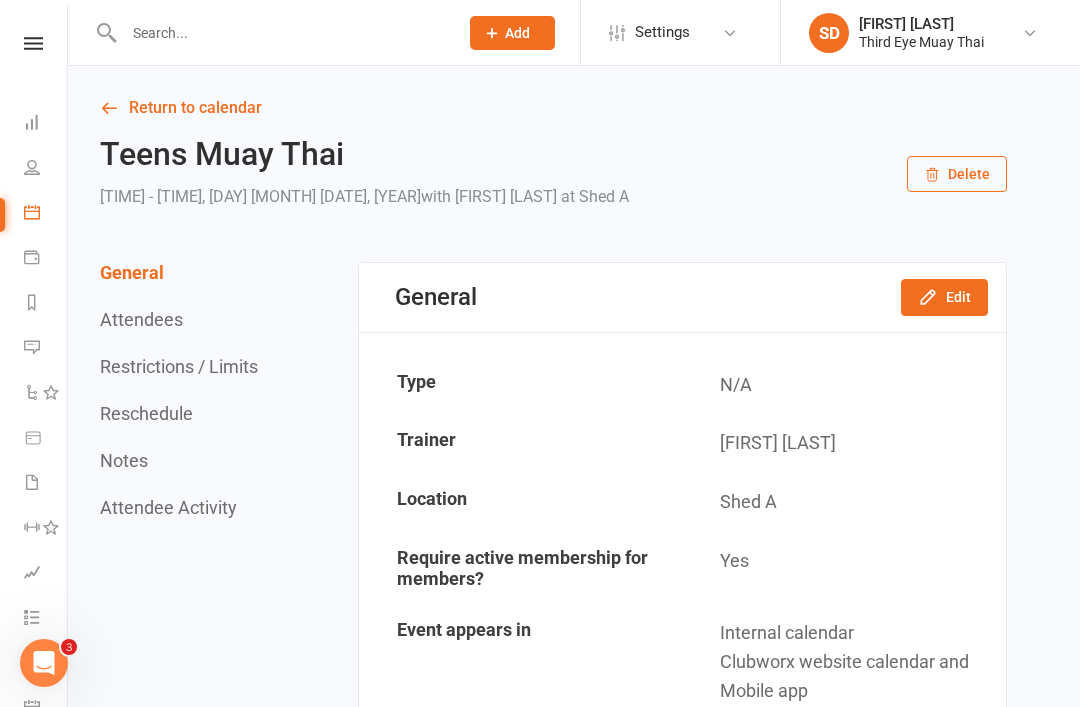 type on "h" 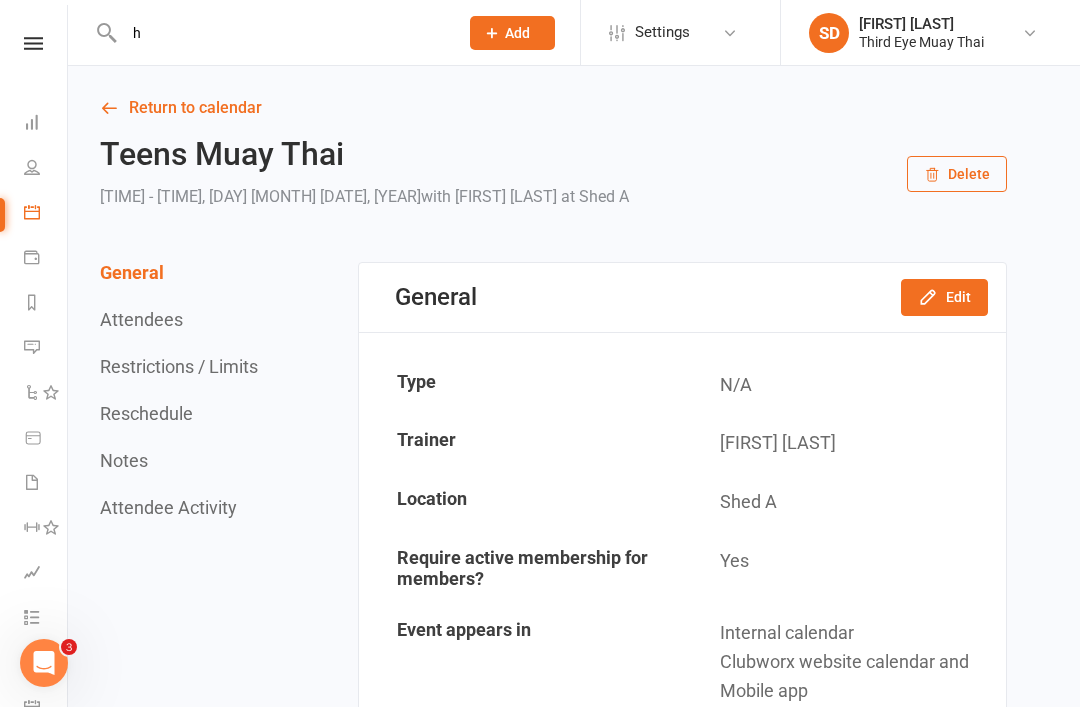 type 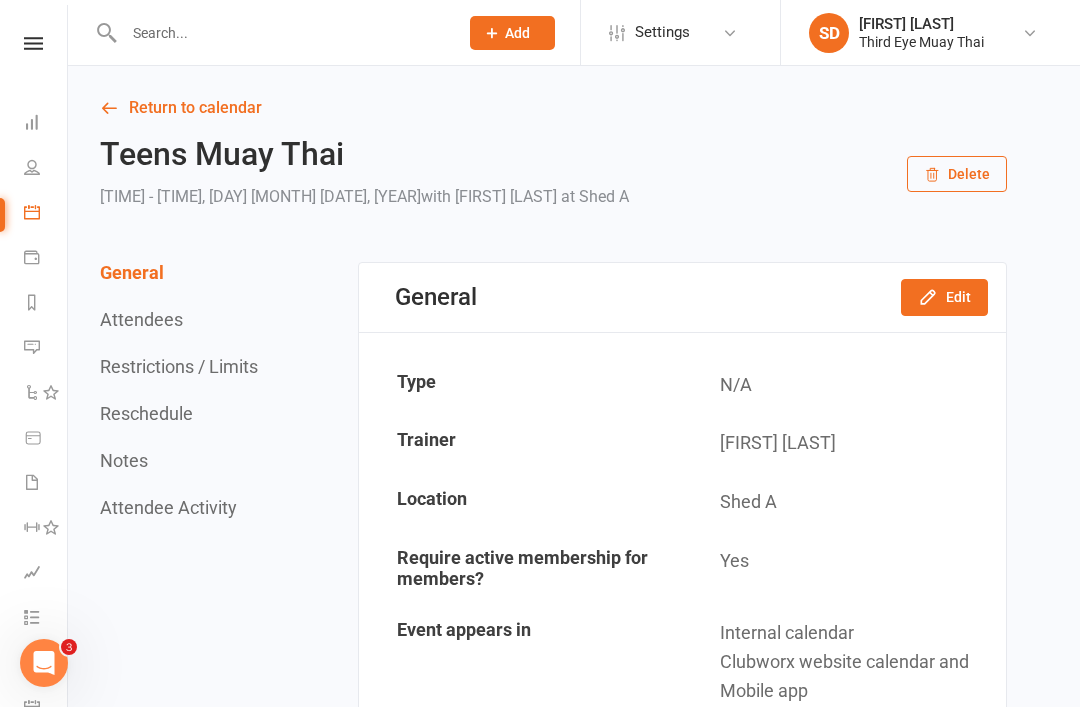 click on "Clubworx" at bounding box center [33, 69] 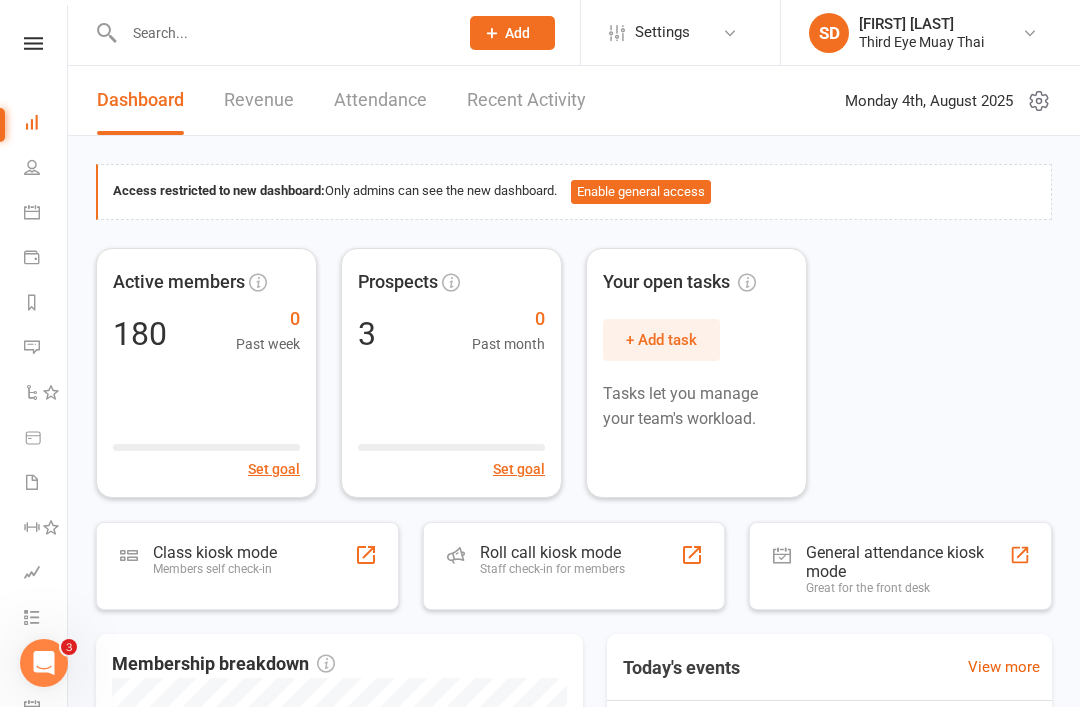 click on "Class kiosk mode" at bounding box center (215, 552) 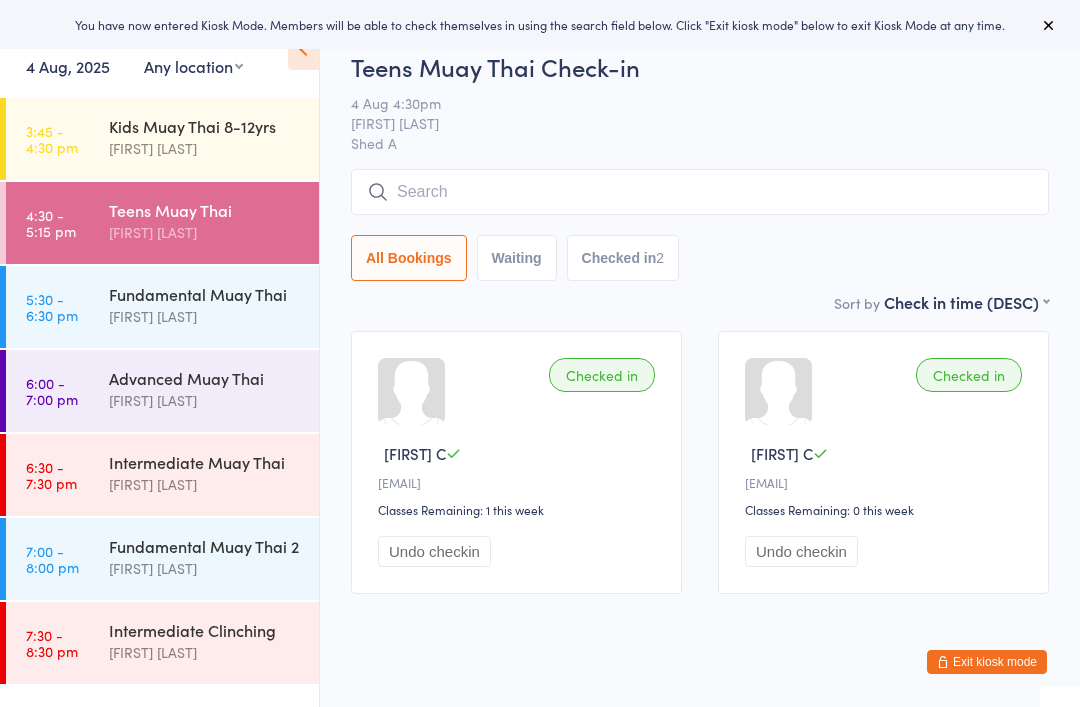 scroll, scrollTop: 0, scrollLeft: 0, axis: both 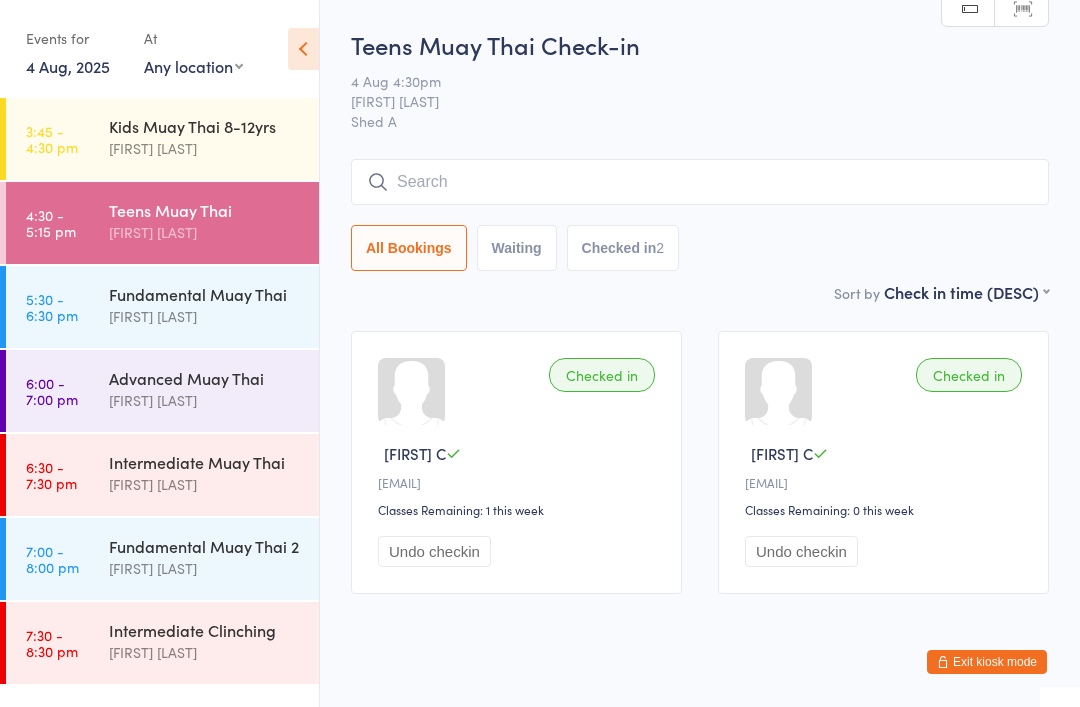 click on "Exit kiosk mode" at bounding box center (987, 662) 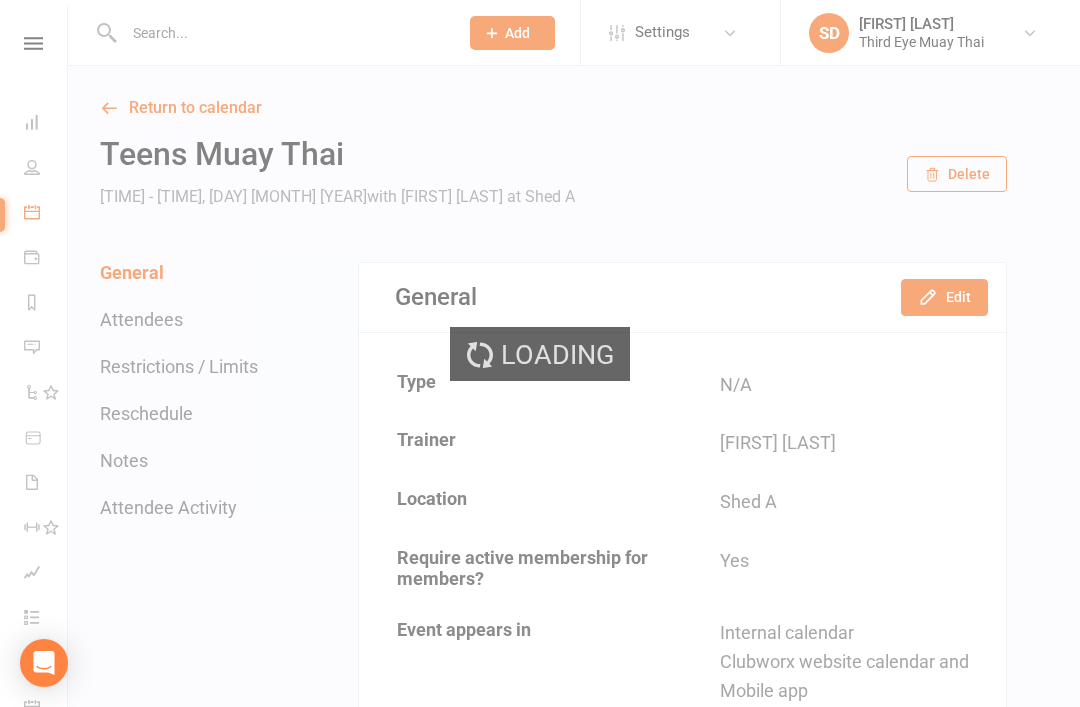 scroll, scrollTop: 0, scrollLeft: 0, axis: both 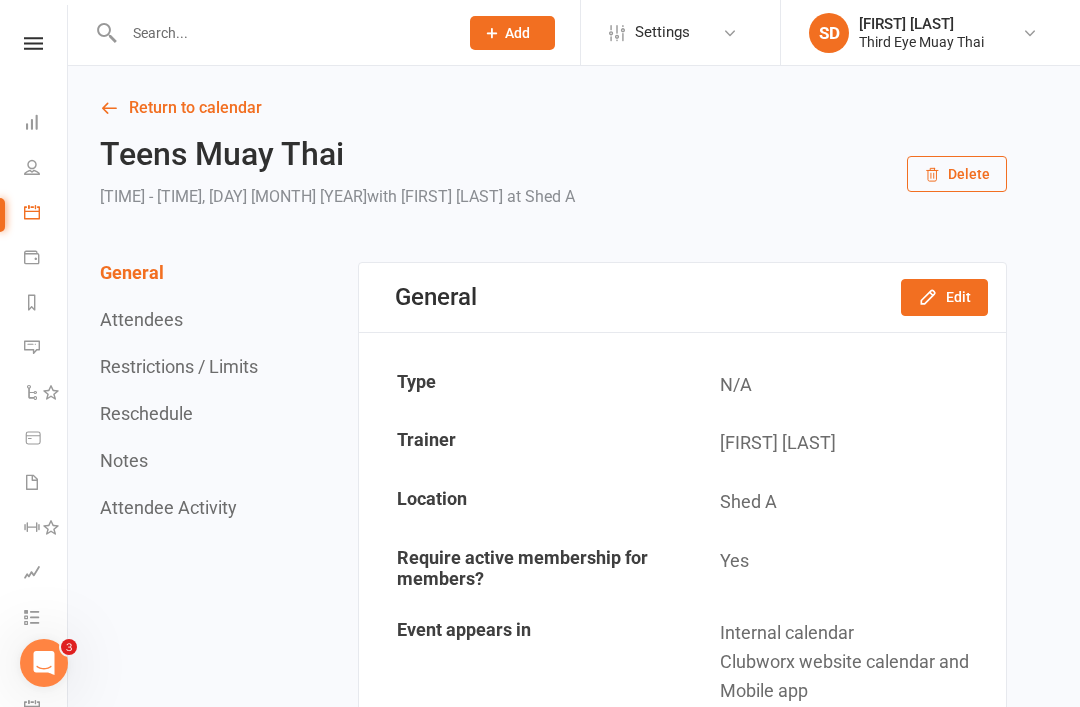 click at bounding box center [270, 32] 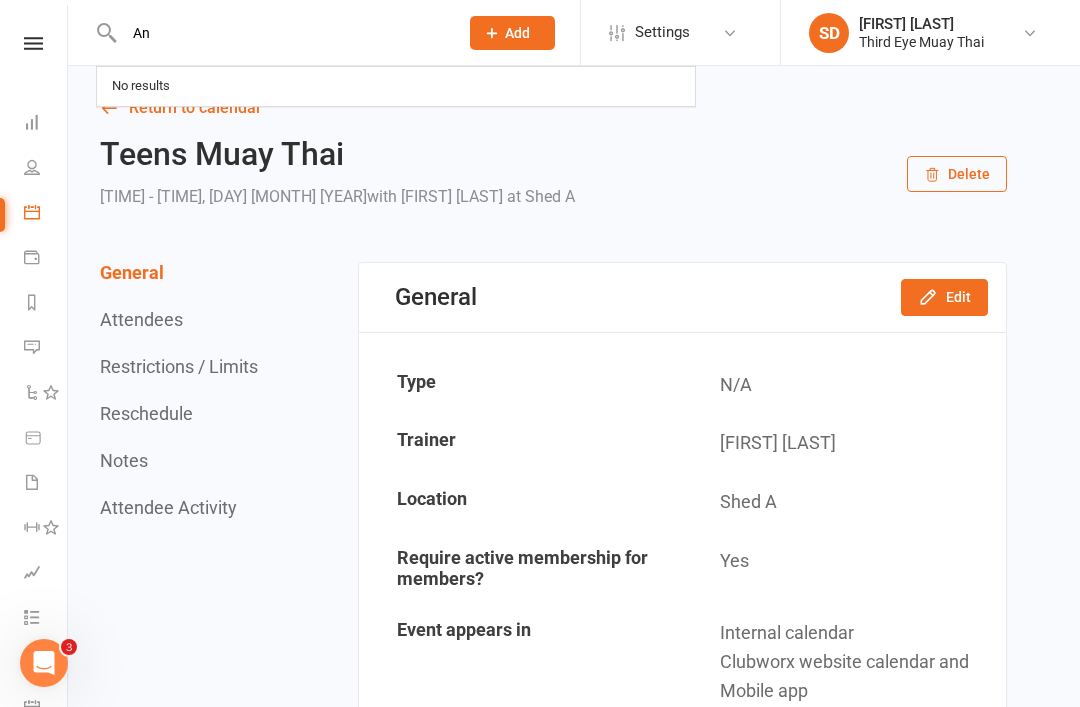 type on "A" 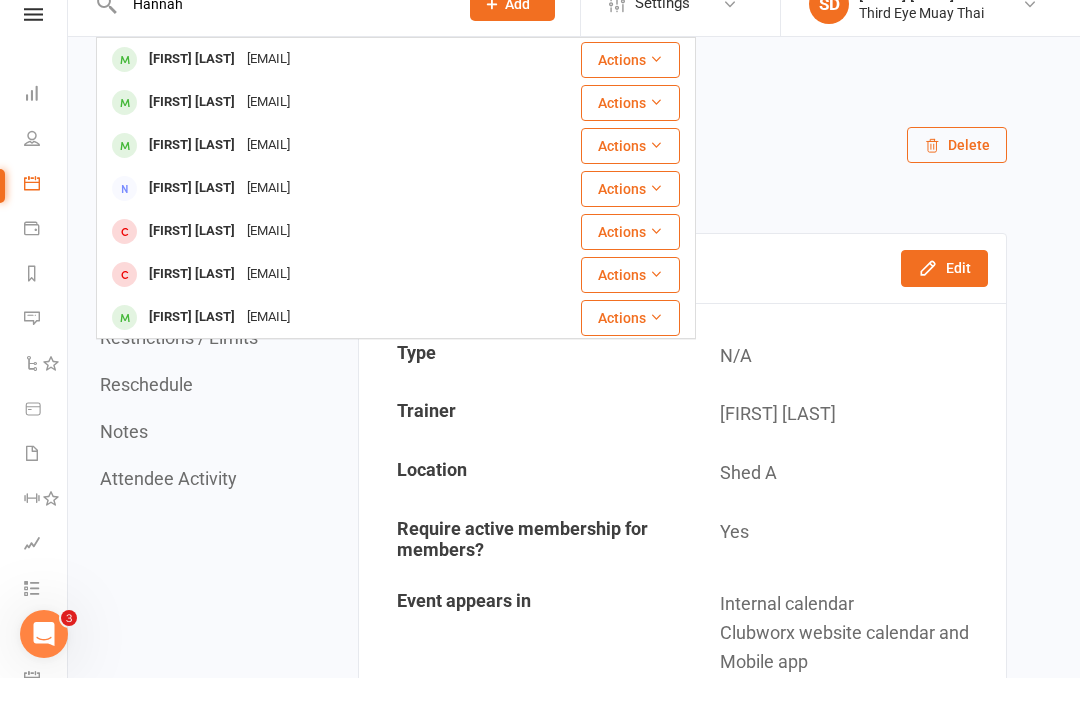 type on "Hannah" 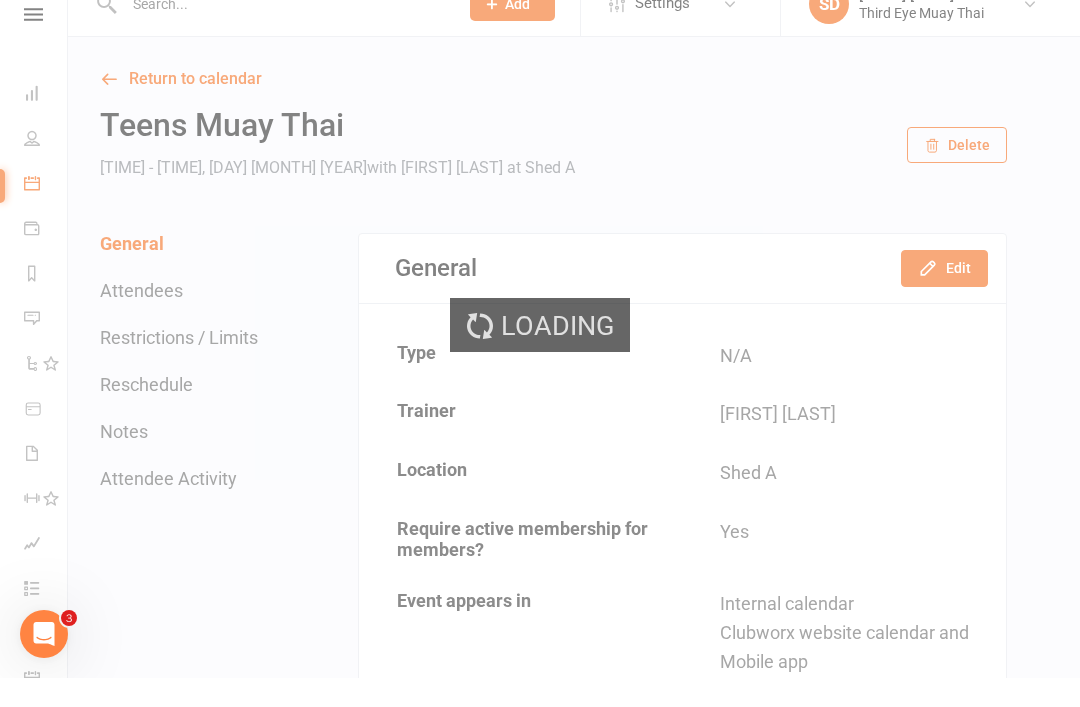scroll, scrollTop: 29, scrollLeft: 0, axis: vertical 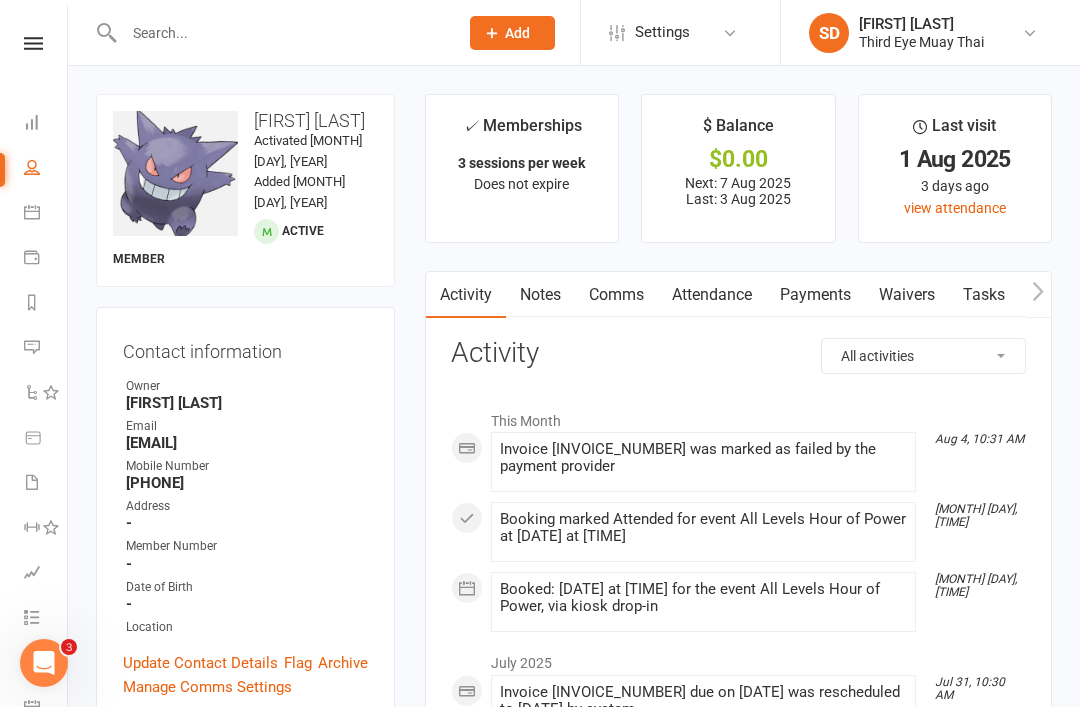 click on "Payments" at bounding box center (815, 295) 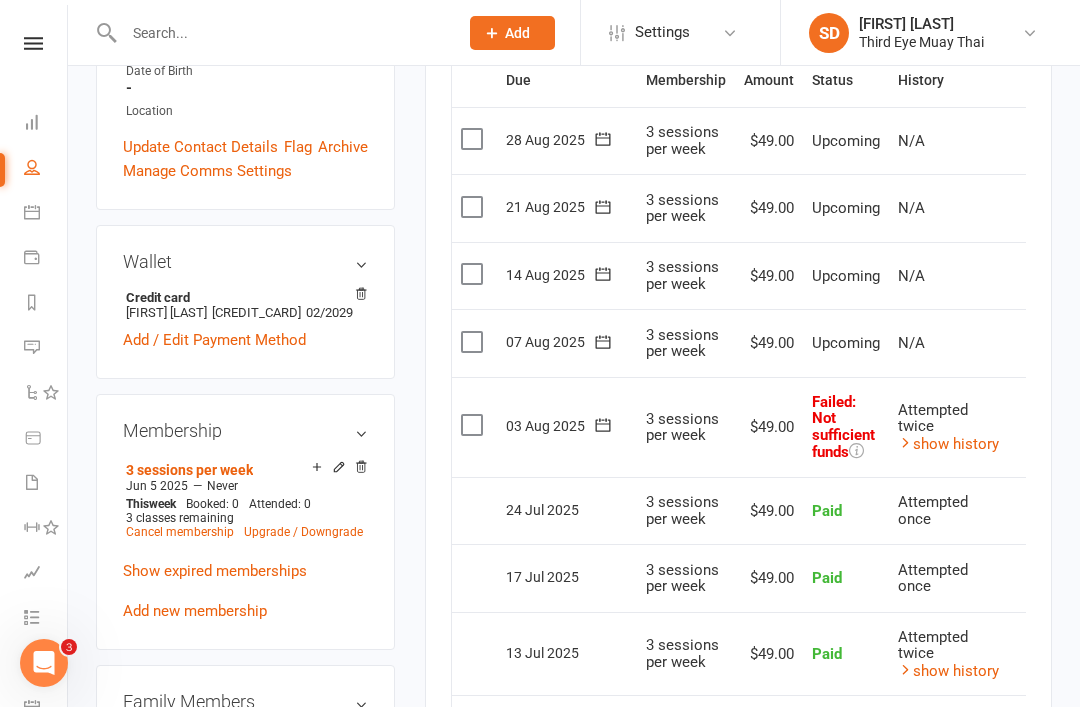 scroll, scrollTop: 519, scrollLeft: 0, axis: vertical 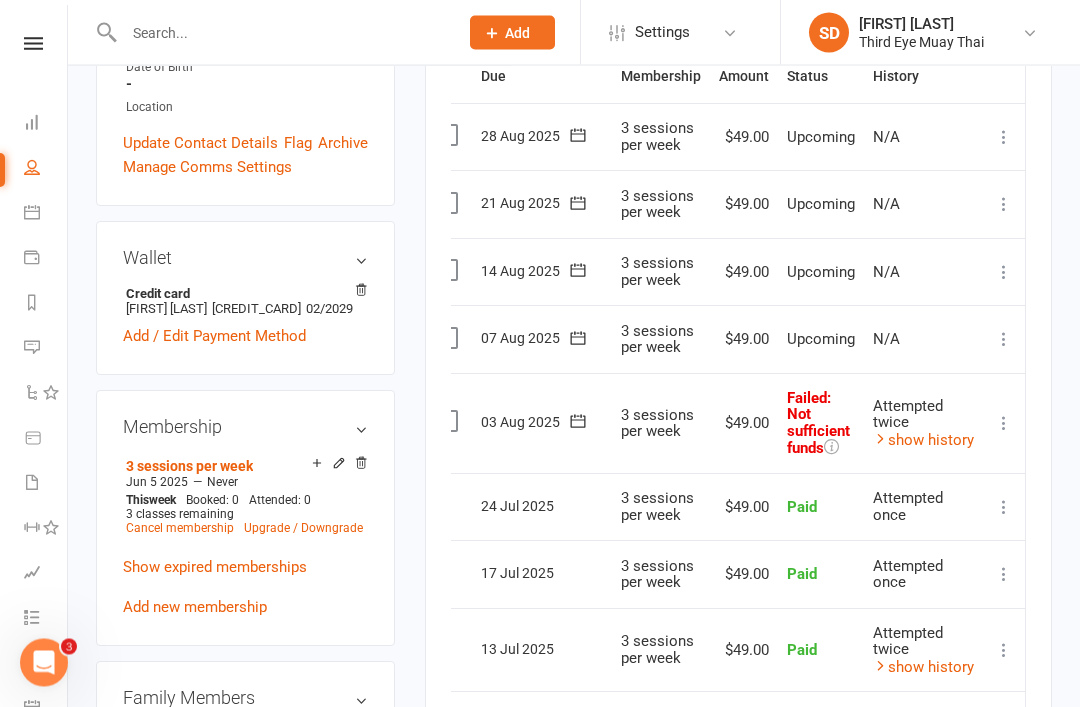 click at bounding box center (1004, 424) 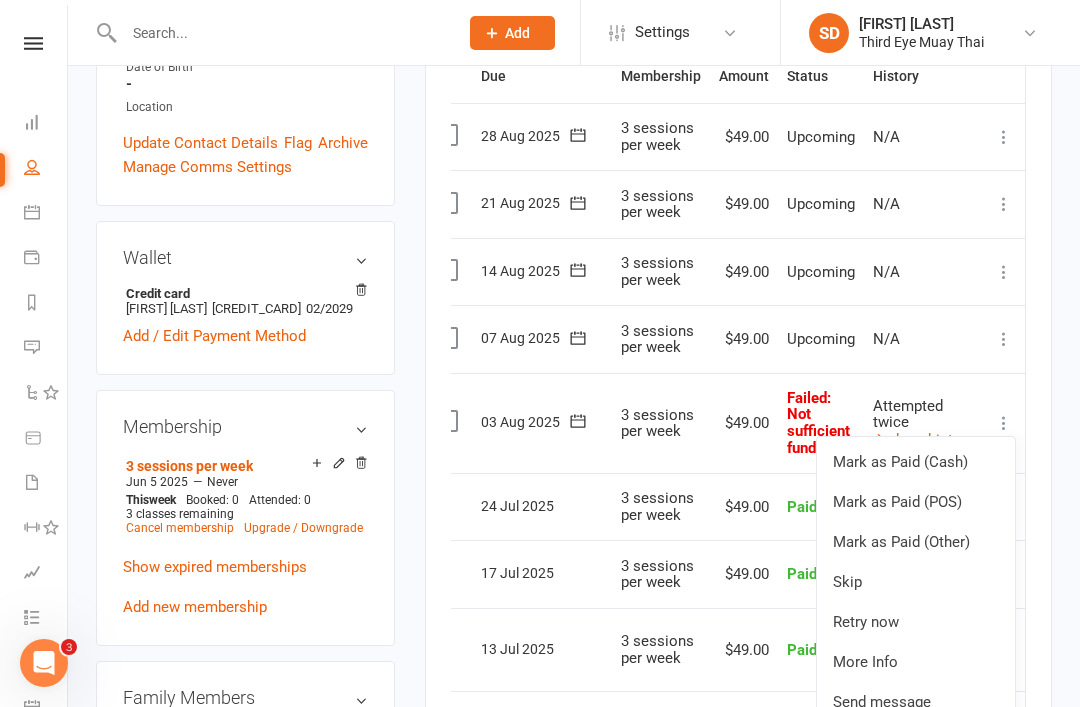 click on "Retry now" at bounding box center (916, 622) 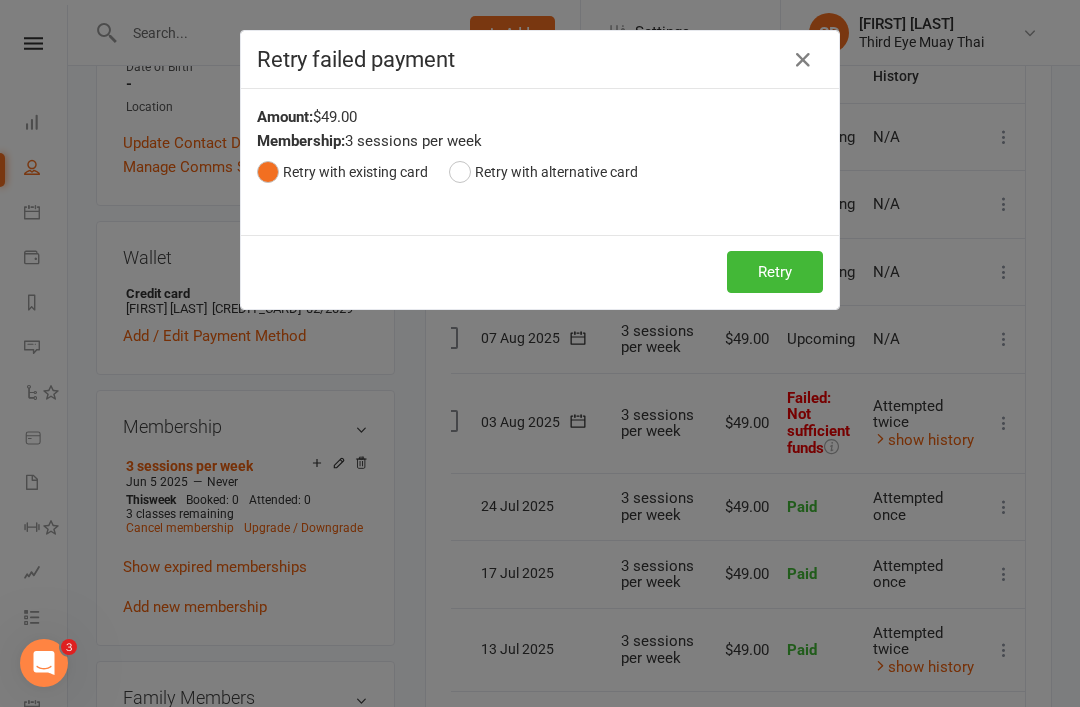 click on "Retry" at bounding box center [775, 272] 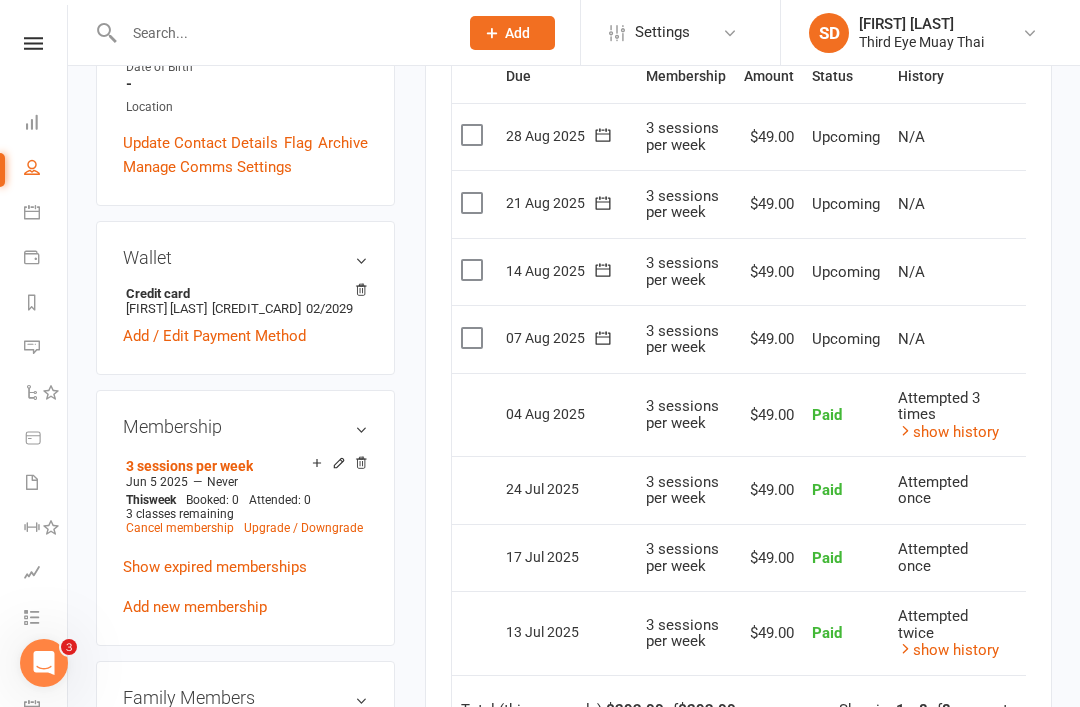 scroll, scrollTop: 0, scrollLeft: 0, axis: both 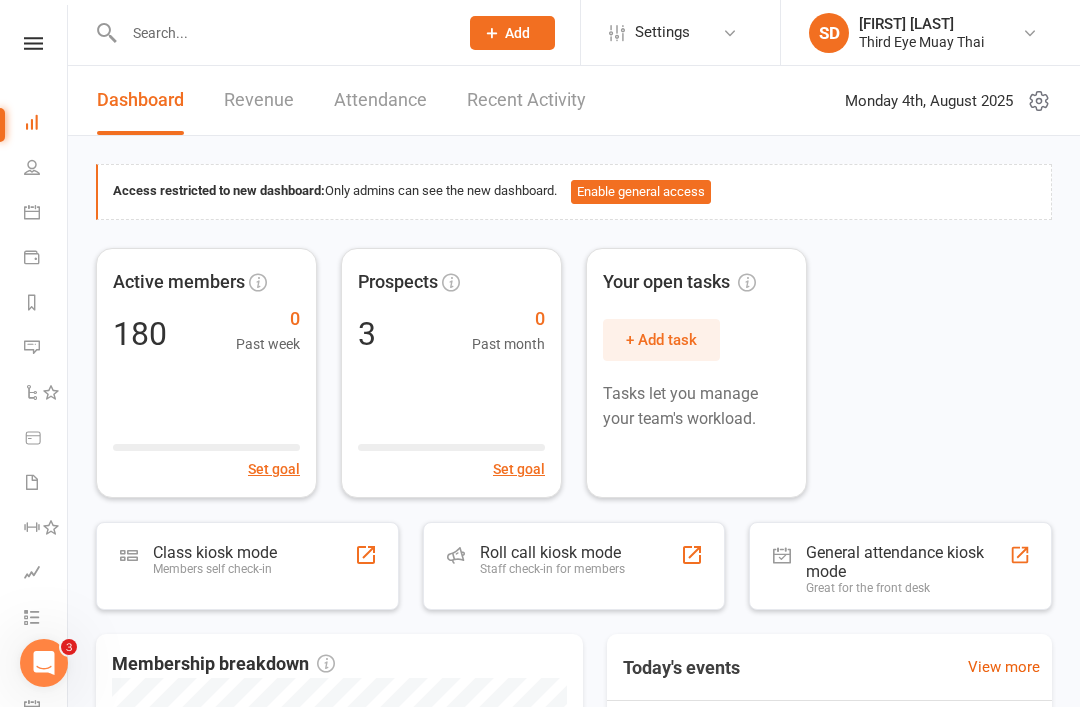 click on "Class kiosk mode Members self check-in" at bounding box center [247, 566] 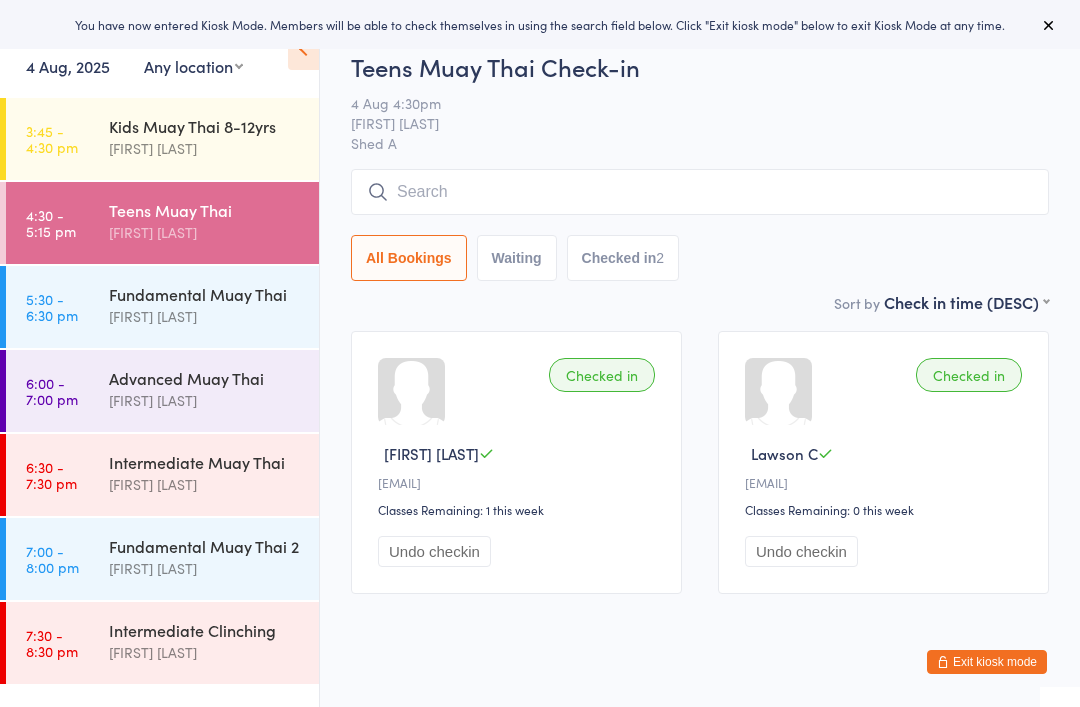 scroll, scrollTop: 0, scrollLeft: 0, axis: both 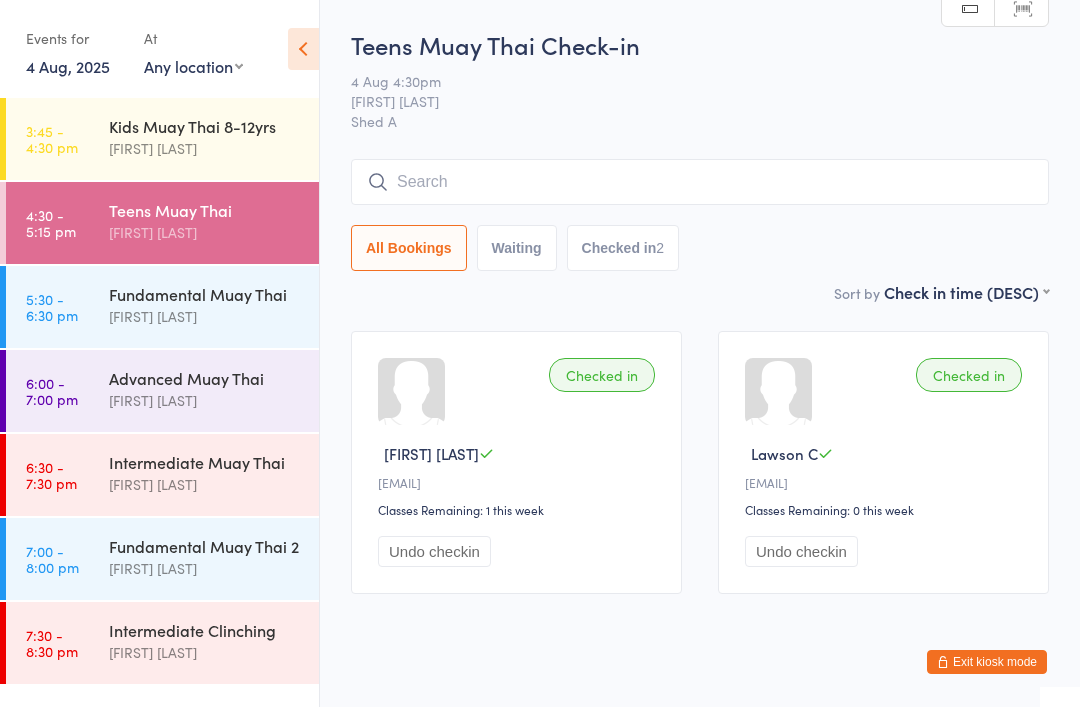 click on "Fundamental Muay Thai Shae Dekel" at bounding box center (214, 305) 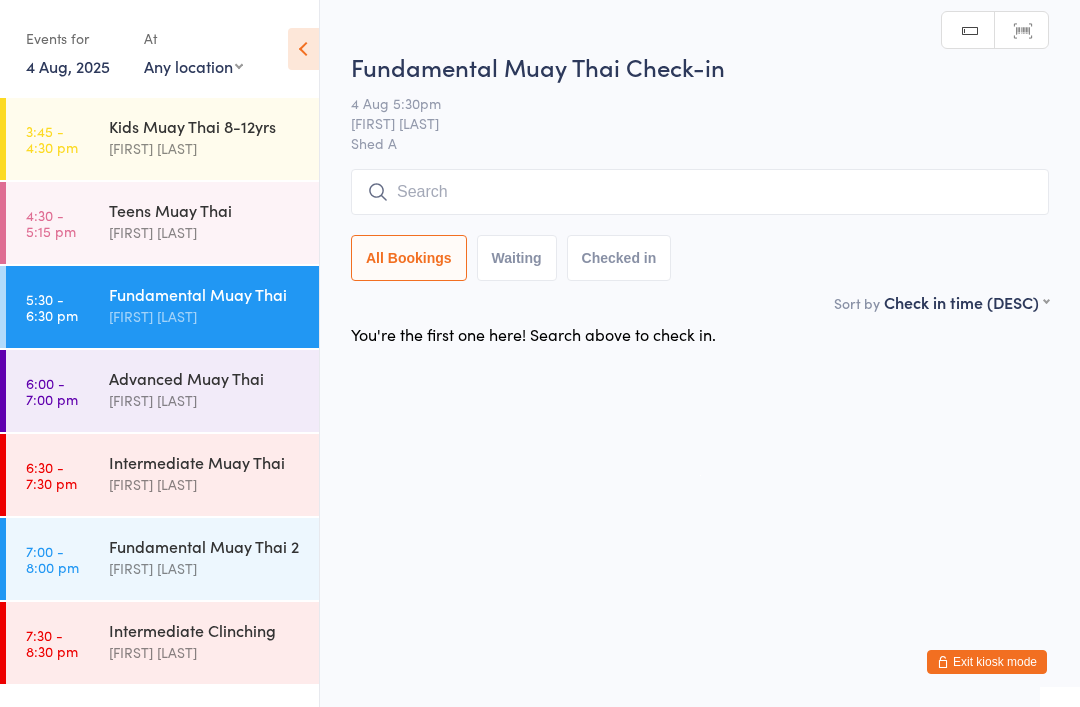 click on "Advanced Muay Thai" at bounding box center (205, 378) 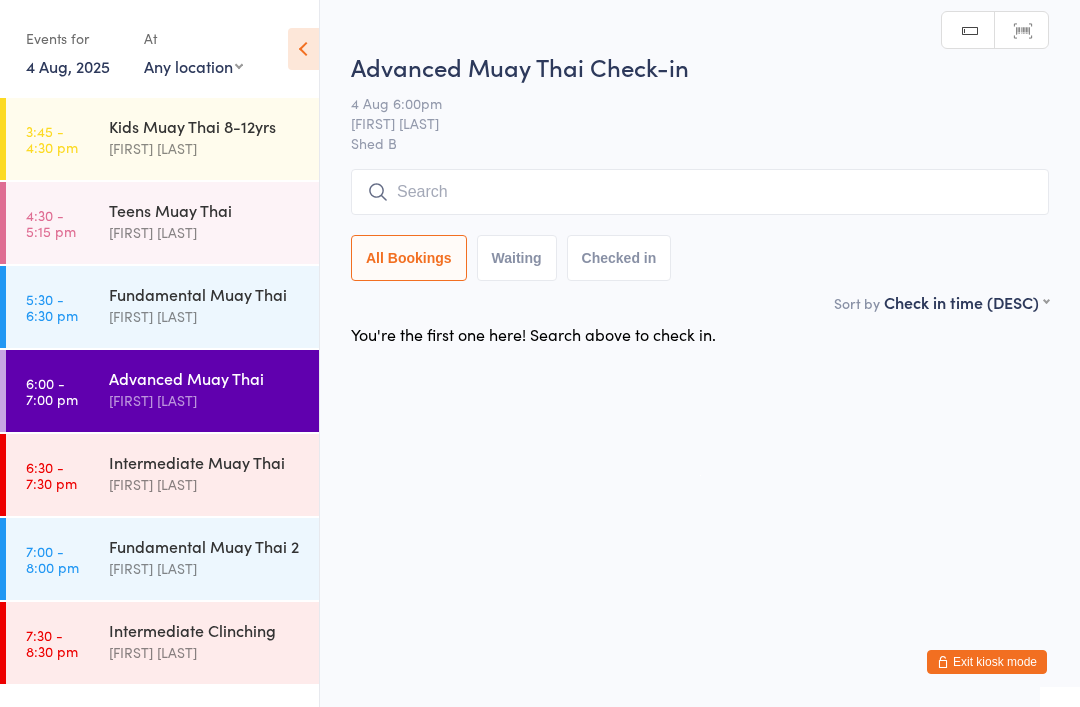 click at bounding box center (700, 192) 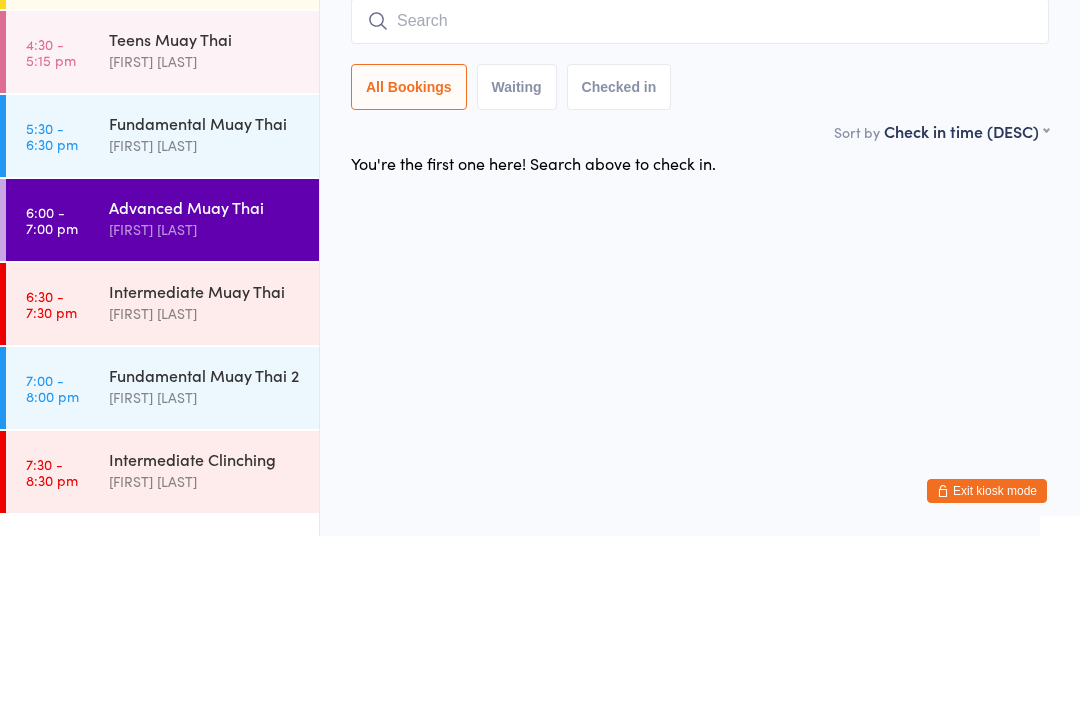 type on "R" 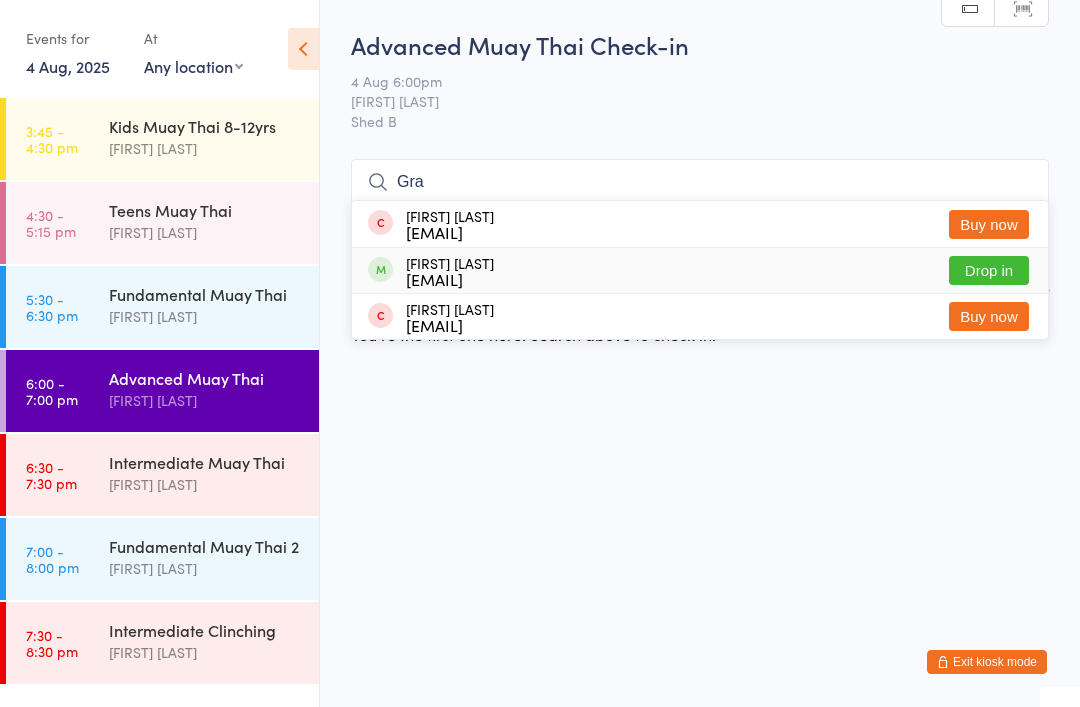 type on "Gra" 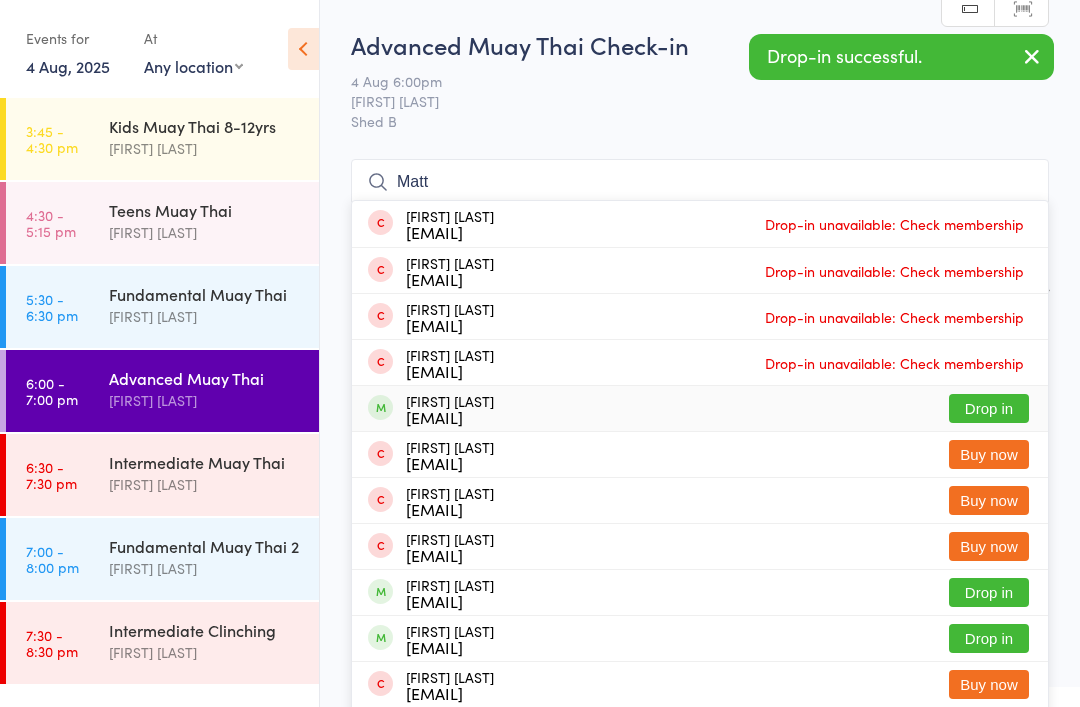 type on "Matt" 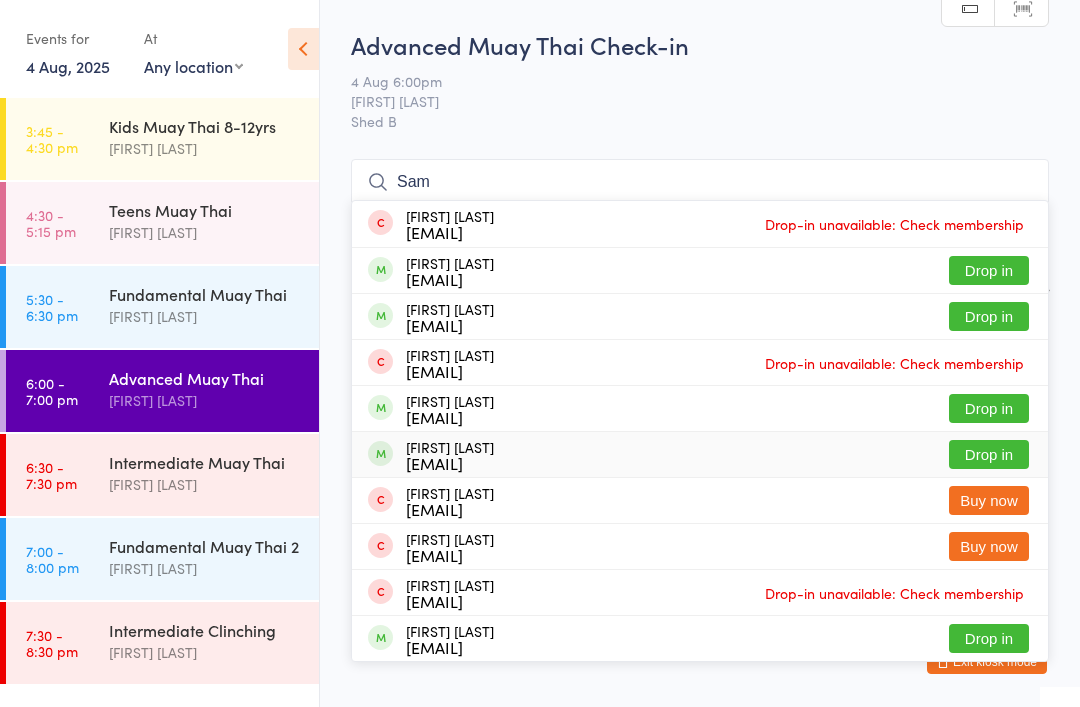 type on "Sam" 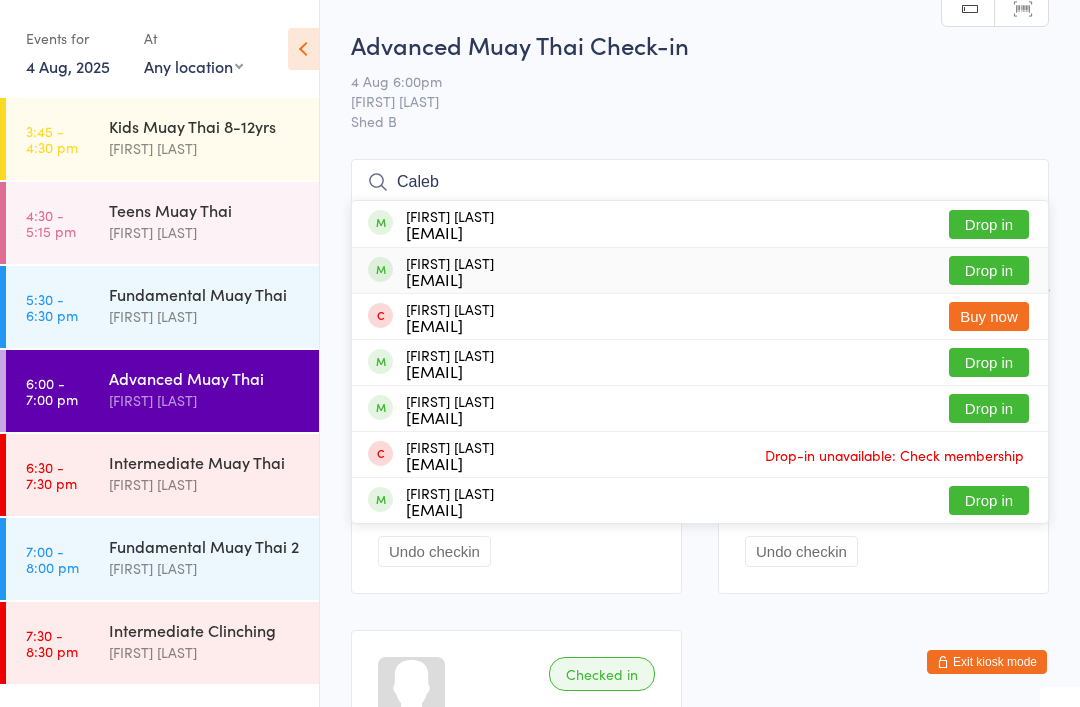type on "Caleb" 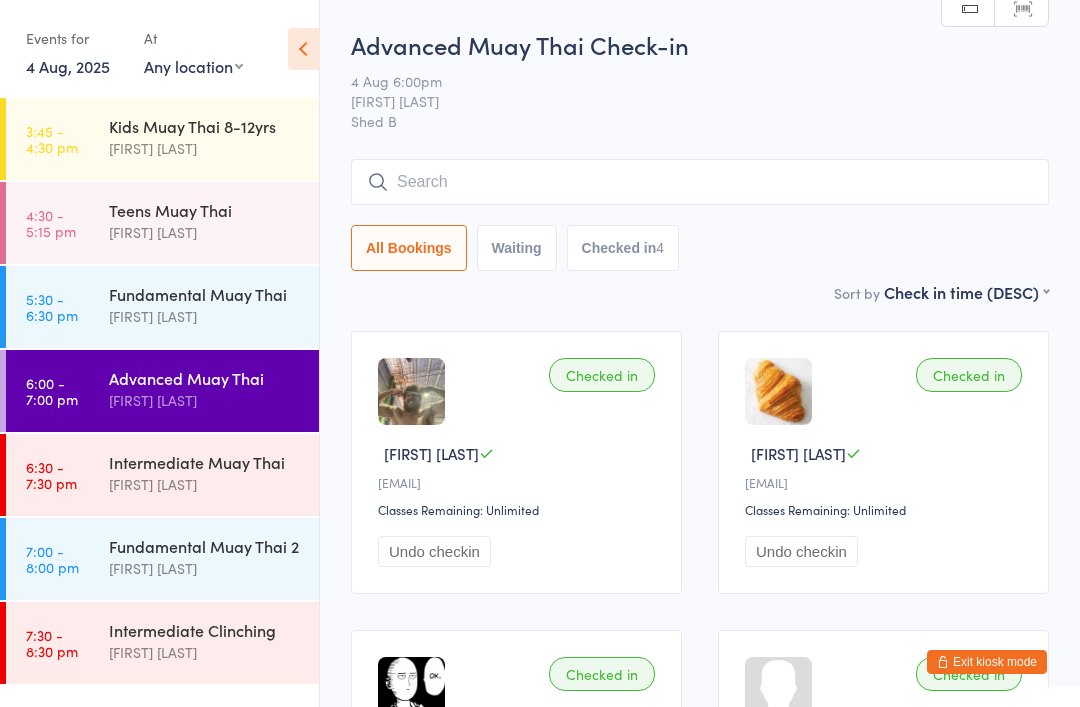 click on "Exit kiosk mode" at bounding box center [987, 662] 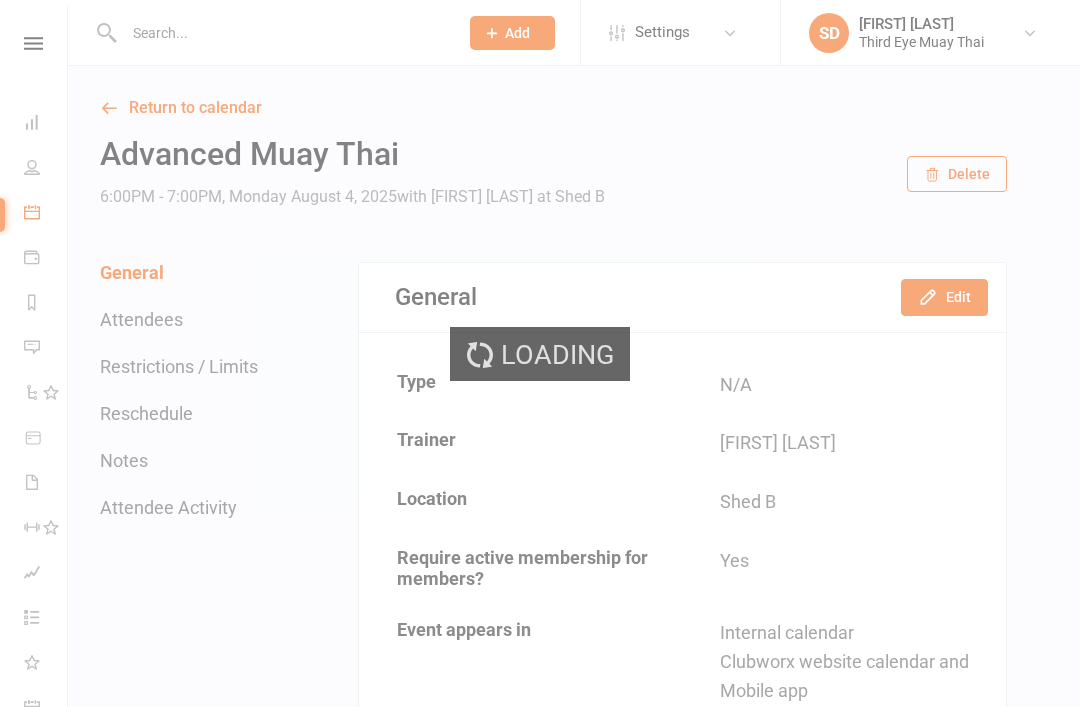 scroll, scrollTop: 0, scrollLeft: 0, axis: both 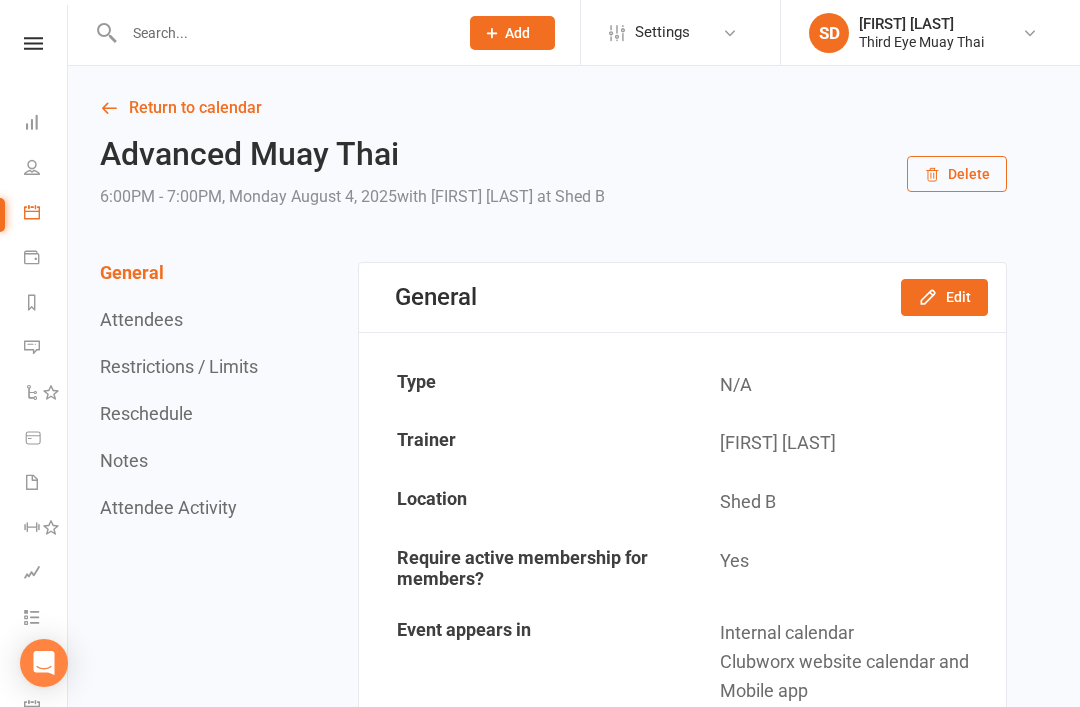 click on "Add" 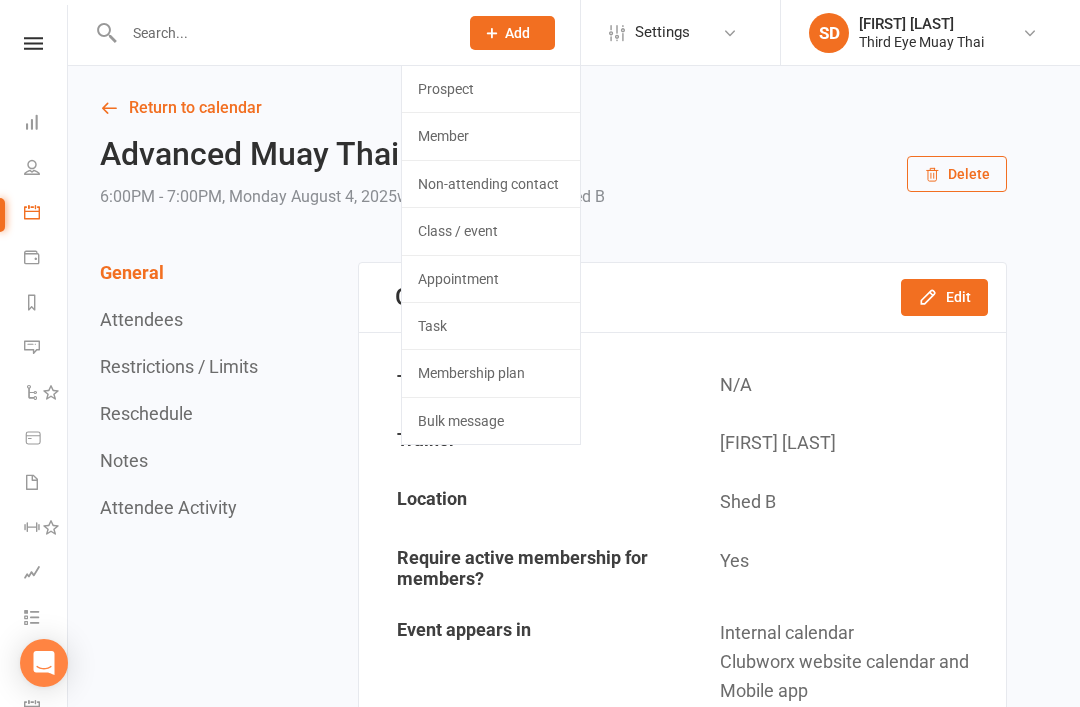click on "Member" 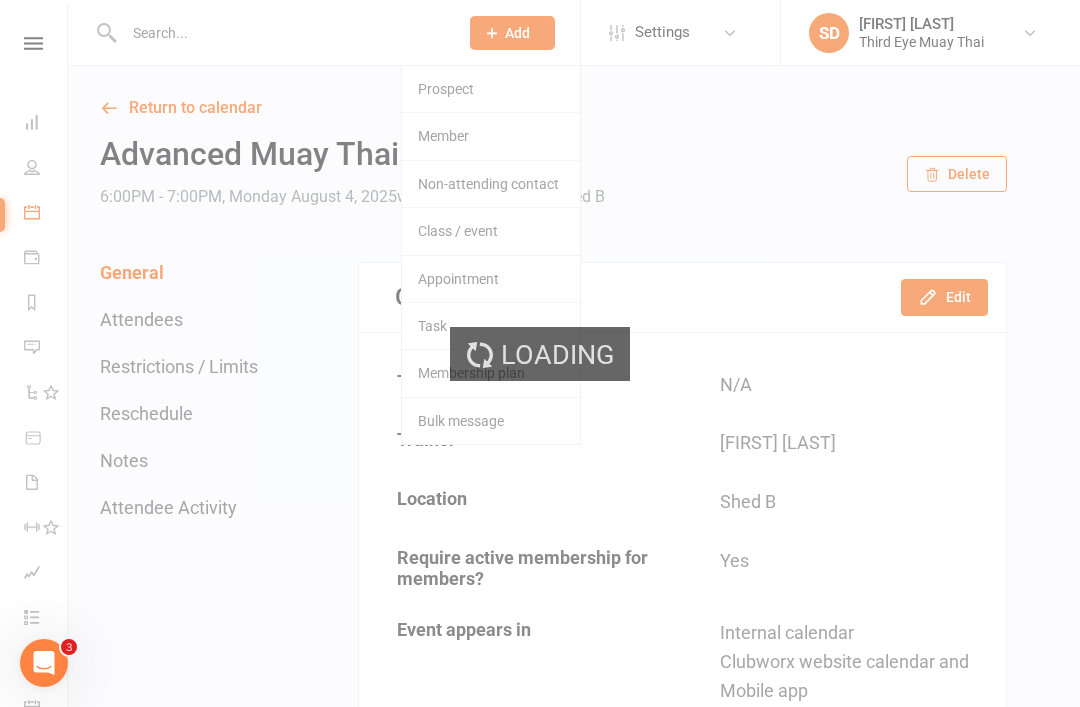 scroll, scrollTop: 0, scrollLeft: 0, axis: both 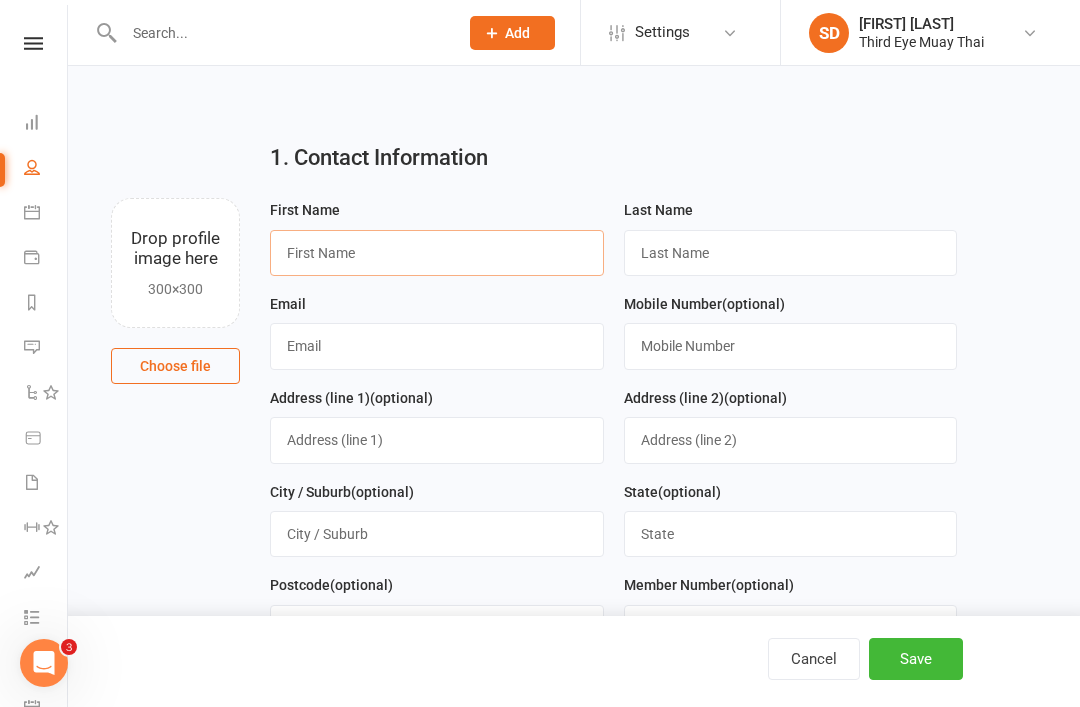 click at bounding box center [437, 253] 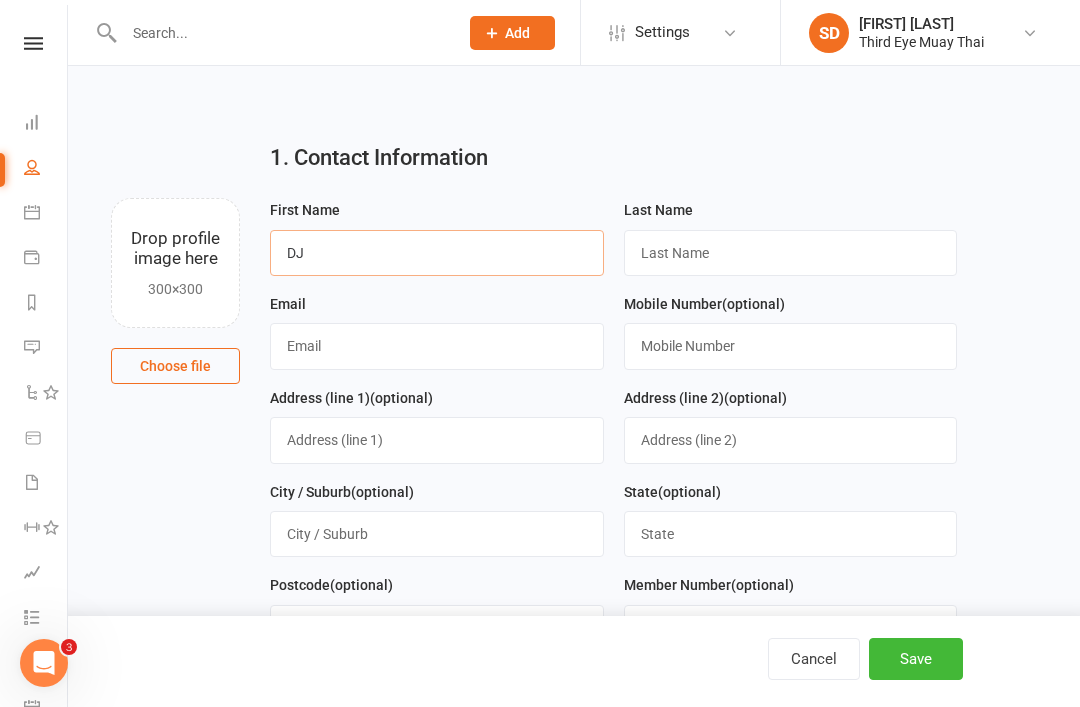 type on "DJ" 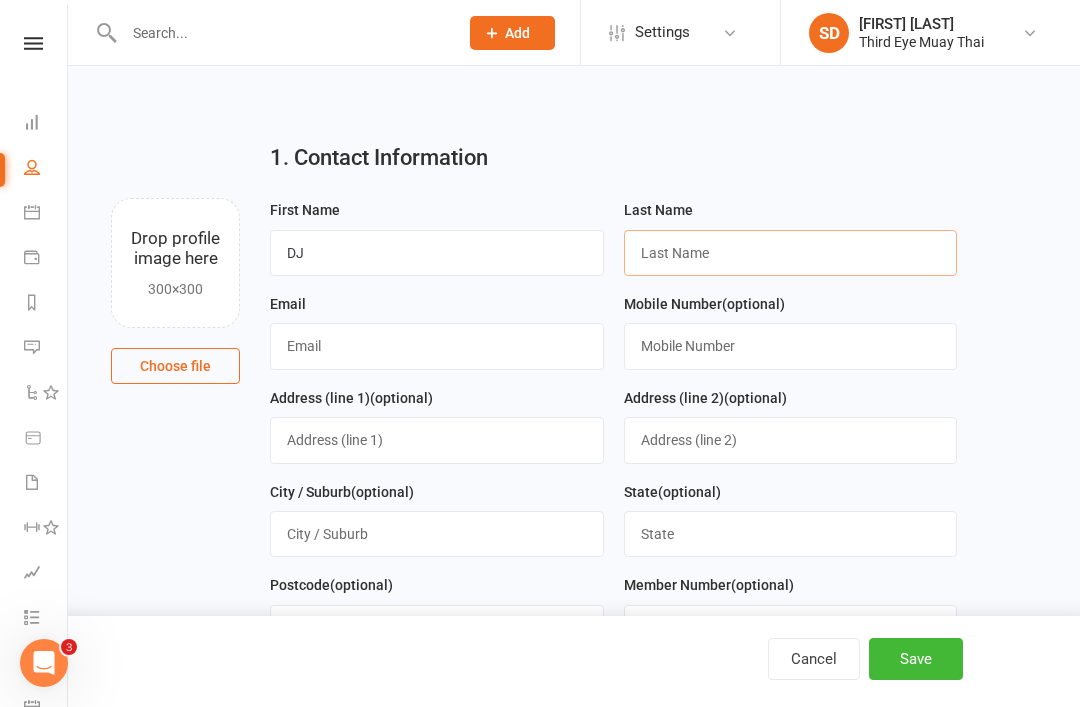 click at bounding box center (791, 253) 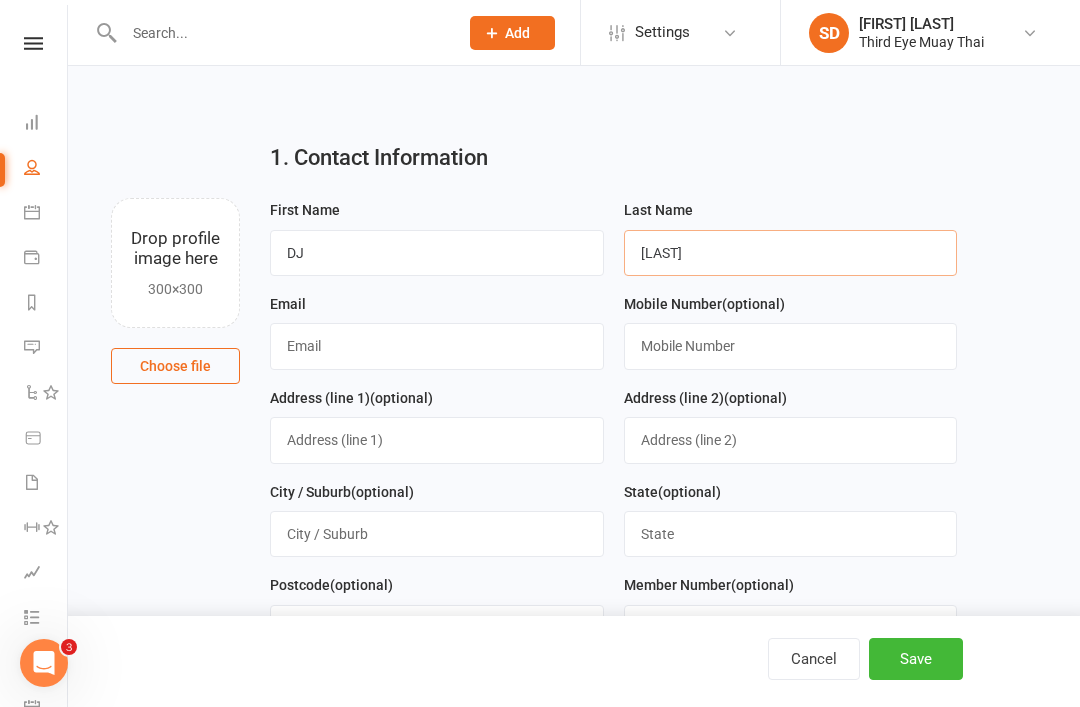 type on "Weston" 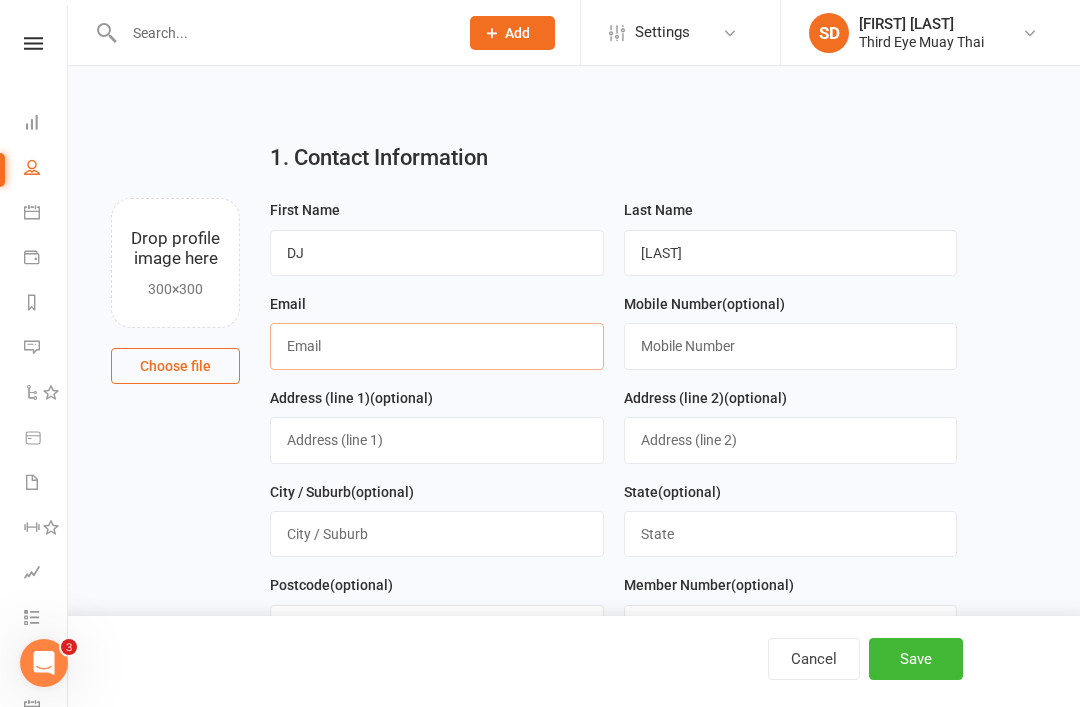 click at bounding box center [437, 346] 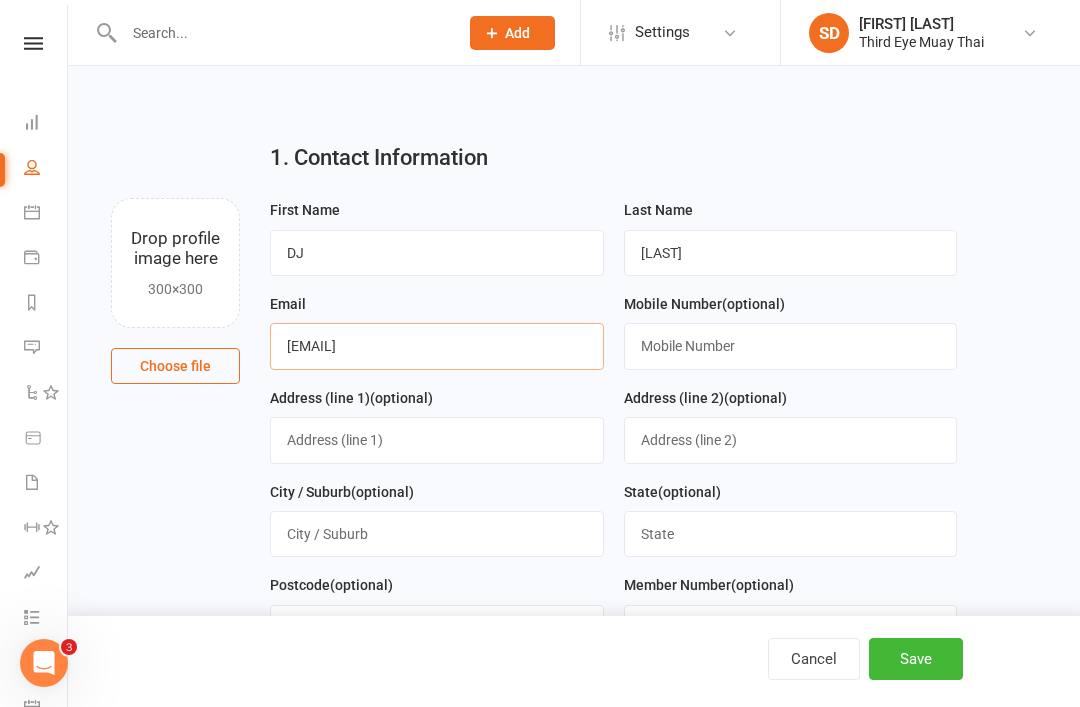type on "deejweston25@gmail.com" 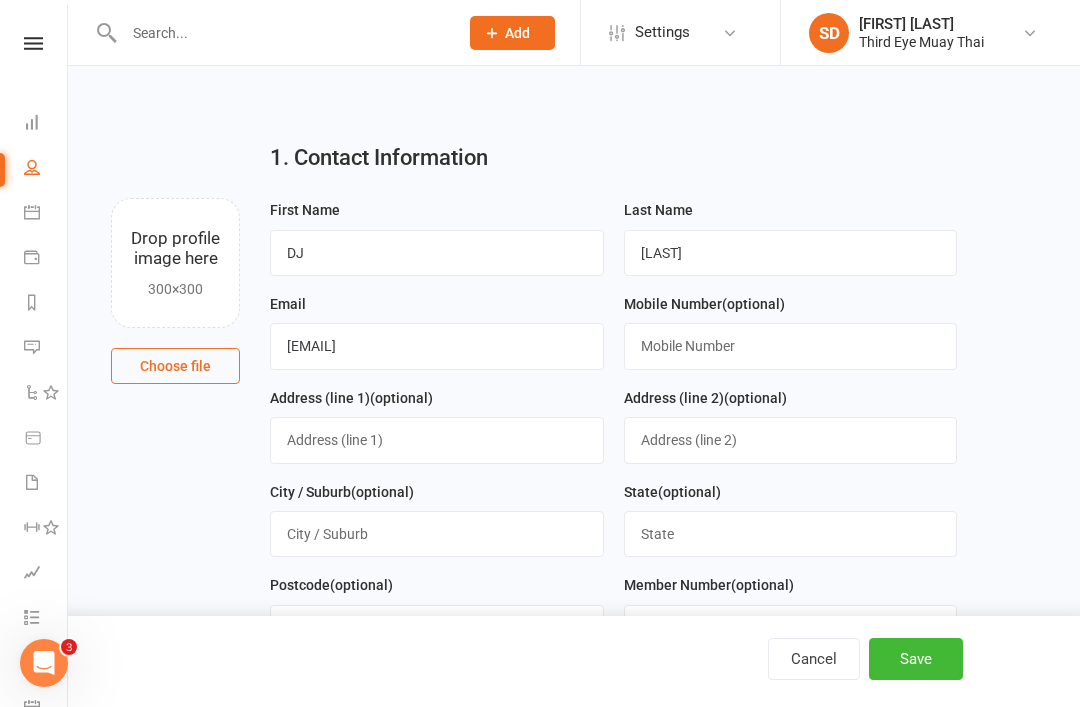 click on "Save" at bounding box center (916, 659) 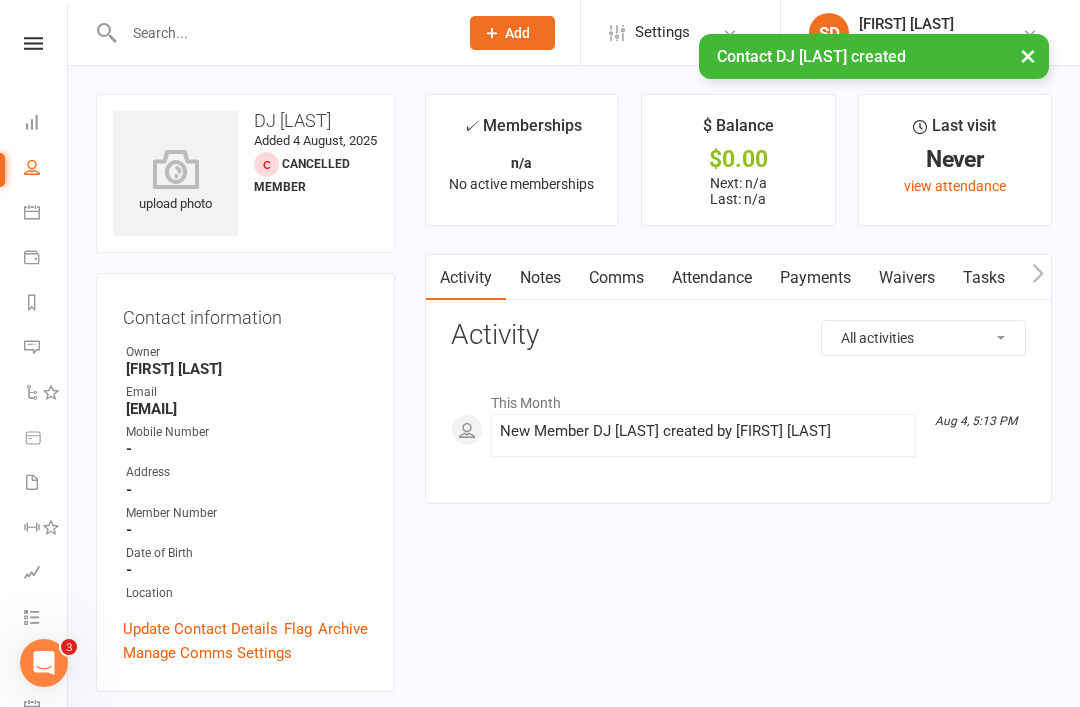 click at bounding box center (175, 169) 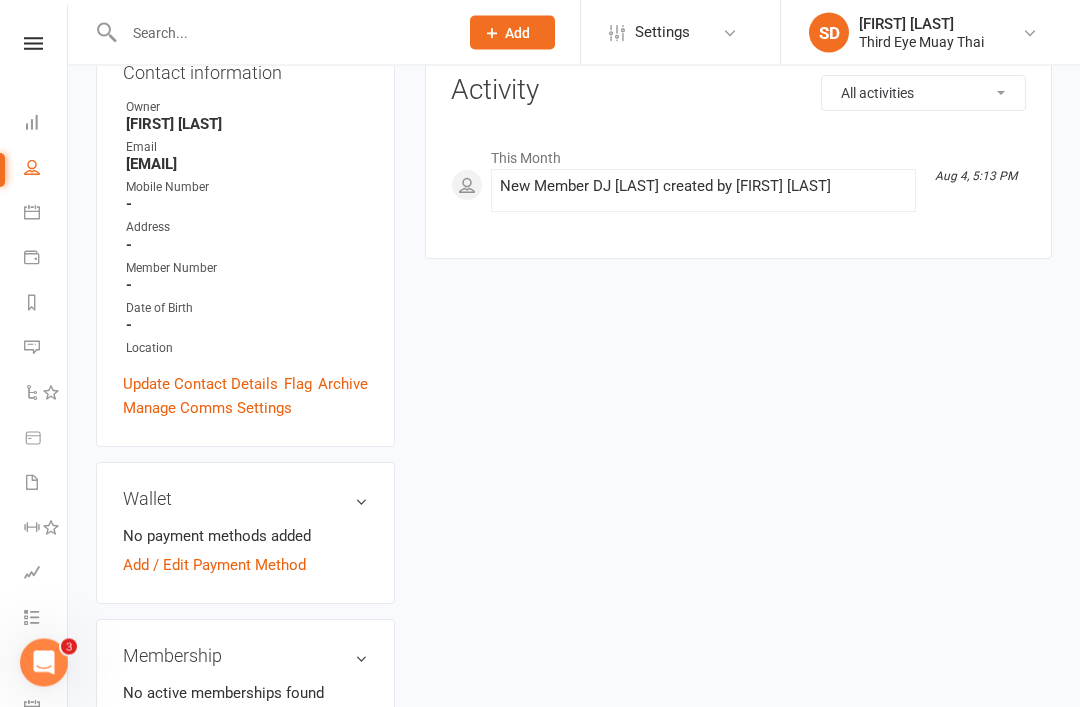 scroll, scrollTop: 245, scrollLeft: 0, axis: vertical 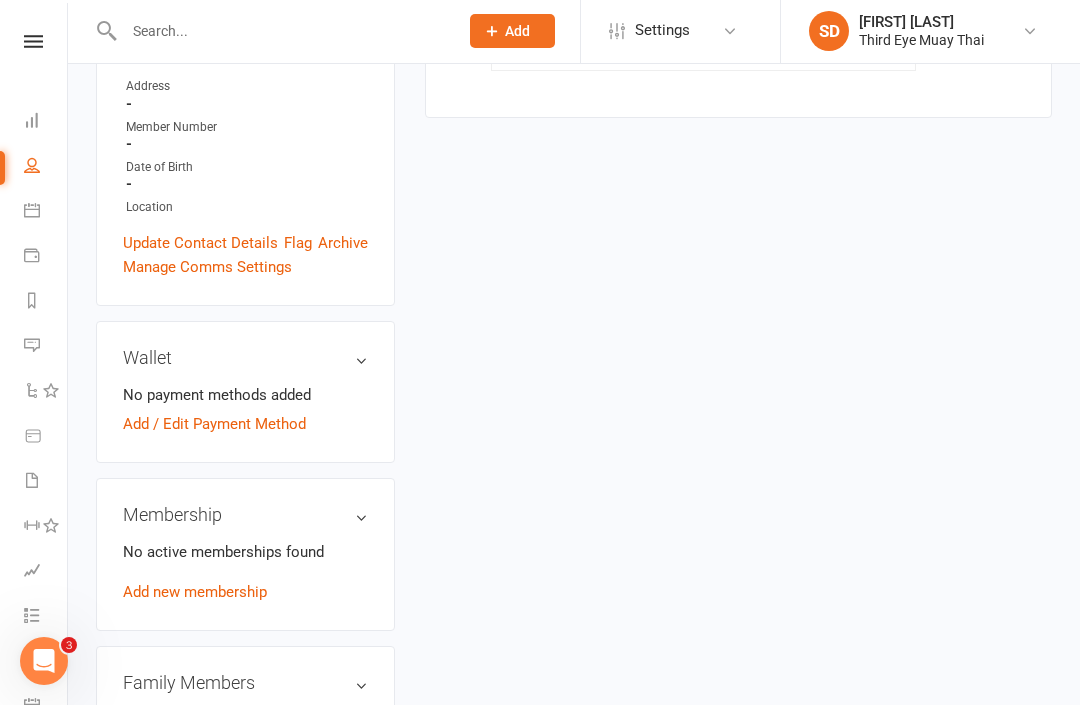 click on "Add new membership" at bounding box center [195, 594] 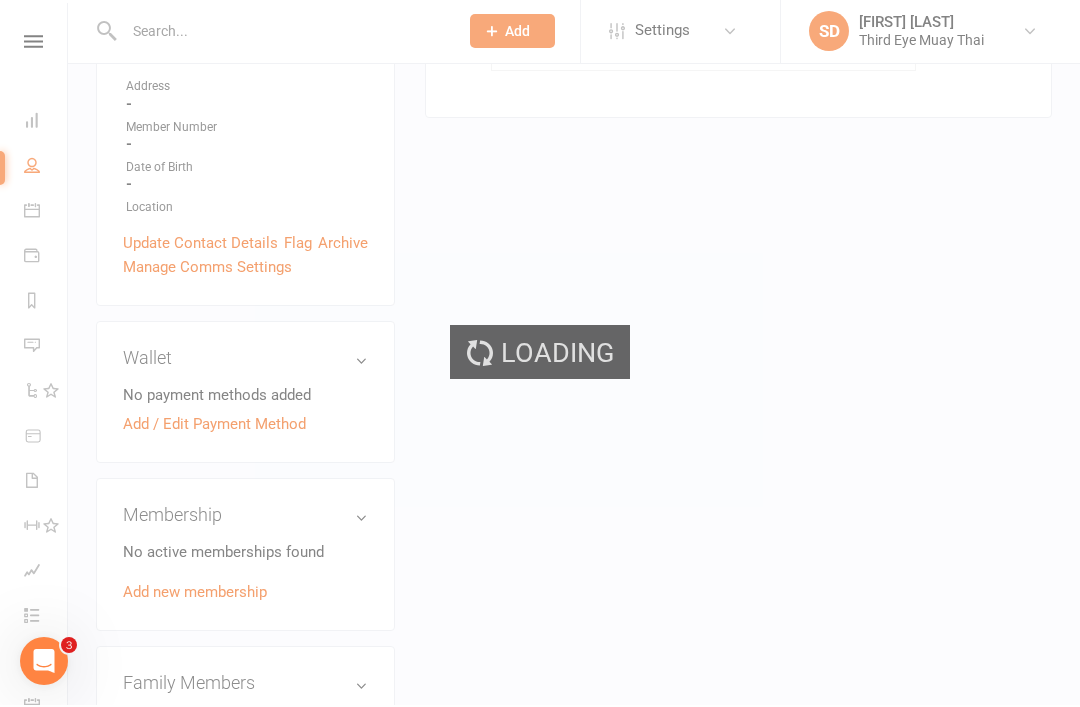 scroll, scrollTop: 386, scrollLeft: 0, axis: vertical 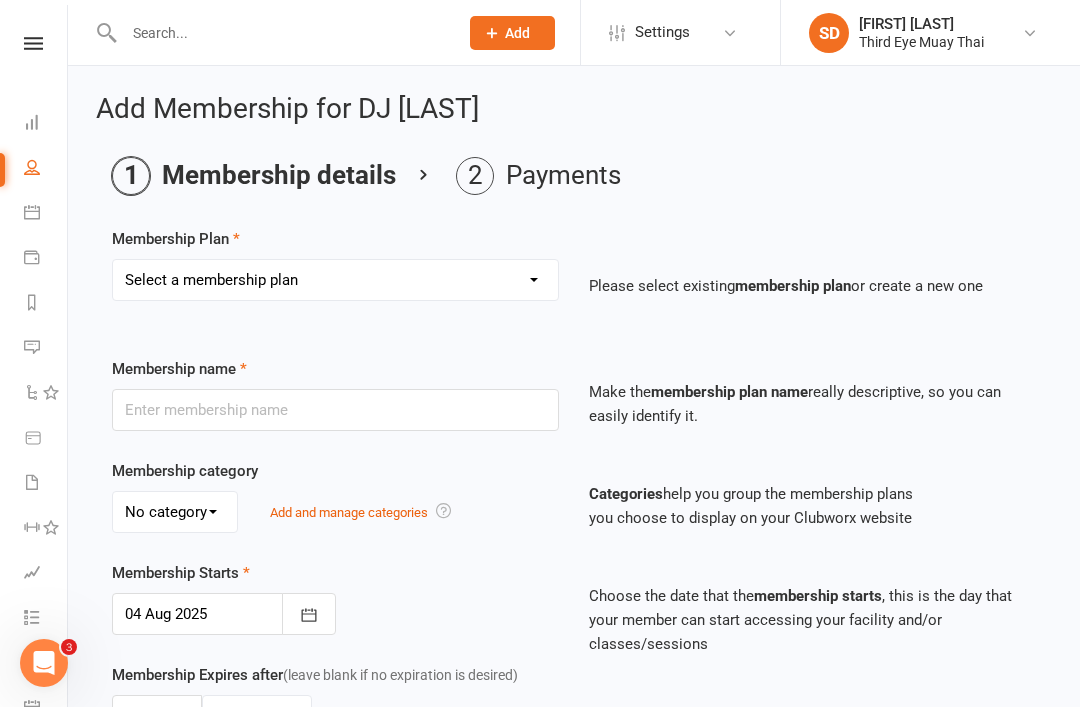 click on "Select a membership plan Create new Membership Plan 1 per week casual visit 1 per week casual visit (no registration fee) 2 sessions per week (no registration fee) Unlimited sessions per week (no registration fee) 2 sessions per week Unlimited sessions per week Unlimited sessions monthly Unlimited sessions monthly (no registration fee) Unlimited sessions 3 monthly Unlimited sessions 3 monthly (no registration fee) Unlimited sessions 6 monthly (no registration fee) 4 sessions per week monthly (no registration fee) 4 sessions per week 55 (no registration fee) 2 Weeks for $39 Plus FREE Gloves! Two Week Trial $39 - Tap Kids and Teens 1 Per Week Kids and Teens 2 Per Week Kids and Teens 3 Per Week Kids and Teens Unlimited Per Week 3 sessions per week Referral - 1 week free" at bounding box center (335, 280) 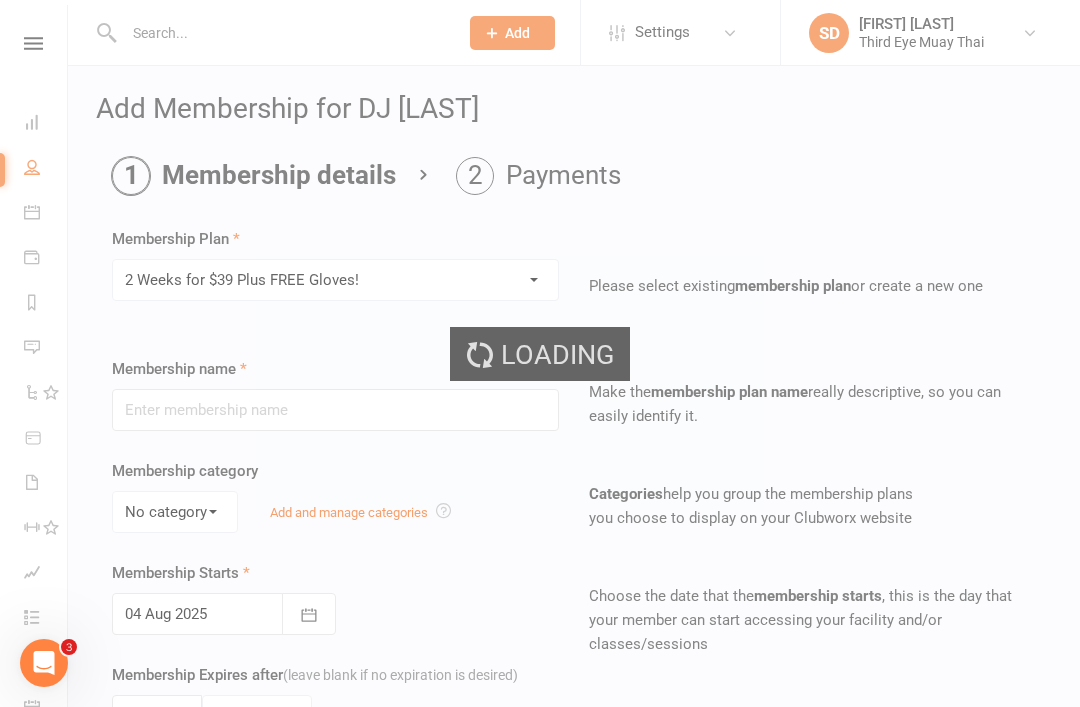 type on "2 Weeks for $39 Plus FREE Gloves!" 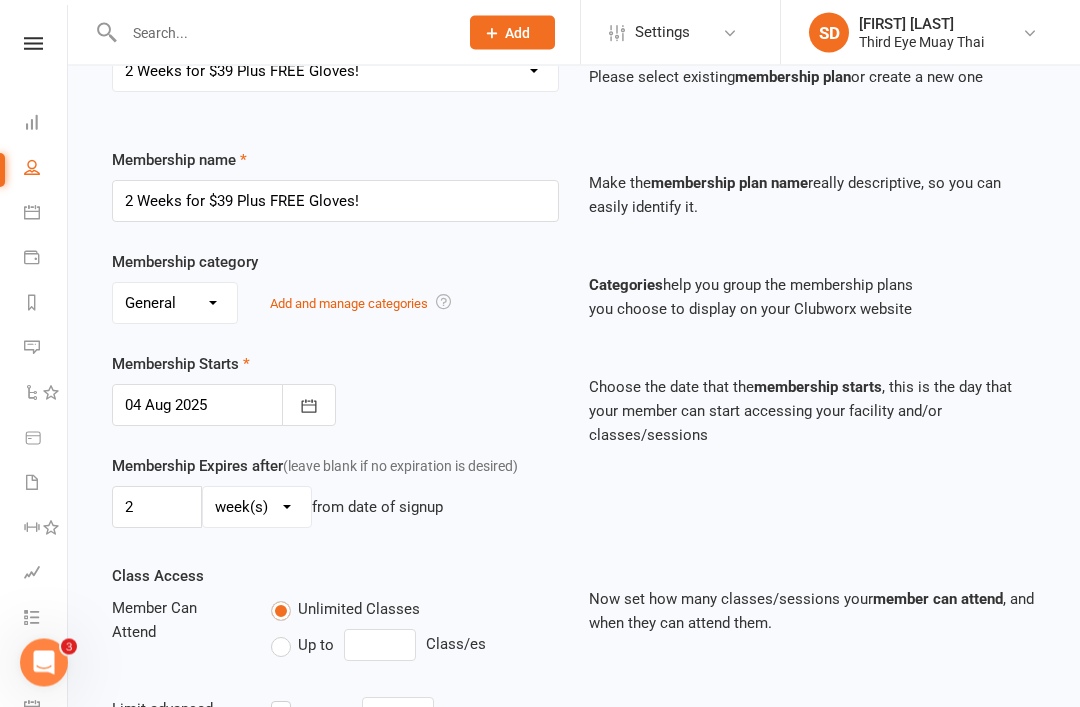 scroll, scrollTop: 667, scrollLeft: 0, axis: vertical 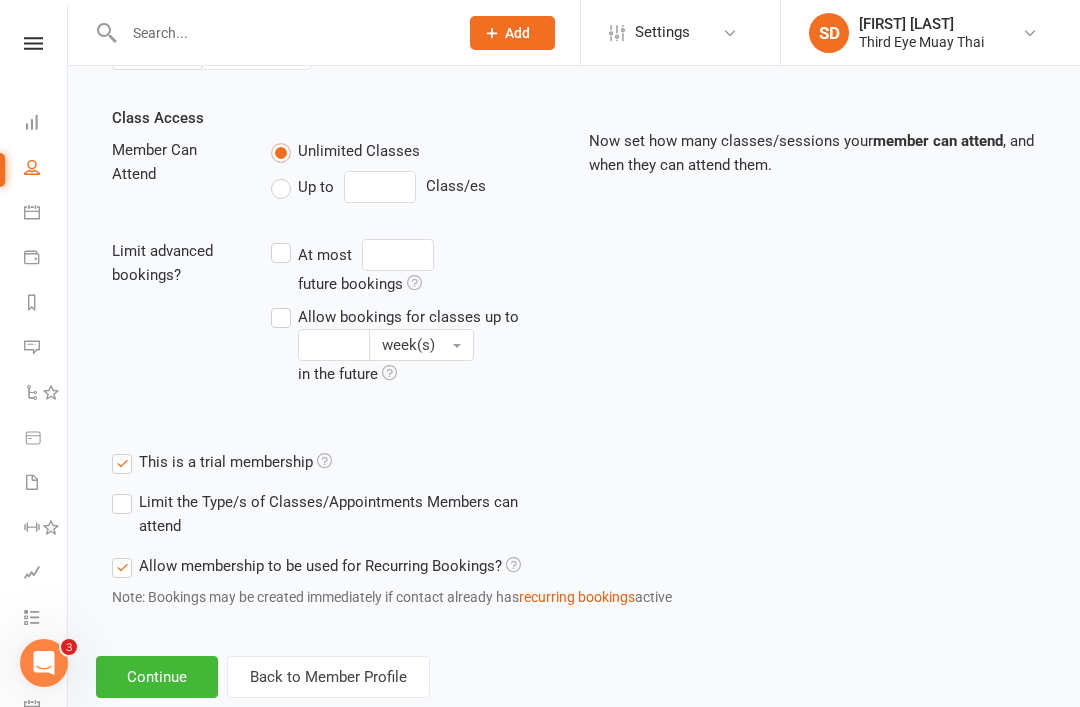 click on "Continue" at bounding box center (157, 677) 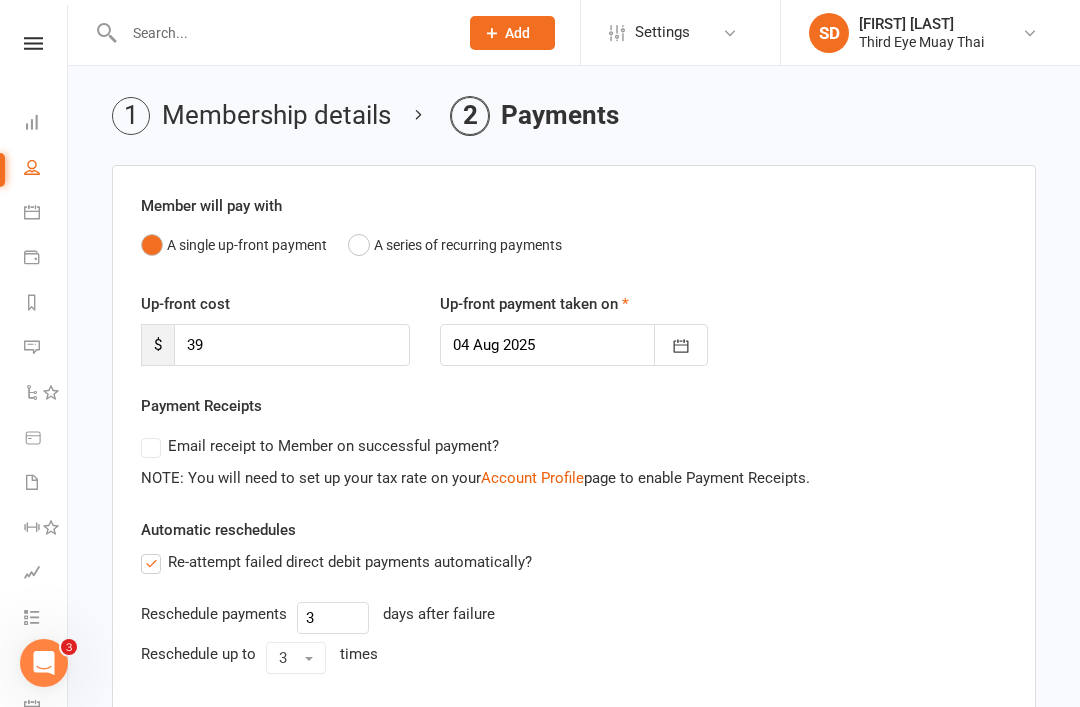scroll, scrollTop: 414, scrollLeft: 0, axis: vertical 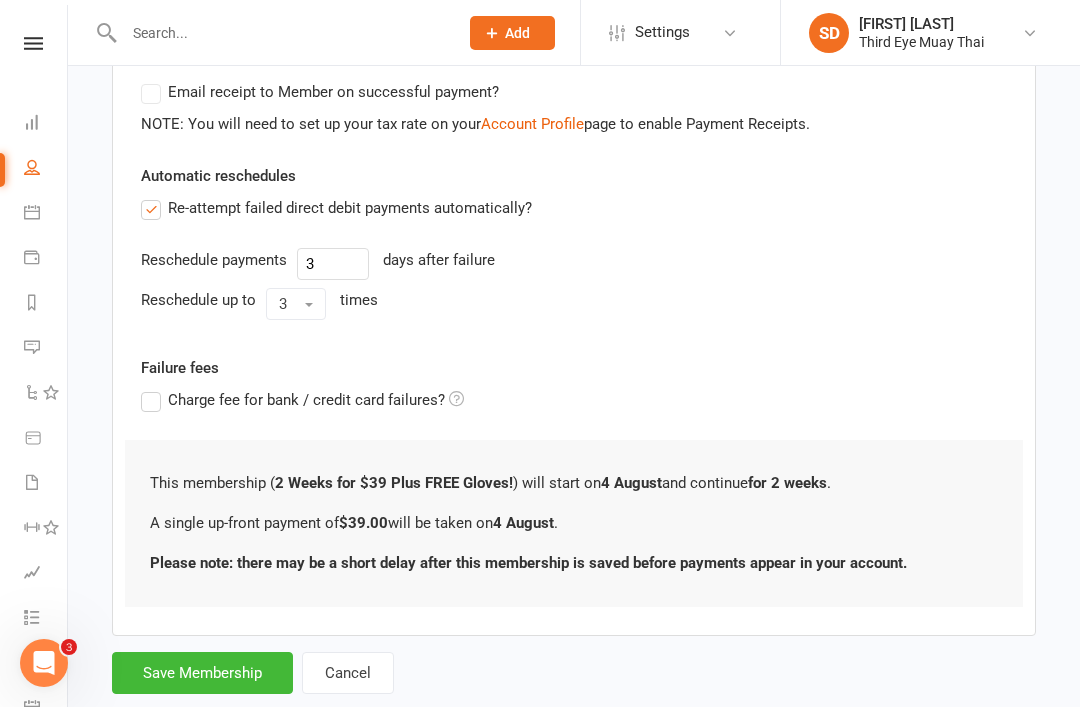 click on "Save Membership" at bounding box center [202, 673] 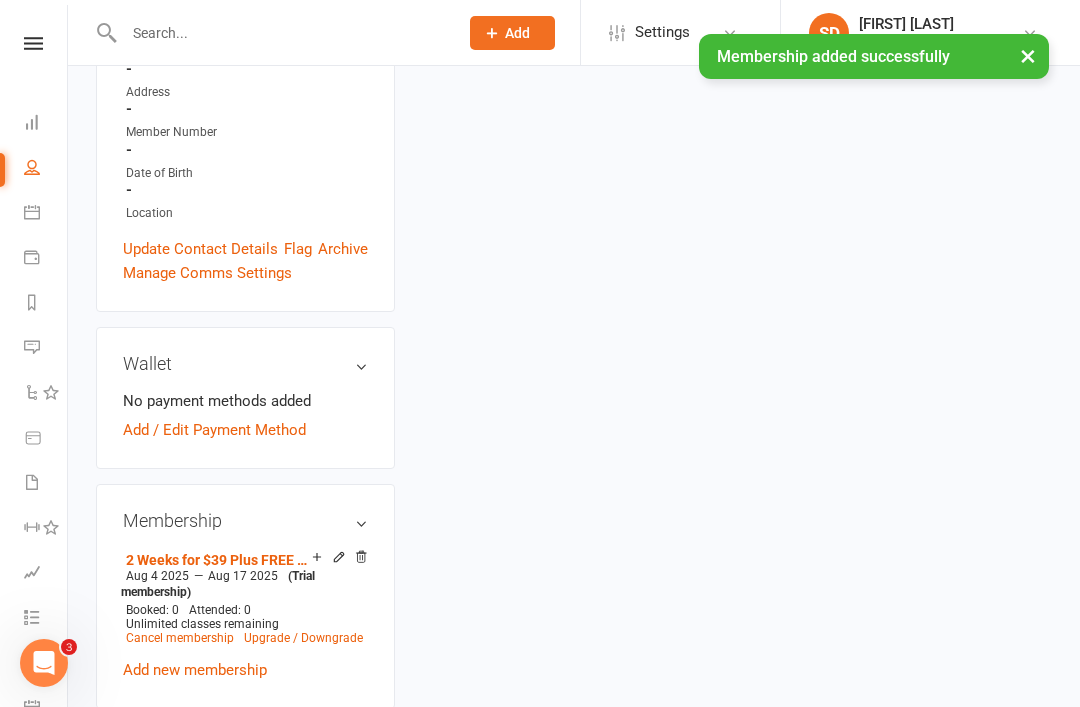 scroll, scrollTop: 0, scrollLeft: 0, axis: both 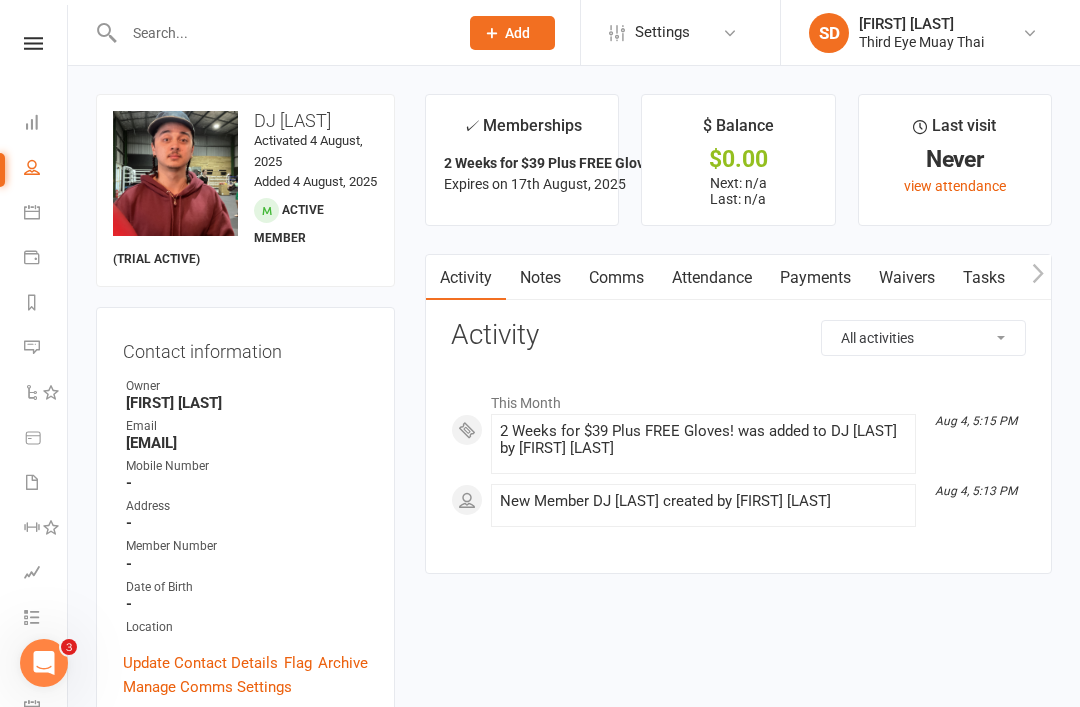click on "Payments" at bounding box center (815, 278) 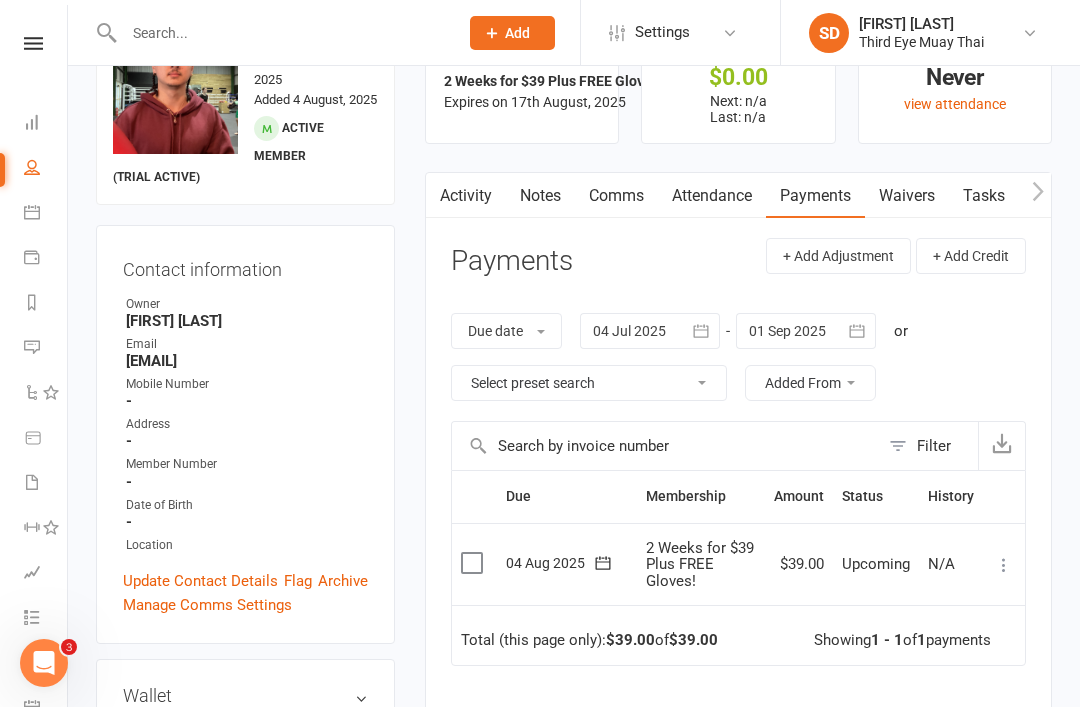 scroll, scrollTop: 81, scrollLeft: 0, axis: vertical 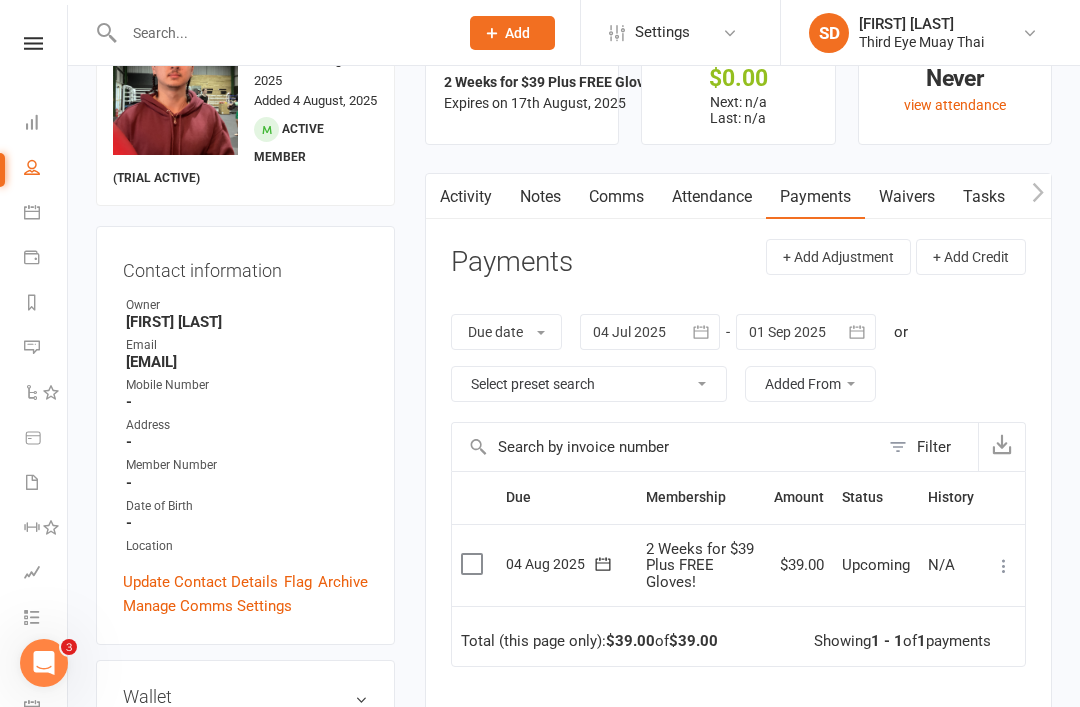 click at bounding box center [1004, 566] 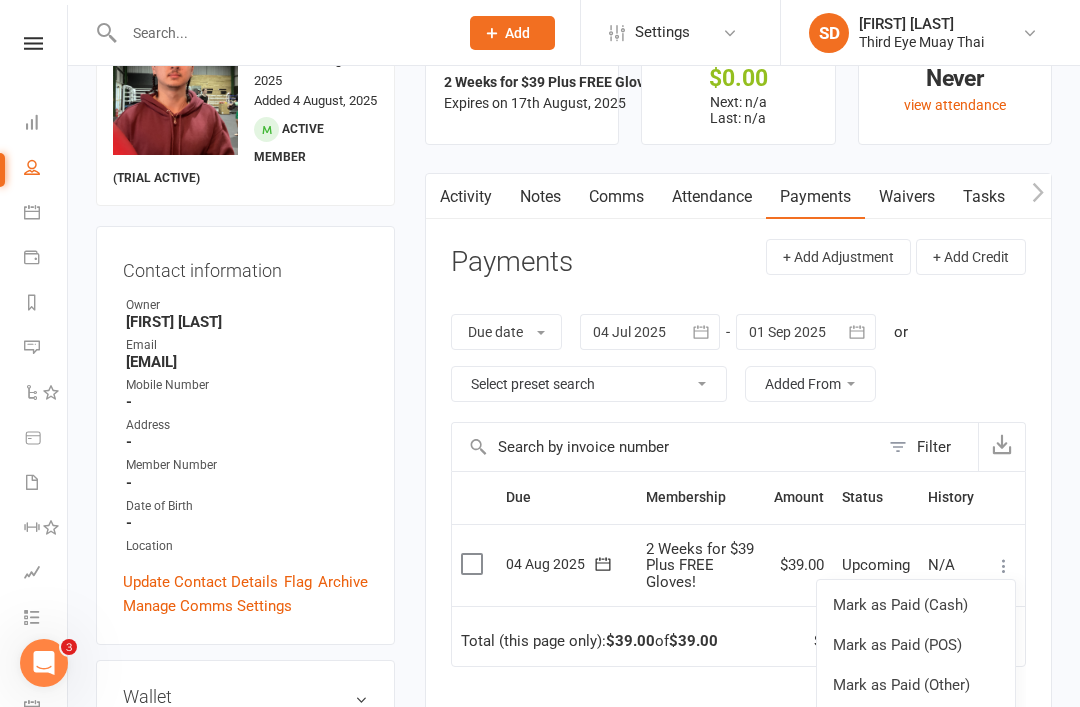 click on "Mark as Paid (POS)" at bounding box center (916, 645) 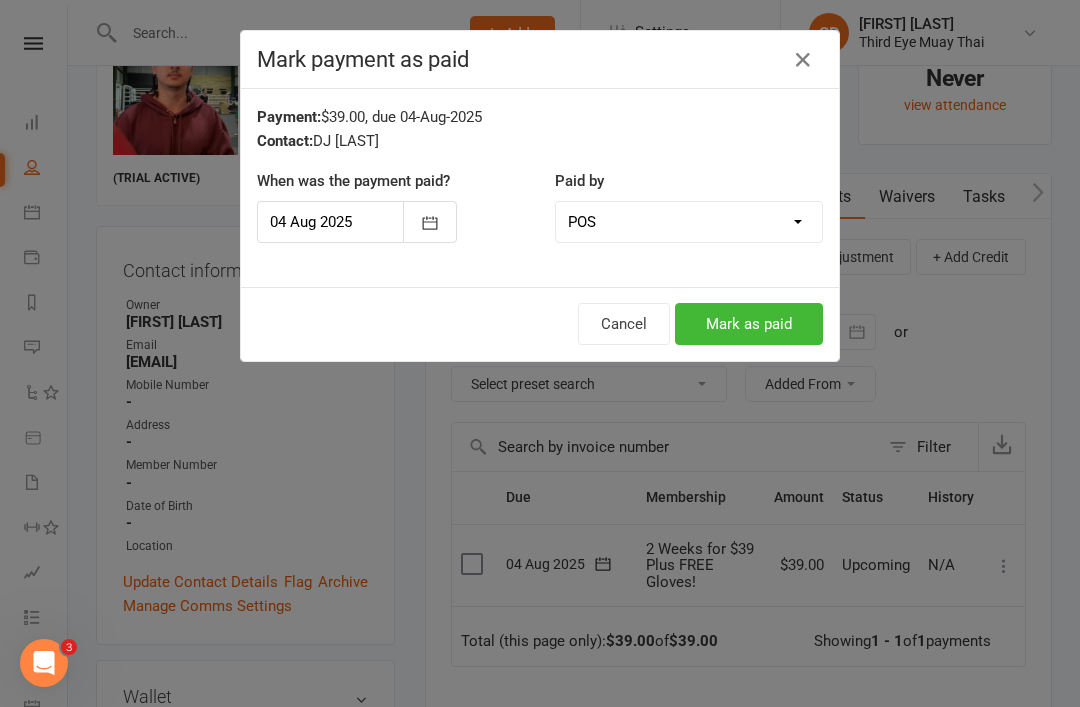click on "Mark as paid" at bounding box center (749, 324) 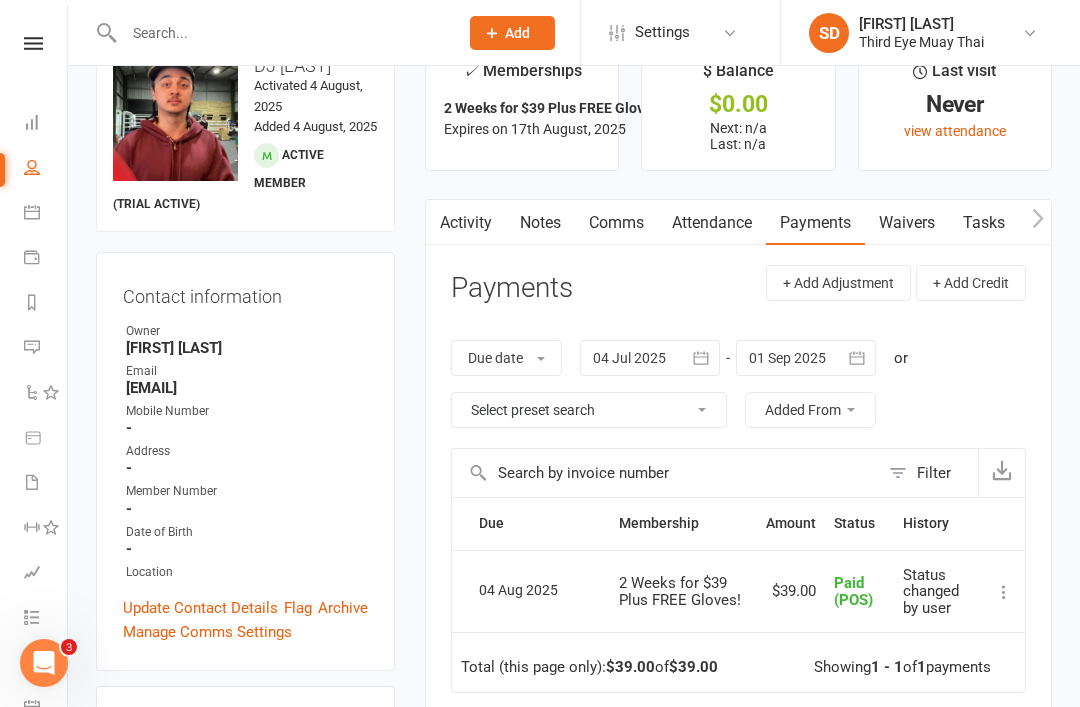 scroll, scrollTop: 51, scrollLeft: 0, axis: vertical 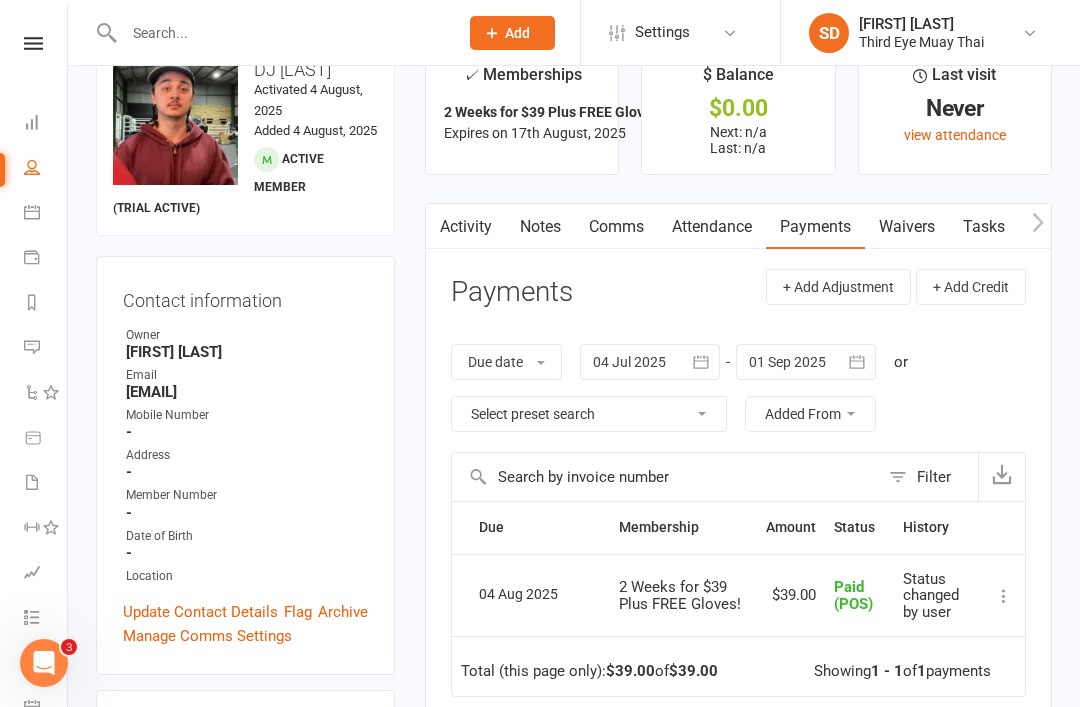 click on "Dashboard" at bounding box center (46, 124) 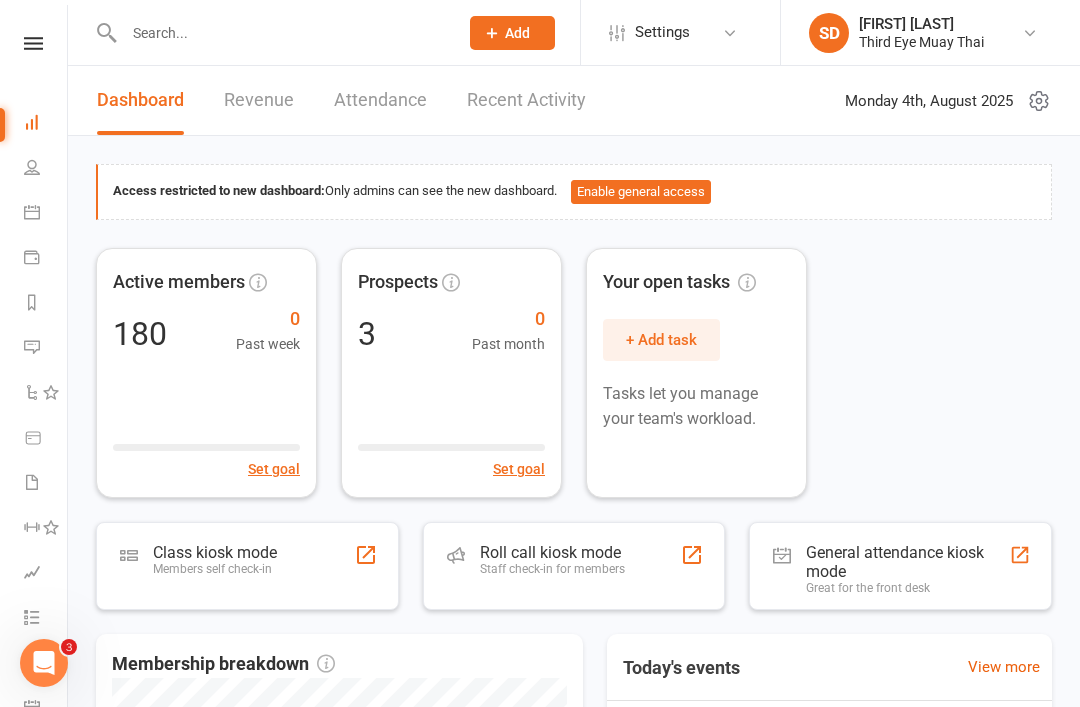 click on "Members self check-in" at bounding box center (215, 569) 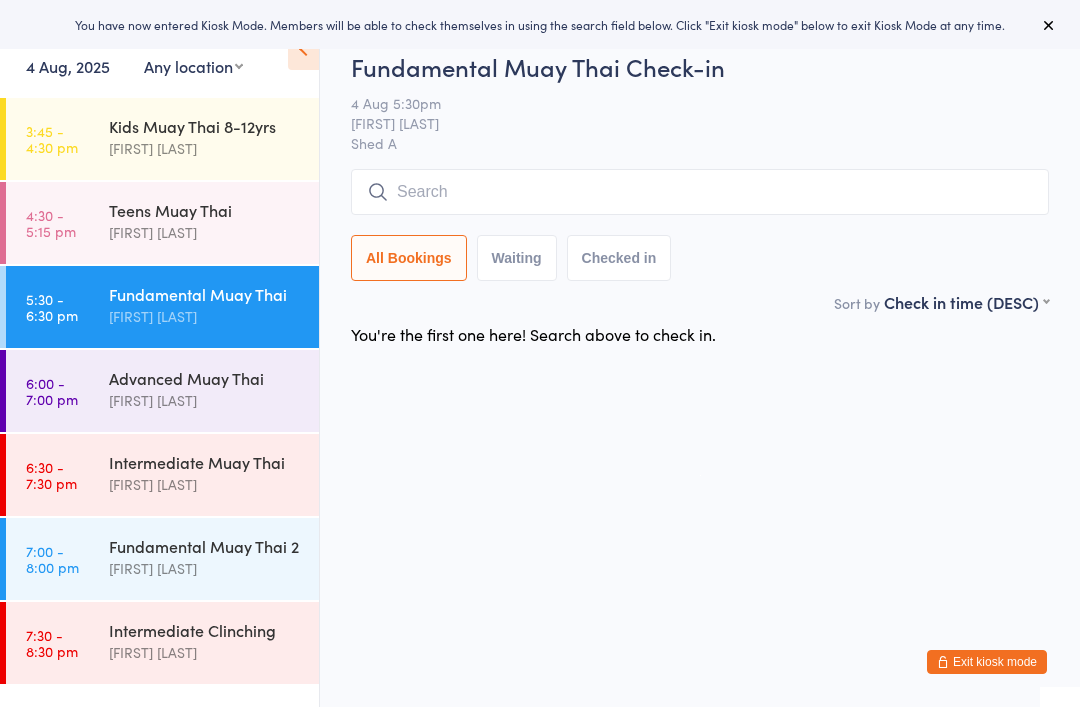 scroll, scrollTop: 0, scrollLeft: 0, axis: both 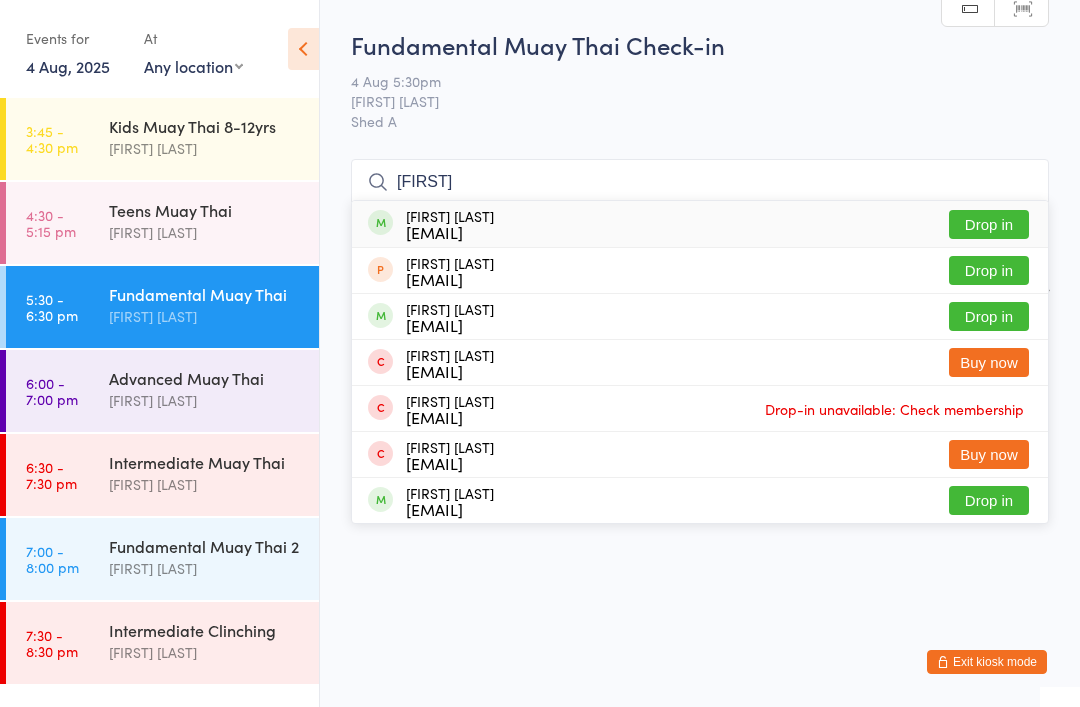 type on "[FIRST]" 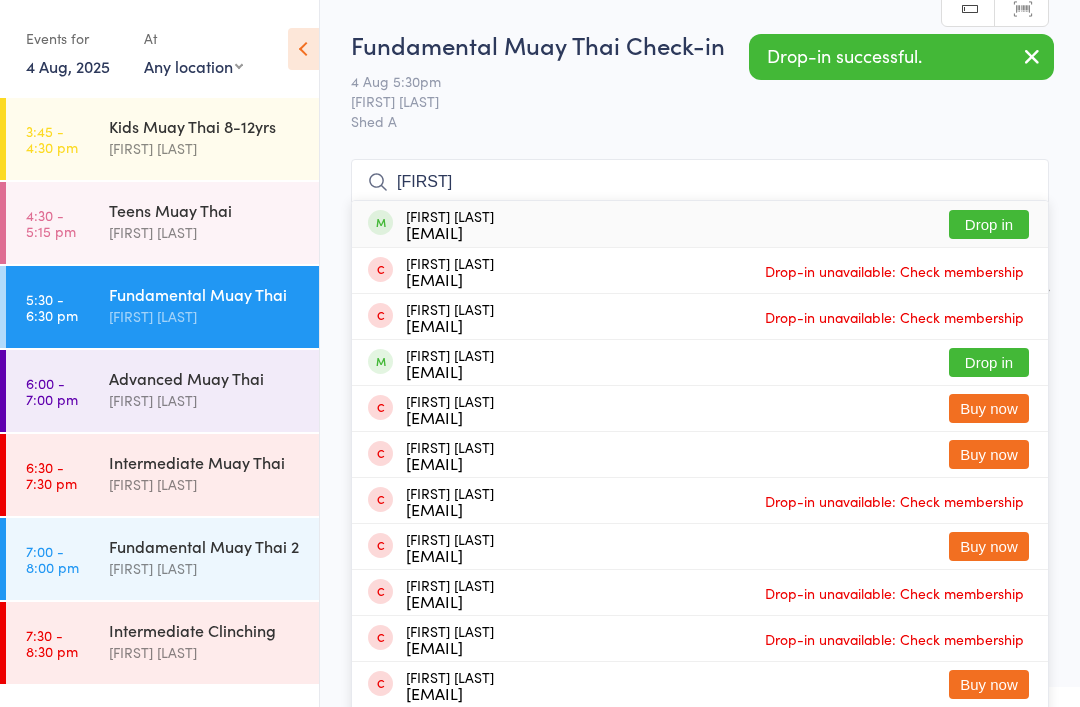 type on "[FIRST]" 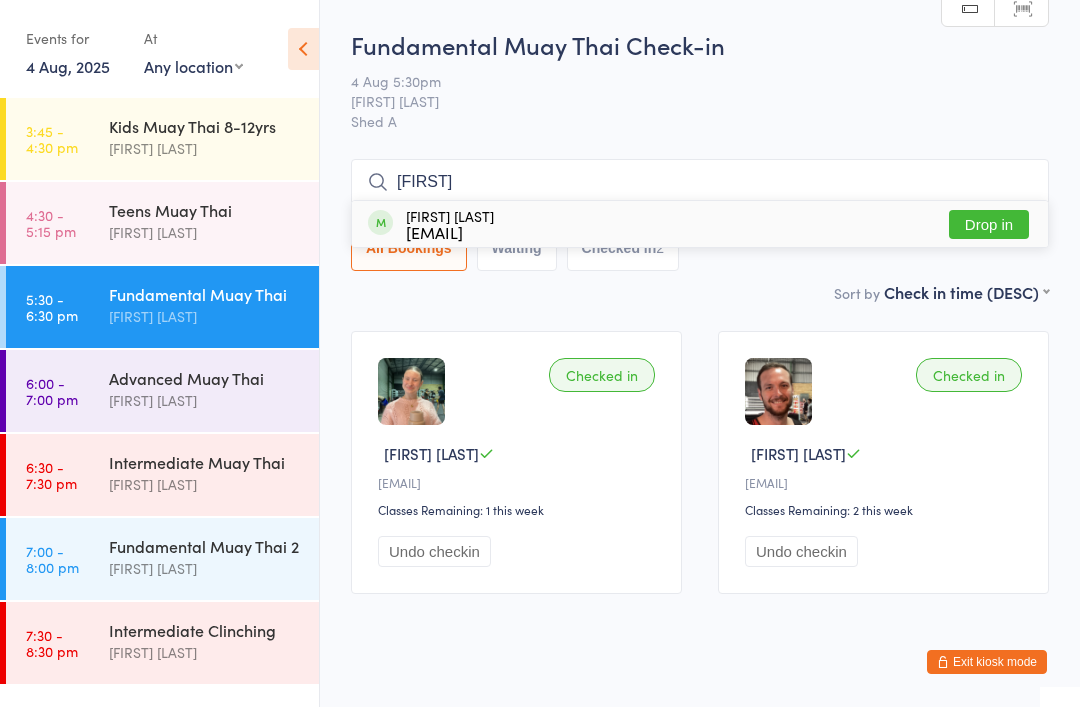 type on "[FIRST]" 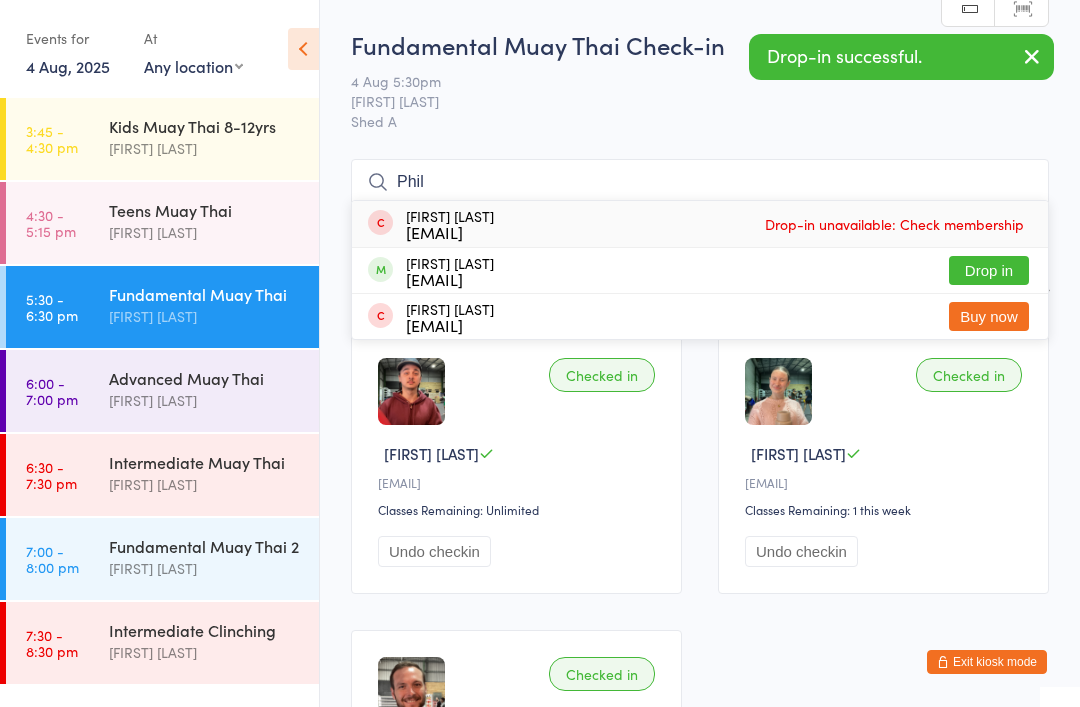 type on "Phil" 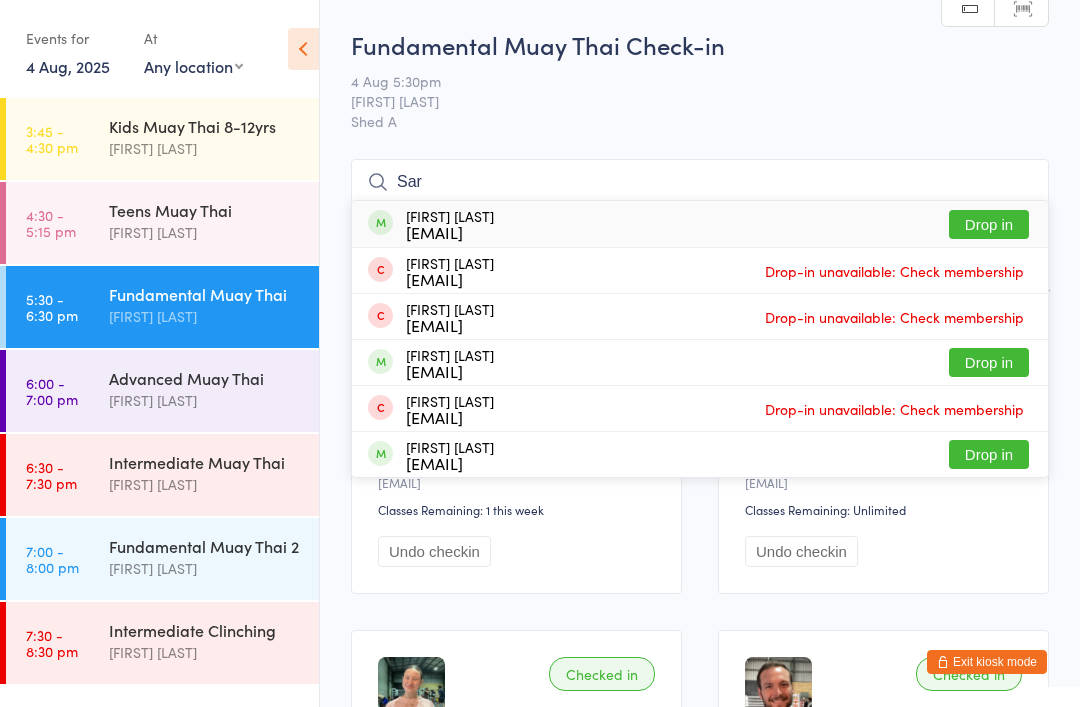 type on "Sar" 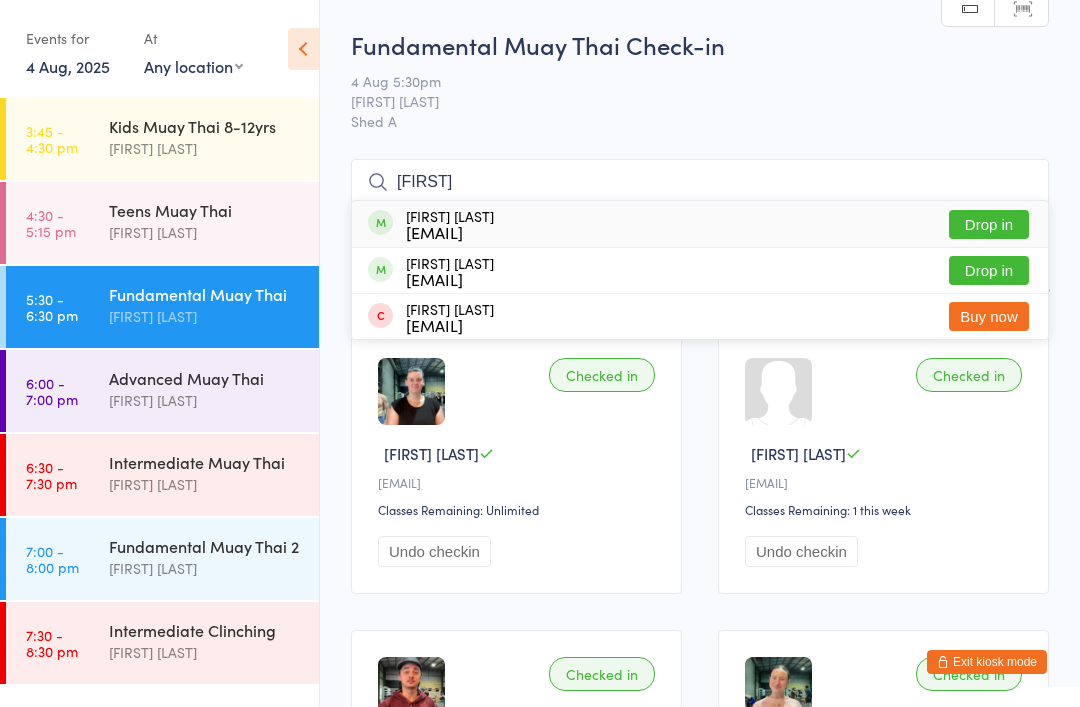 type on "Vin" 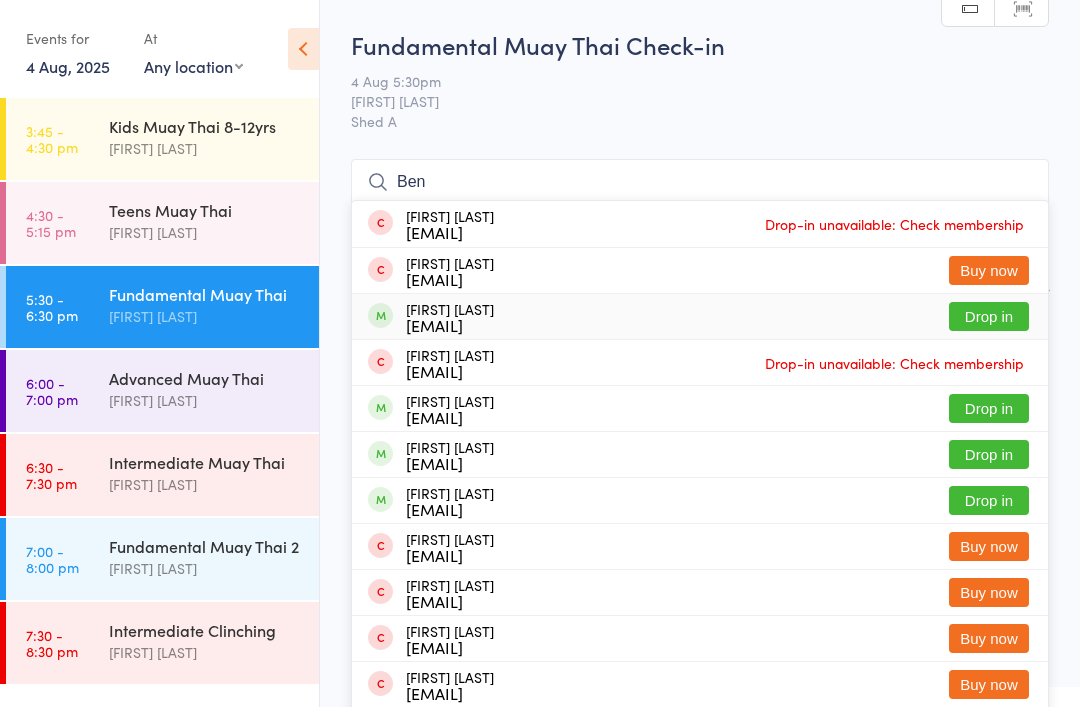 type on "Ben" 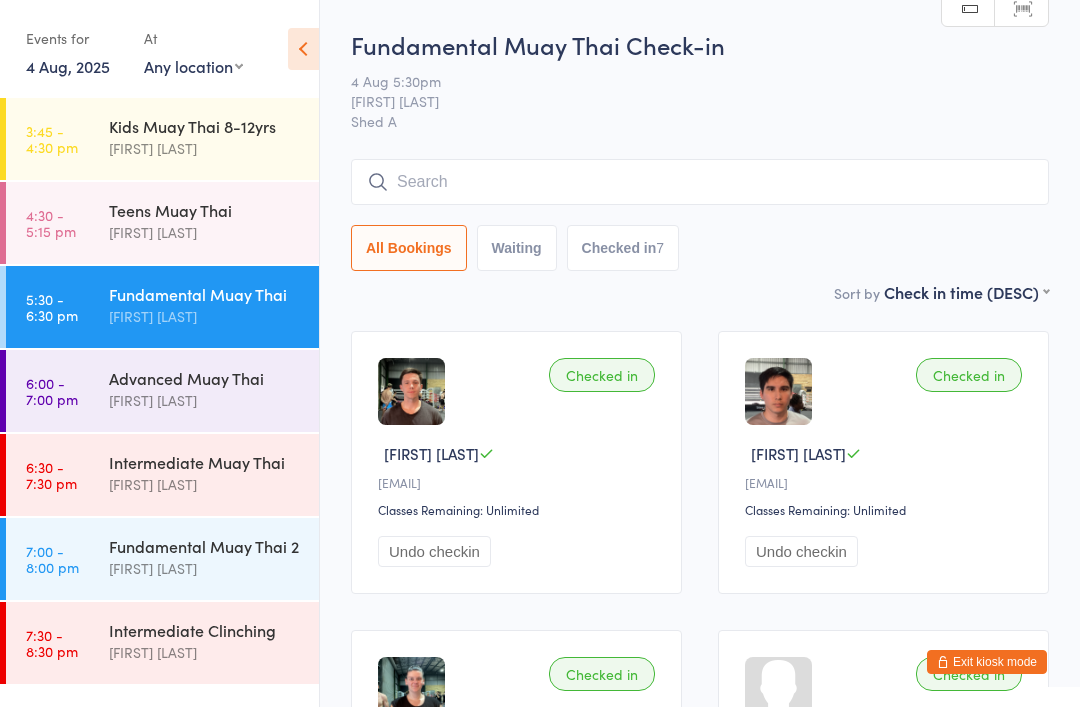 click on "Teens Muay Thai" at bounding box center (205, 210) 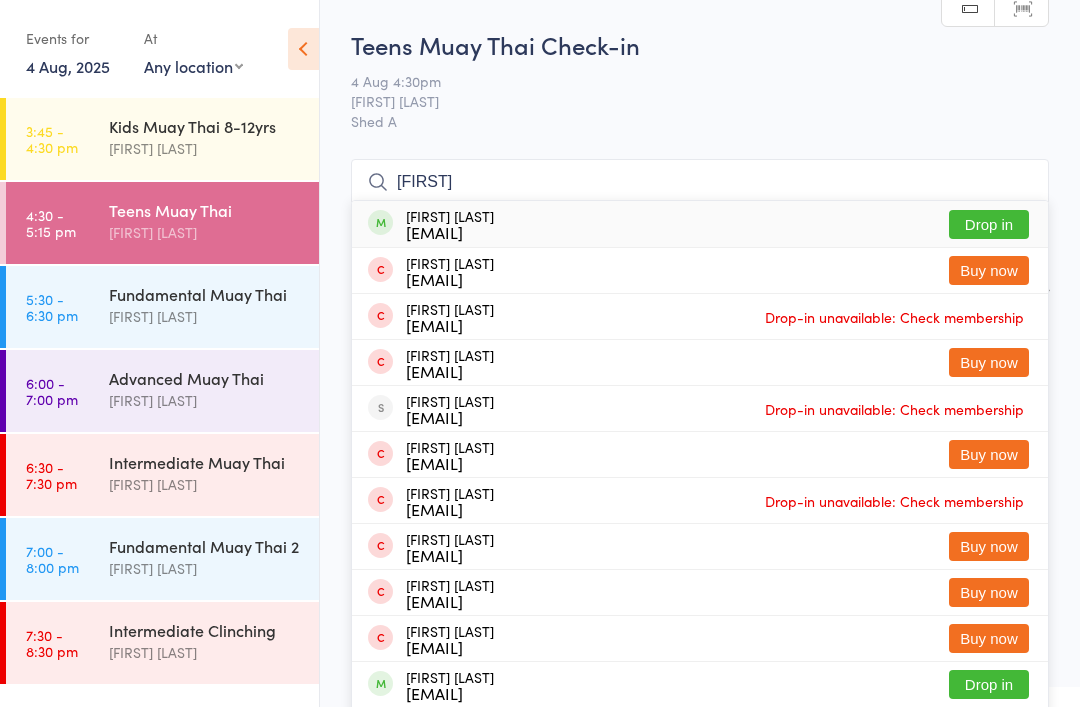 type on "Marli" 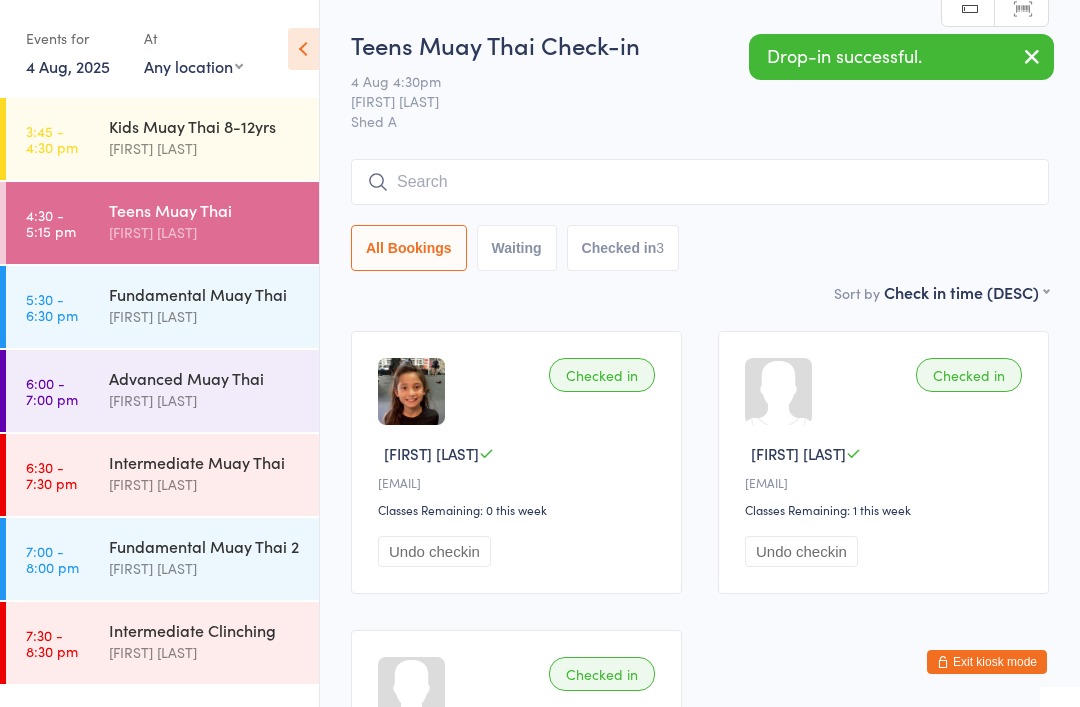 click on "Advanced Muay Thai" at bounding box center [205, 378] 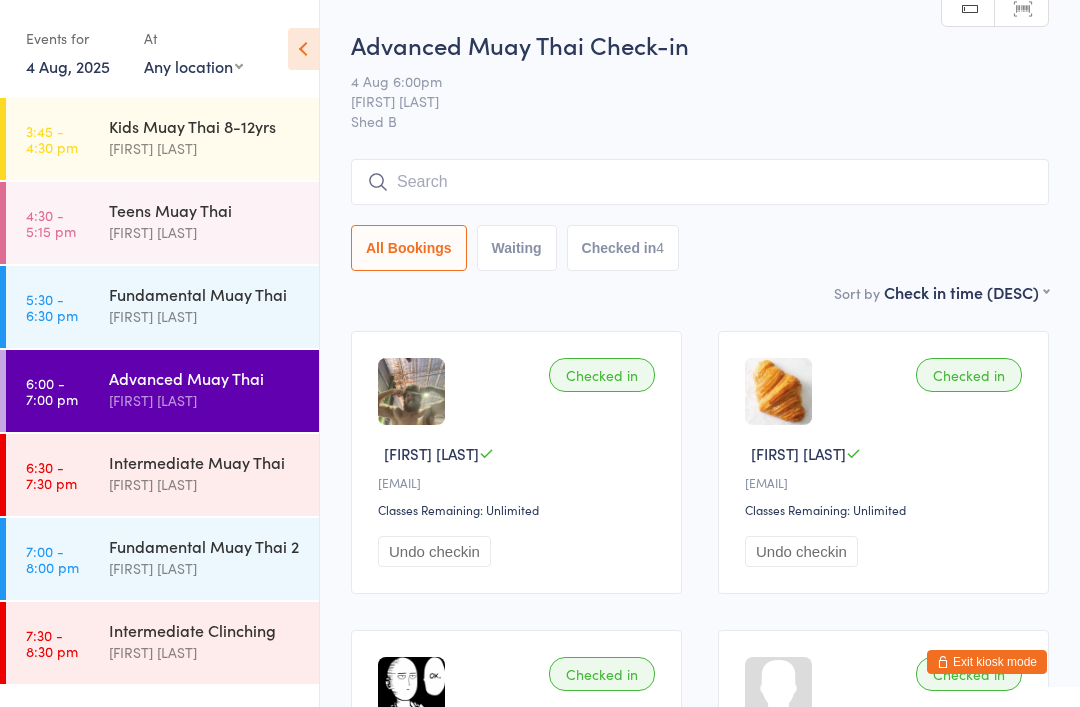 click on "[FIRST] [LAST]" at bounding box center [205, 316] 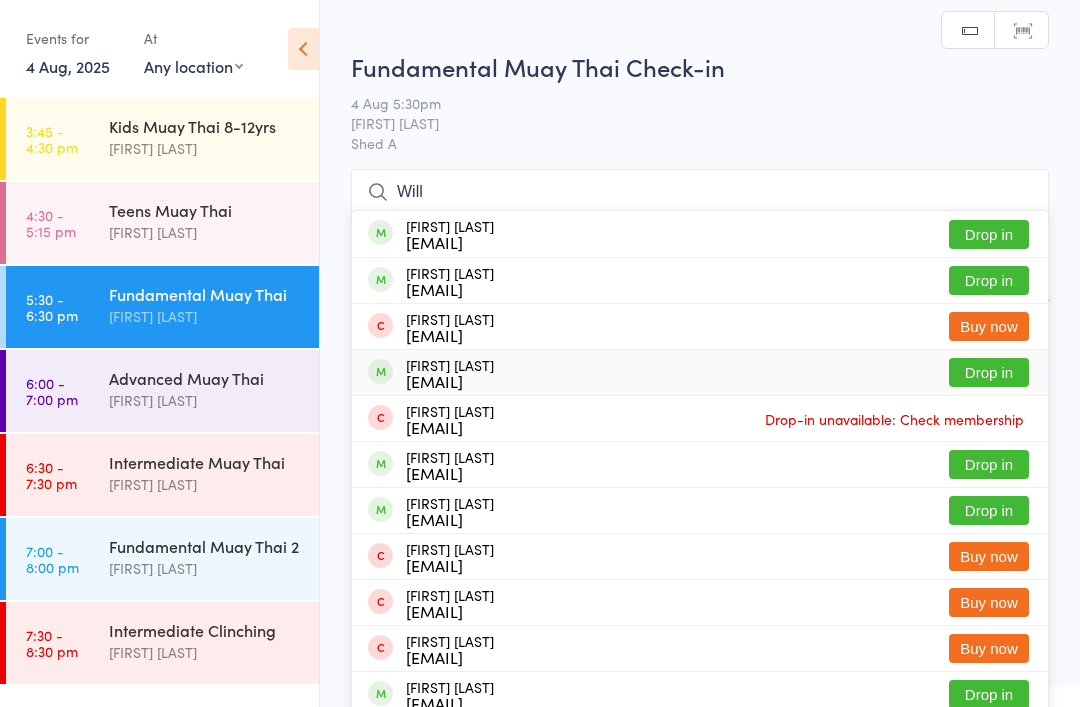 type on "Will" 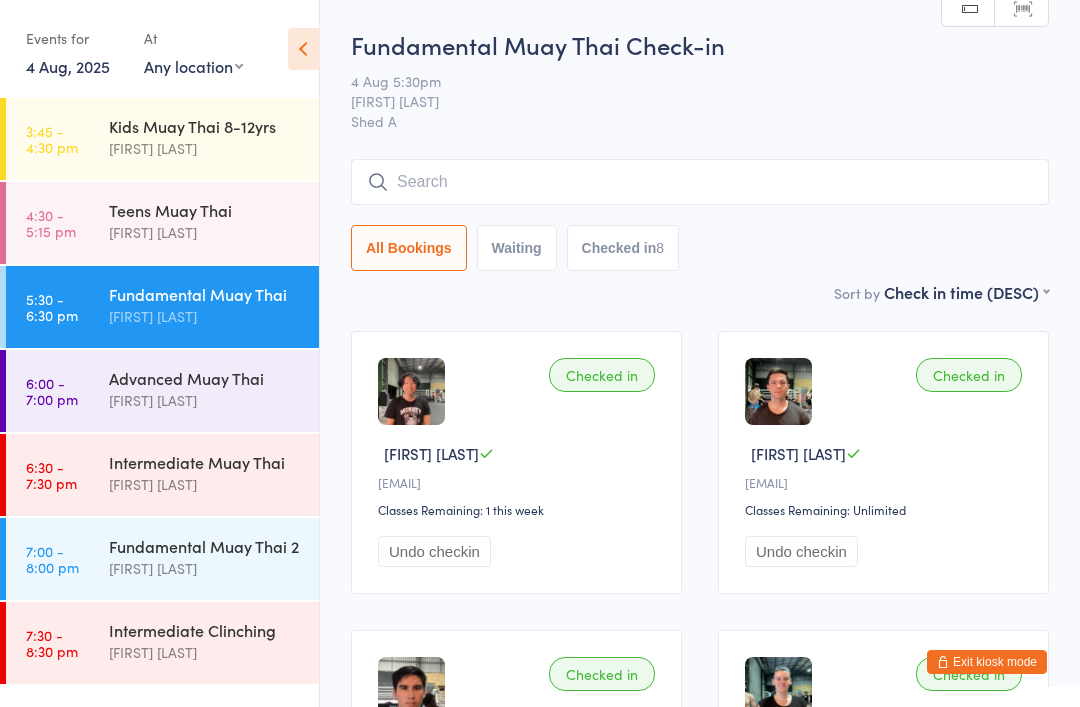 click on "6:00 - 7:00 pm Advanced Muay Thai Shae Dekel" at bounding box center (162, 391) 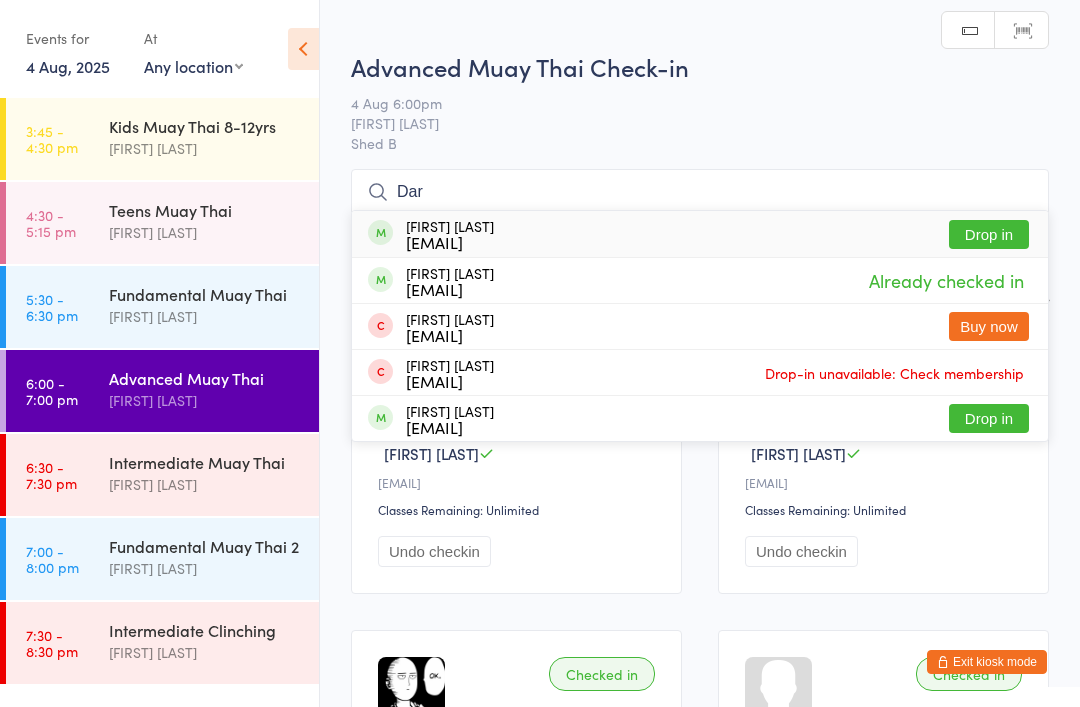 type on "Dar" 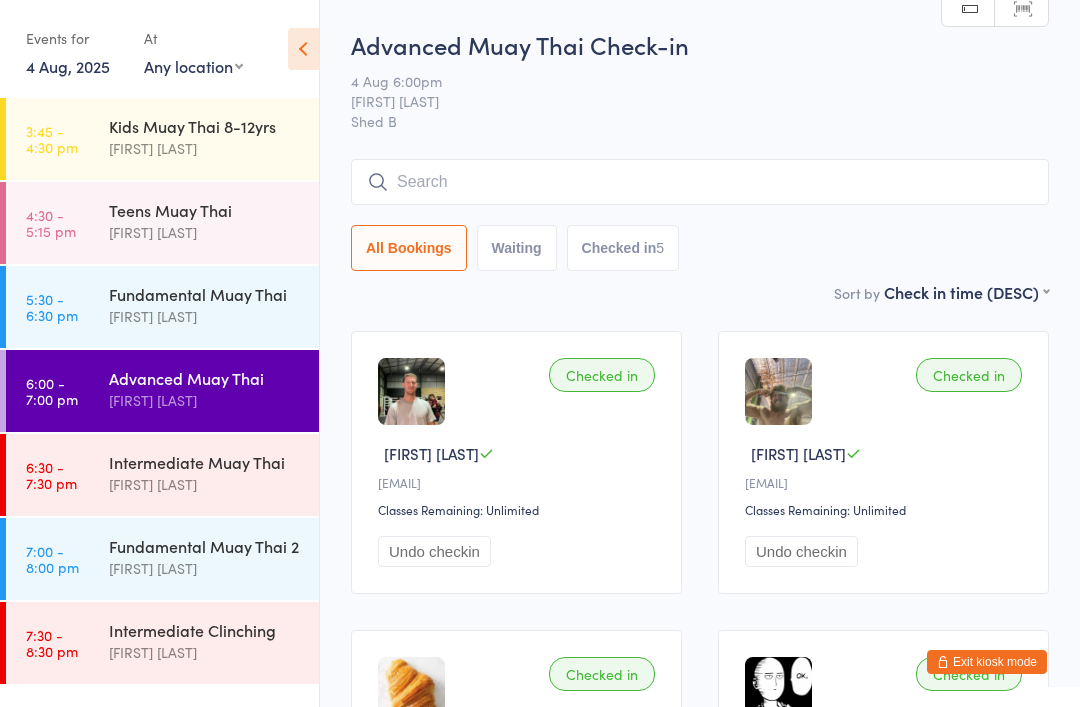 click on "Advanced Muay Thai Check-in 4 Aug 6:00pm  Shae Dekel  Shed B  Manual search Scanner input All Bookings Waiting  Checked in  5 Sort by   Check in time (DESC) First name (ASC) First name (DESC) Last name (ASC) Last name (DESC) Check in time (ASC) Check in time (DESC) Checked in Darby L  D•••••••••2@gmail.com Classes Remaining: Unlimited   Undo checkin Checked in Caleb P  c••••••1@gmail.com Classes Remaining: Unlimited   Undo checkin Checked in Samantha M  s••••••••••••r@hotmail.com Classes Remaining: Unlimited   Undo checkin Checked in Matthew M  m•••••••••••••••1@gmail.com Classes Remaining: Unlimited   Undo checkin Checked in Graham d  G•••••••••1@gmail.com Classes Remaining: Unlimited   Undo checkin" at bounding box center [700, 619] 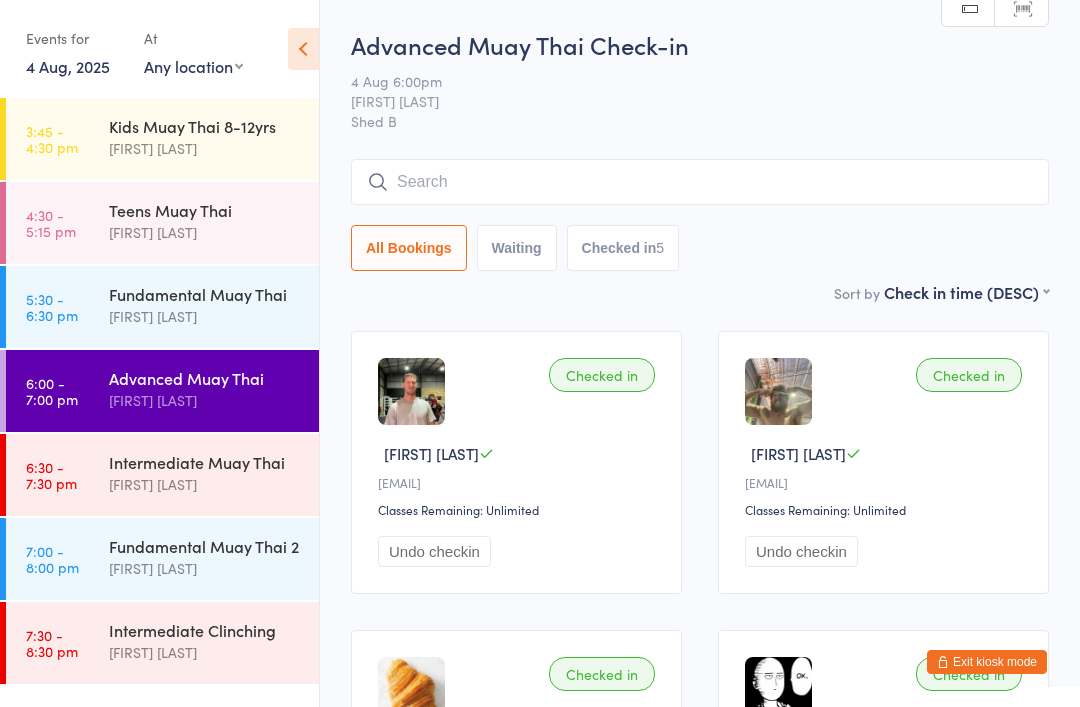 click on "Checked in Matthew M  m•••••••••••••••1@gmail.com Classes Remaining: Unlimited   Undo checkin" at bounding box center [883, 761] 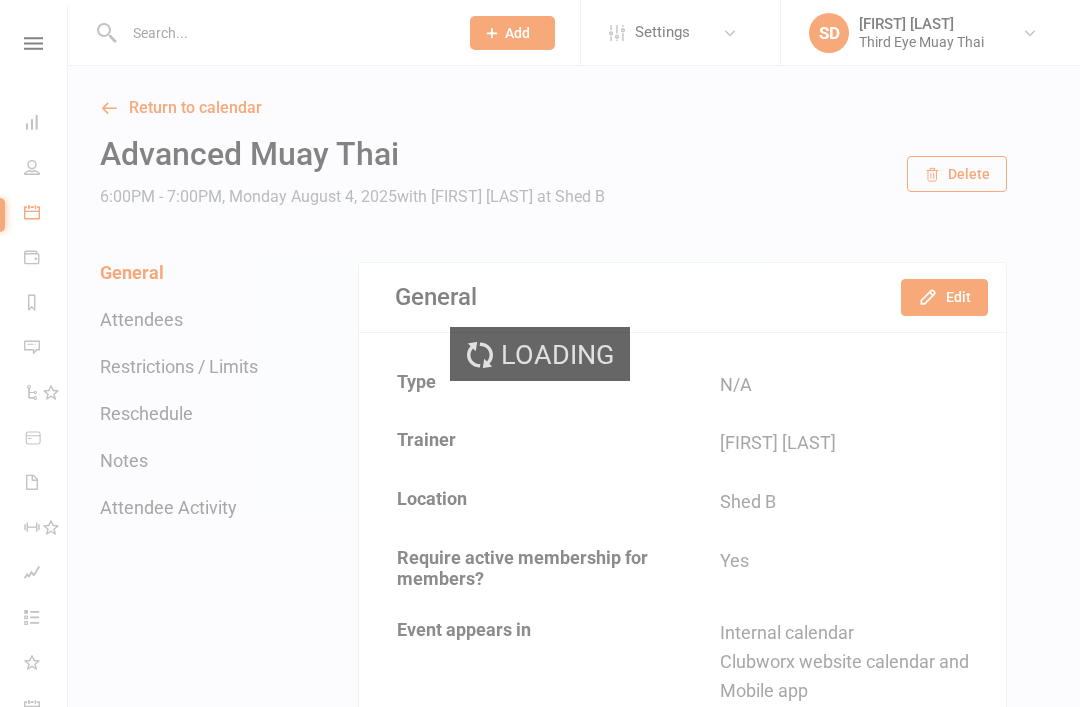 scroll, scrollTop: 0, scrollLeft: 0, axis: both 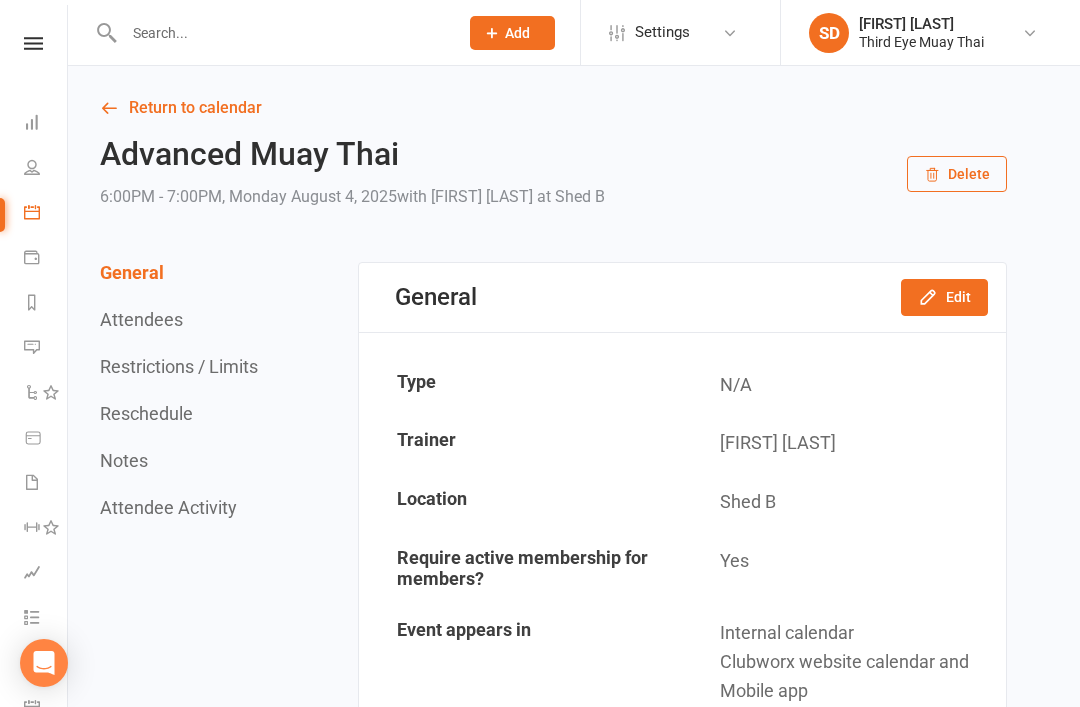 click at bounding box center (281, 33) 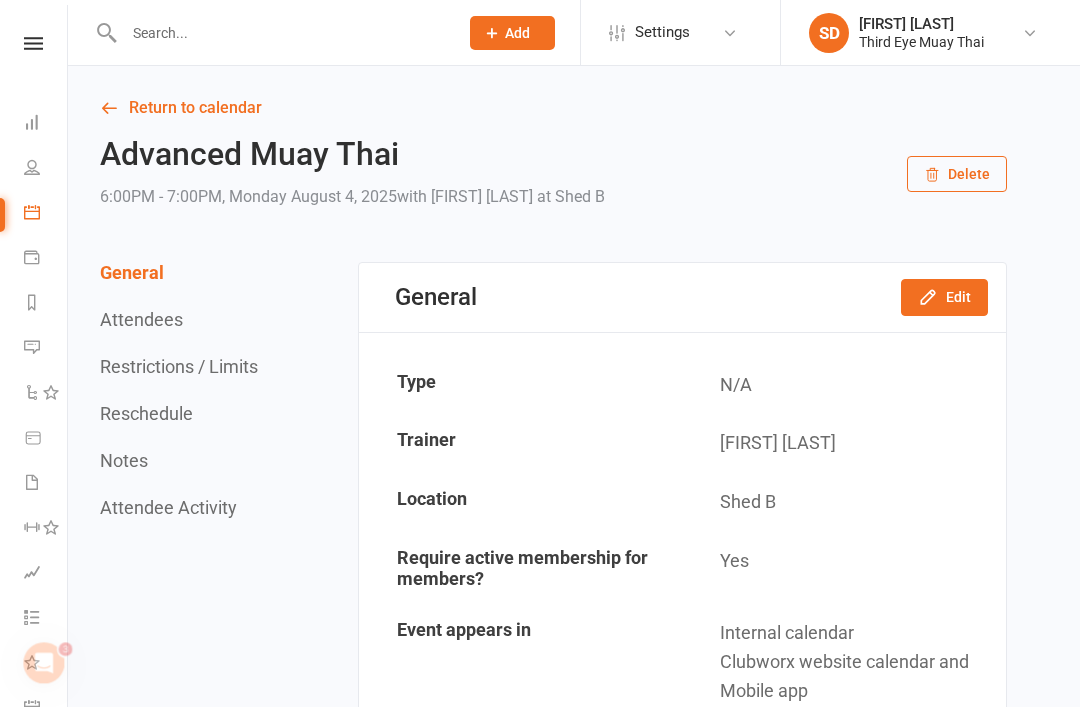 scroll, scrollTop: 0, scrollLeft: 0, axis: both 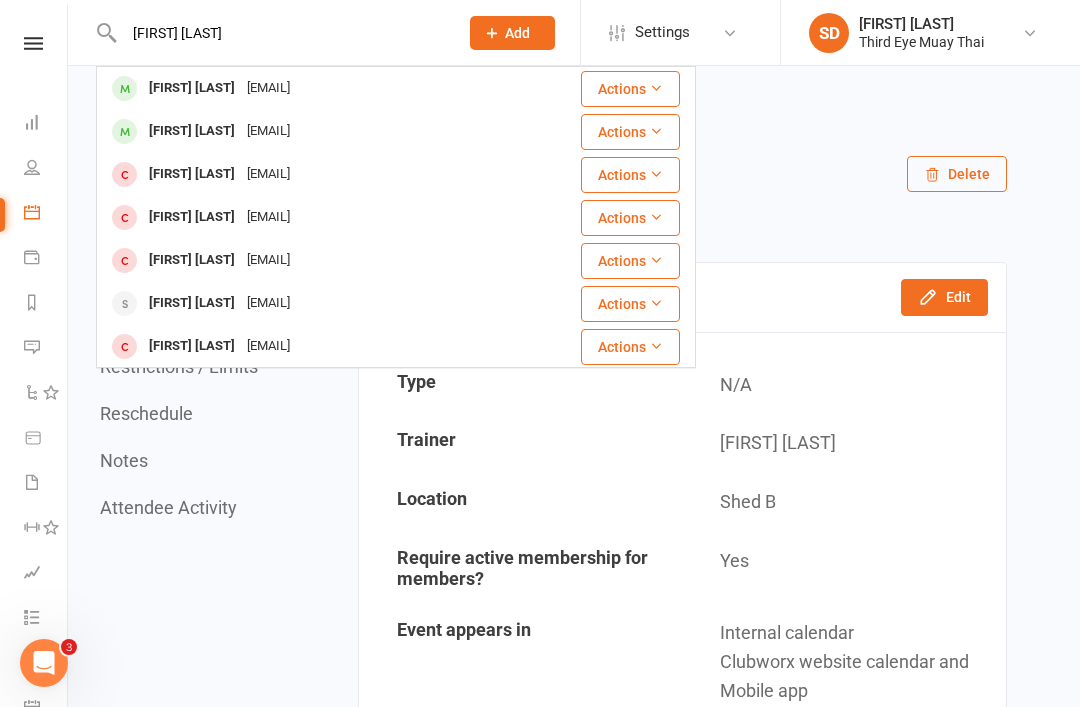 type on "Jack cr" 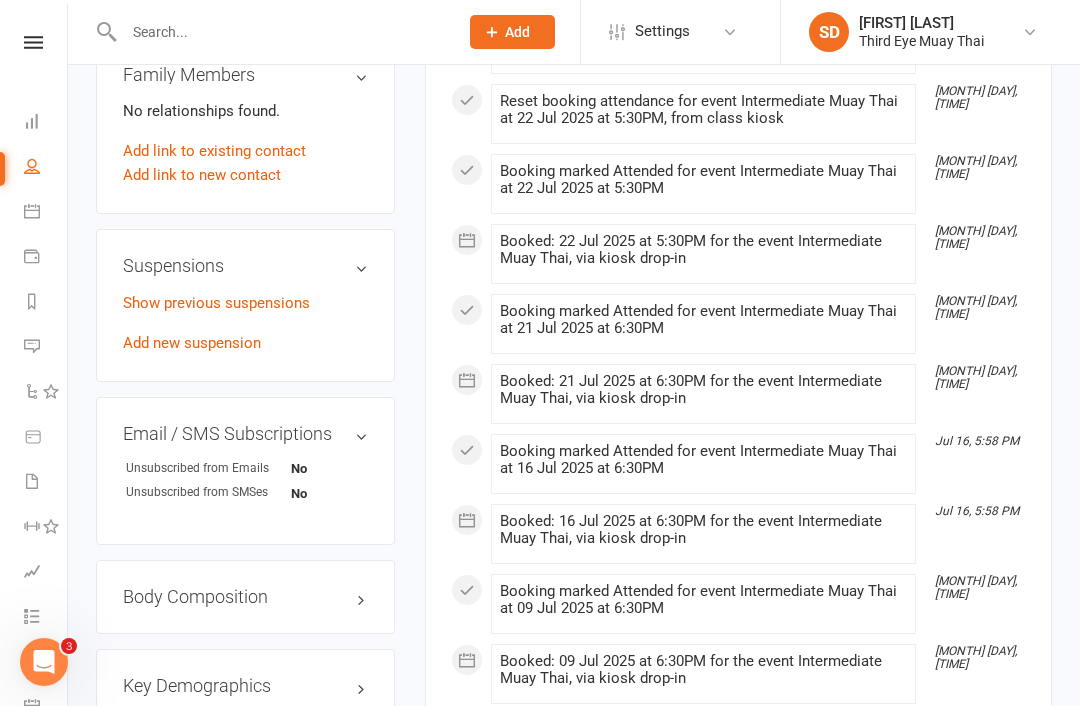 scroll, scrollTop: 1118, scrollLeft: 0, axis: vertical 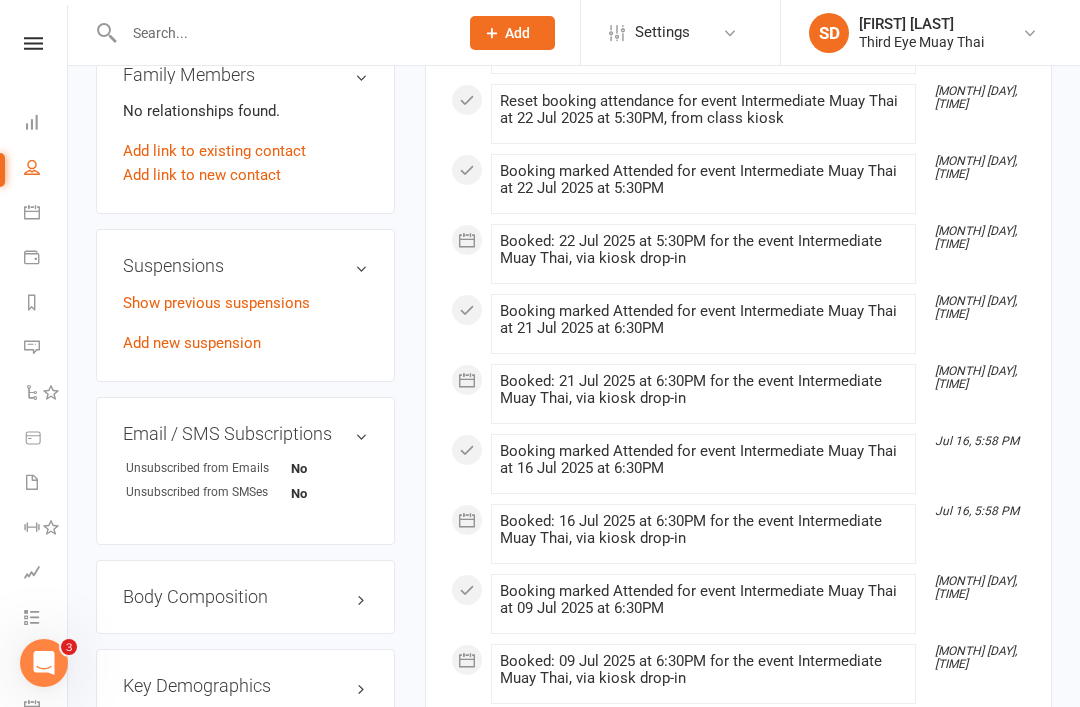 click on "Add new suspension" at bounding box center (192, 343) 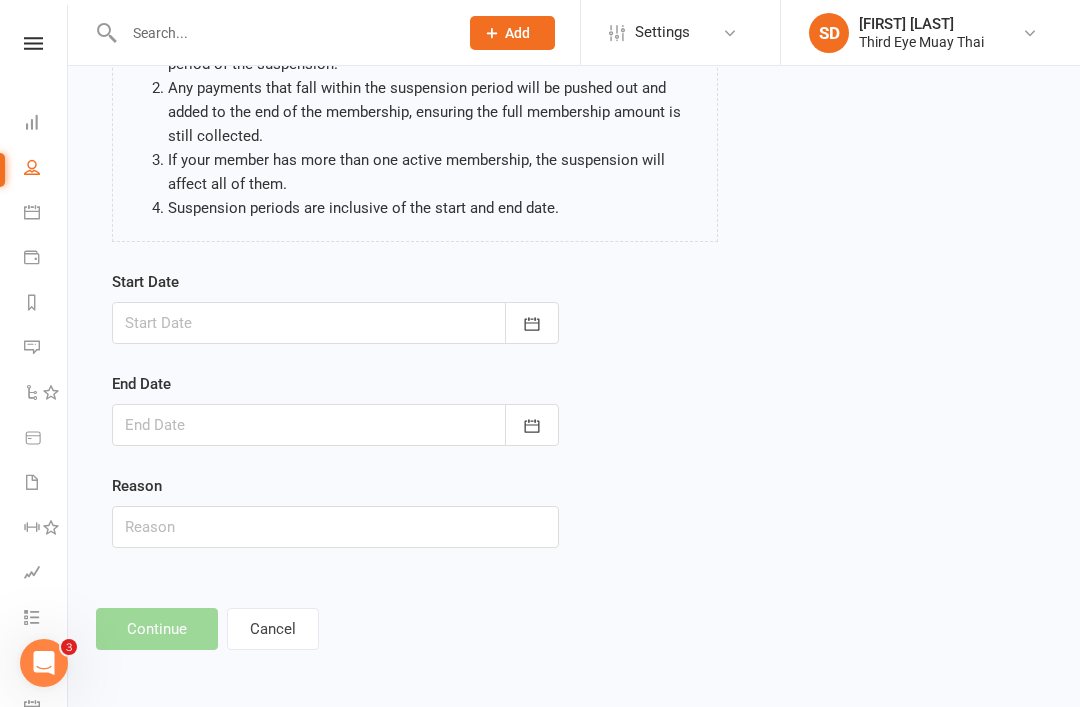 scroll, scrollTop: 0, scrollLeft: 0, axis: both 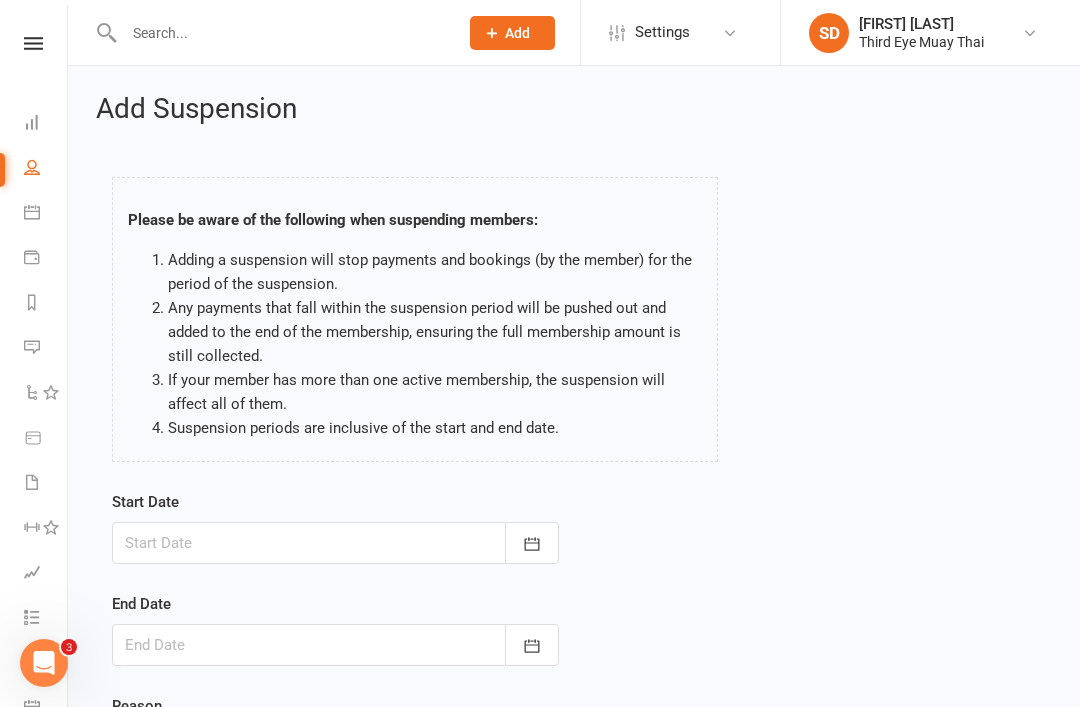 click at bounding box center [335, 543] 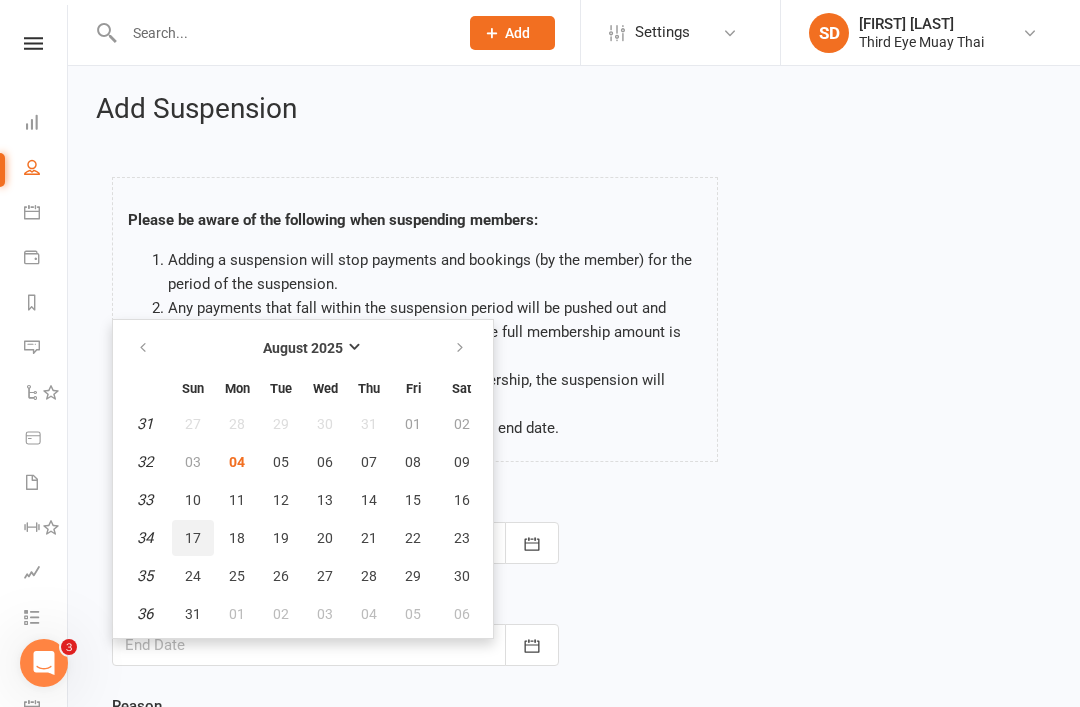 click on "17" at bounding box center [193, 538] 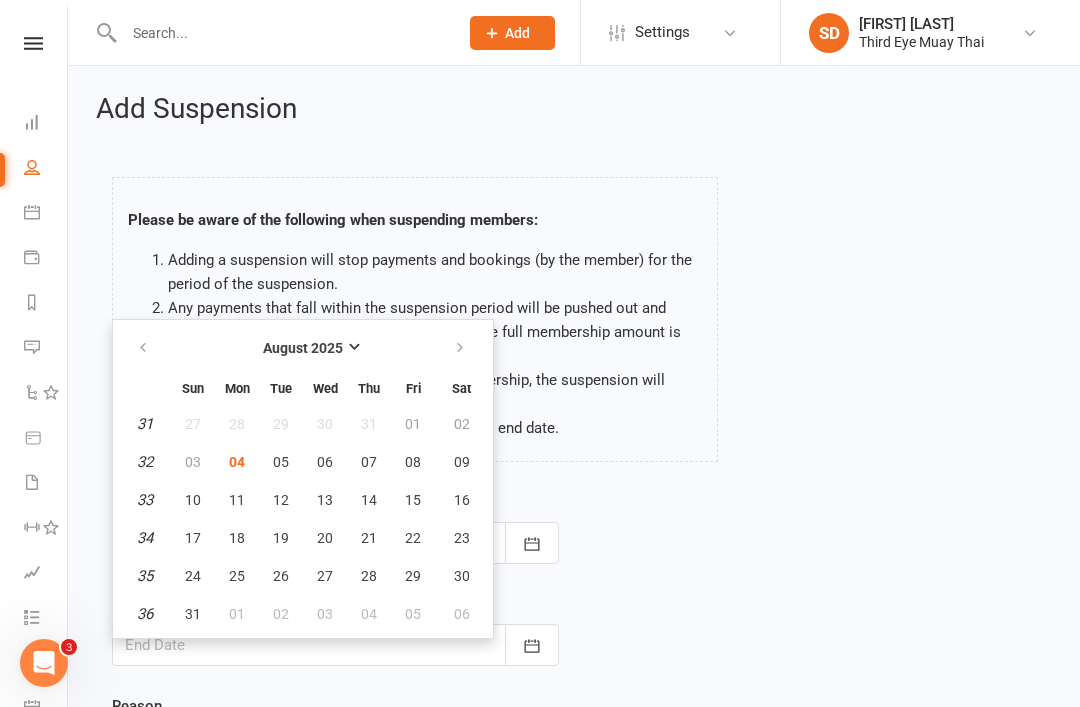 type on "17 Aug 2025" 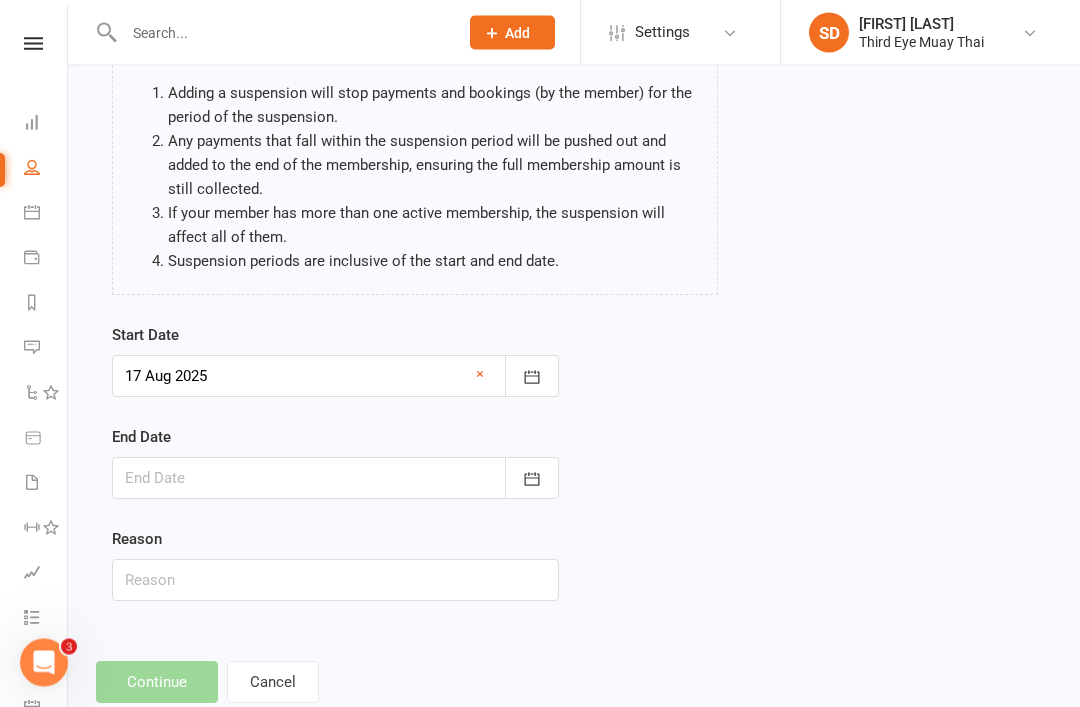 scroll, scrollTop: 167, scrollLeft: 0, axis: vertical 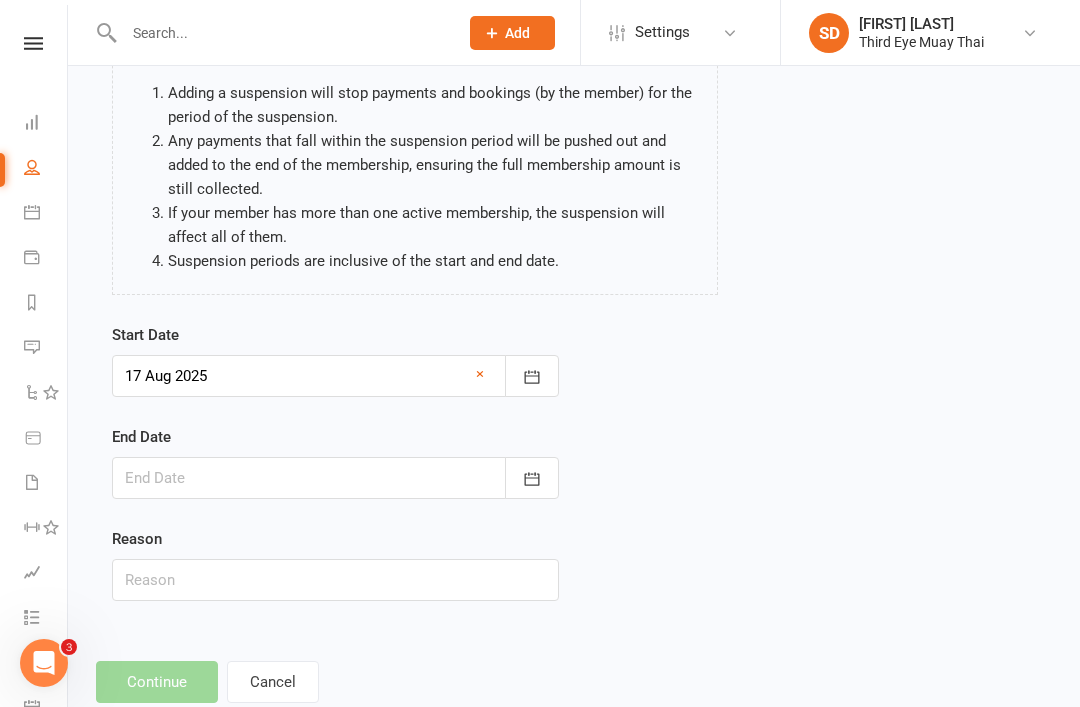 click at bounding box center [335, 478] 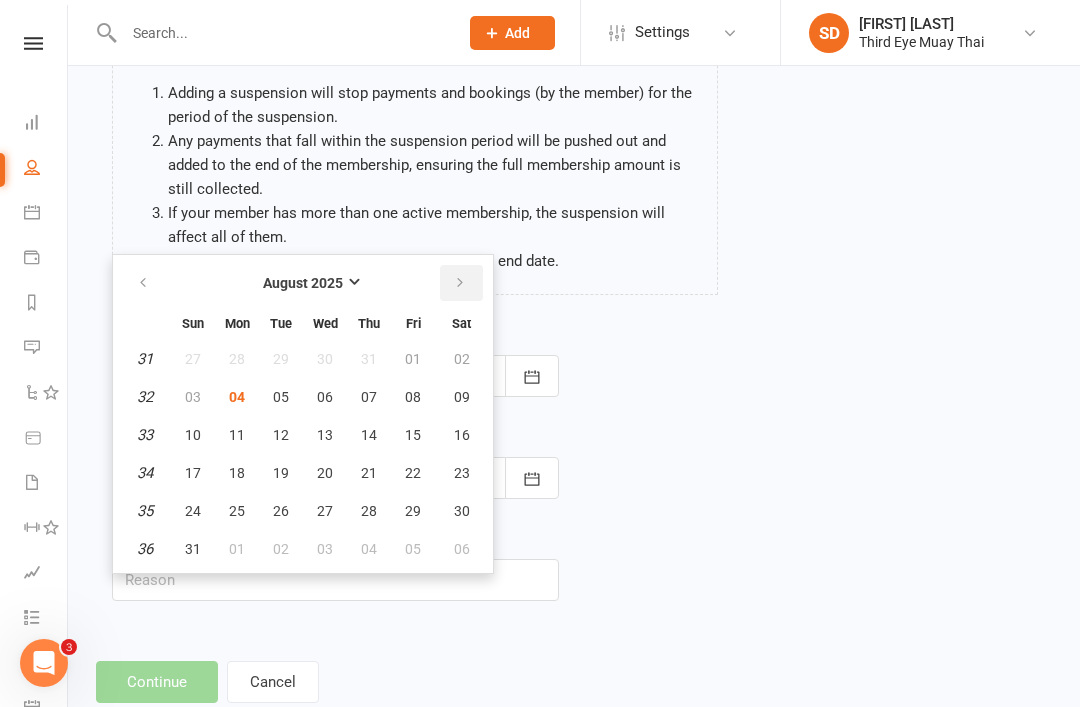 click at bounding box center [460, 283] 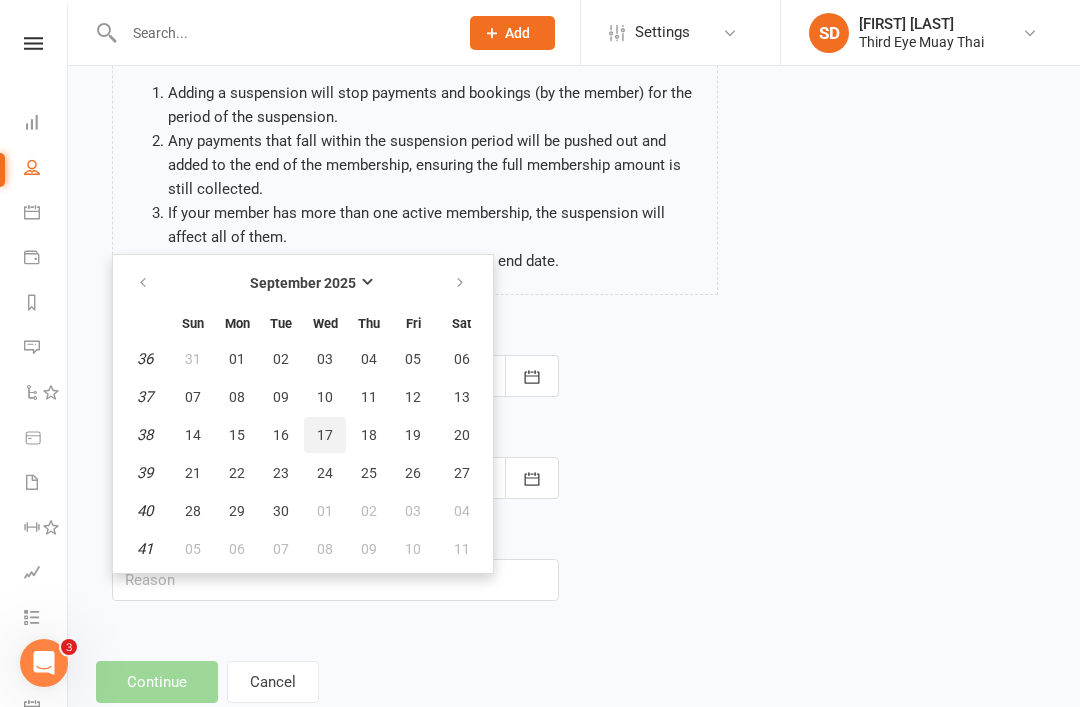 click on "17" at bounding box center [325, 435] 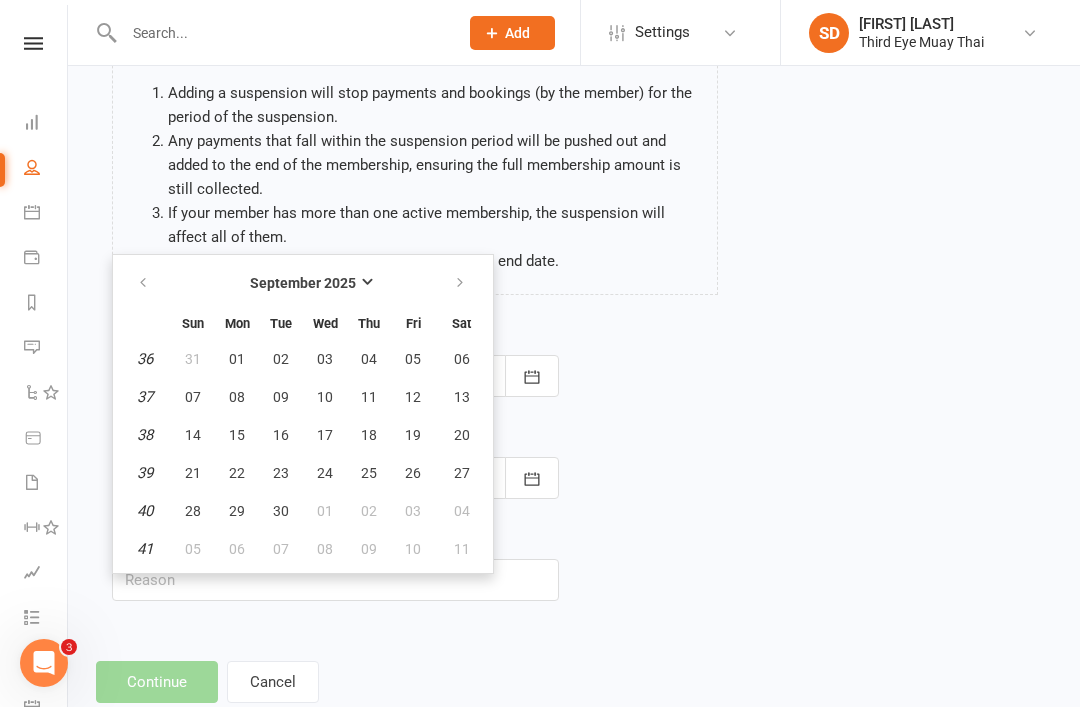 type on "17 Sep 2025" 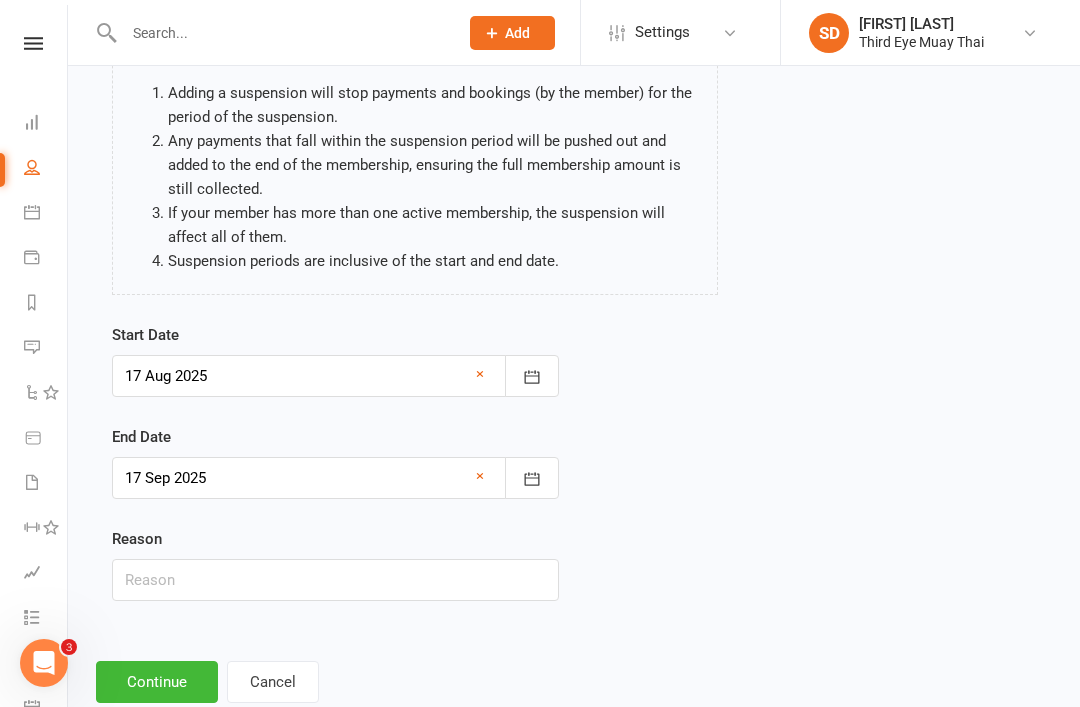 click on "Continue" at bounding box center [157, 682] 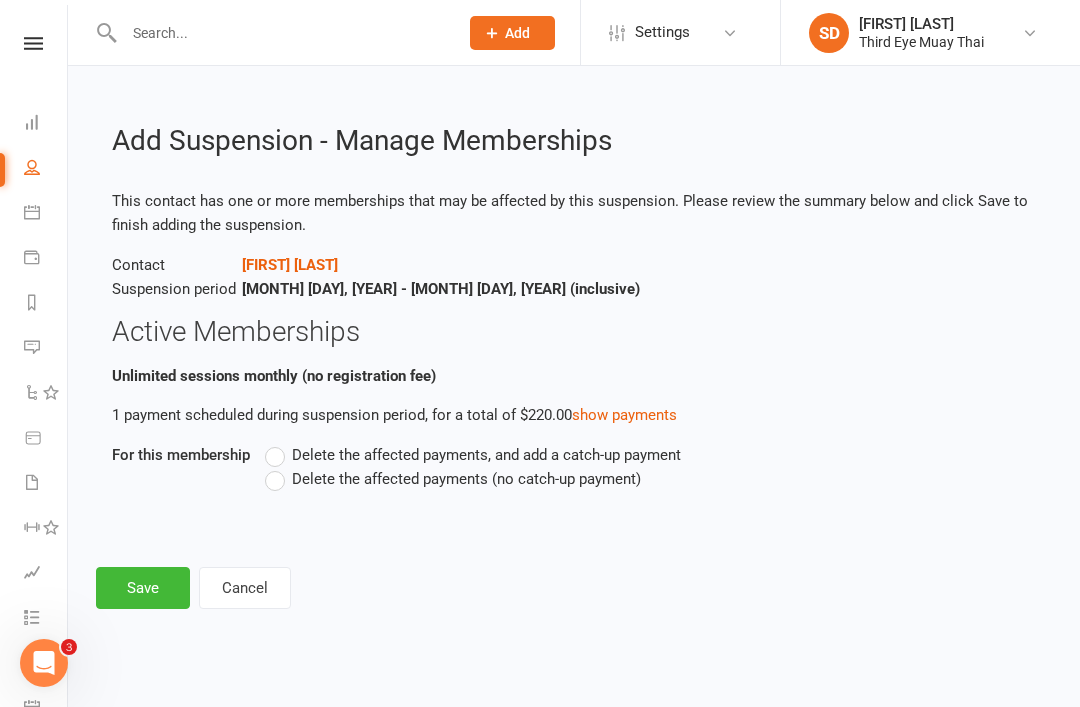 scroll, scrollTop: 0, scrollLeft: 0, axis: both 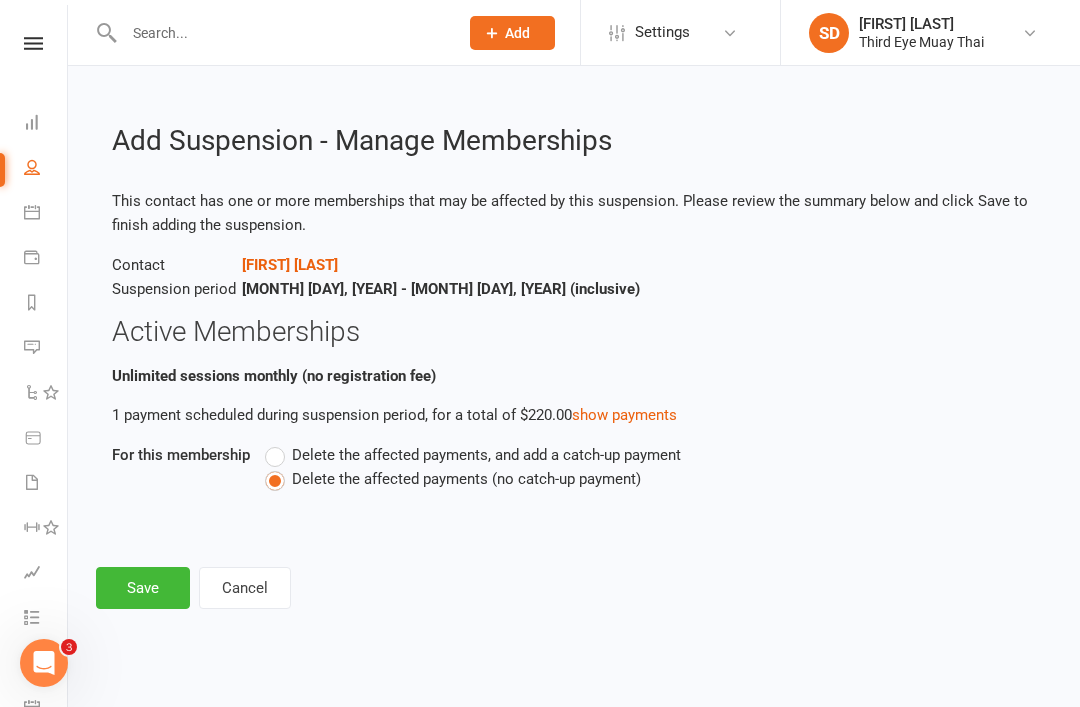 click on "Save" at bounding box center [143, 588] 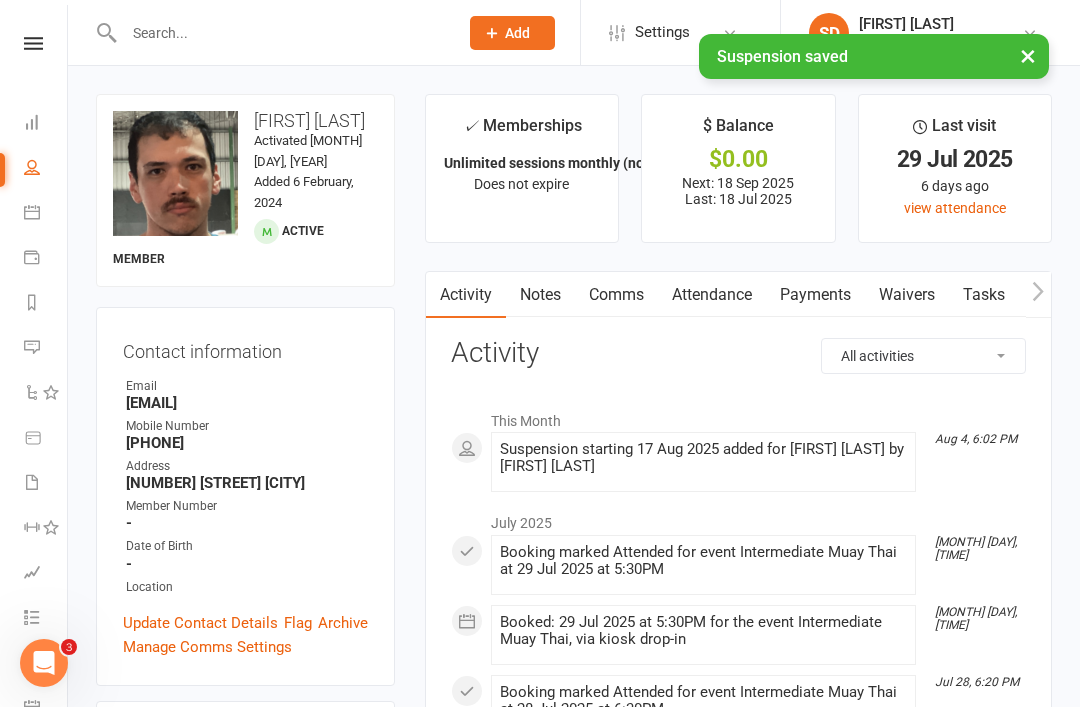 click on "Dashboard" at bounding box center [46, 124] 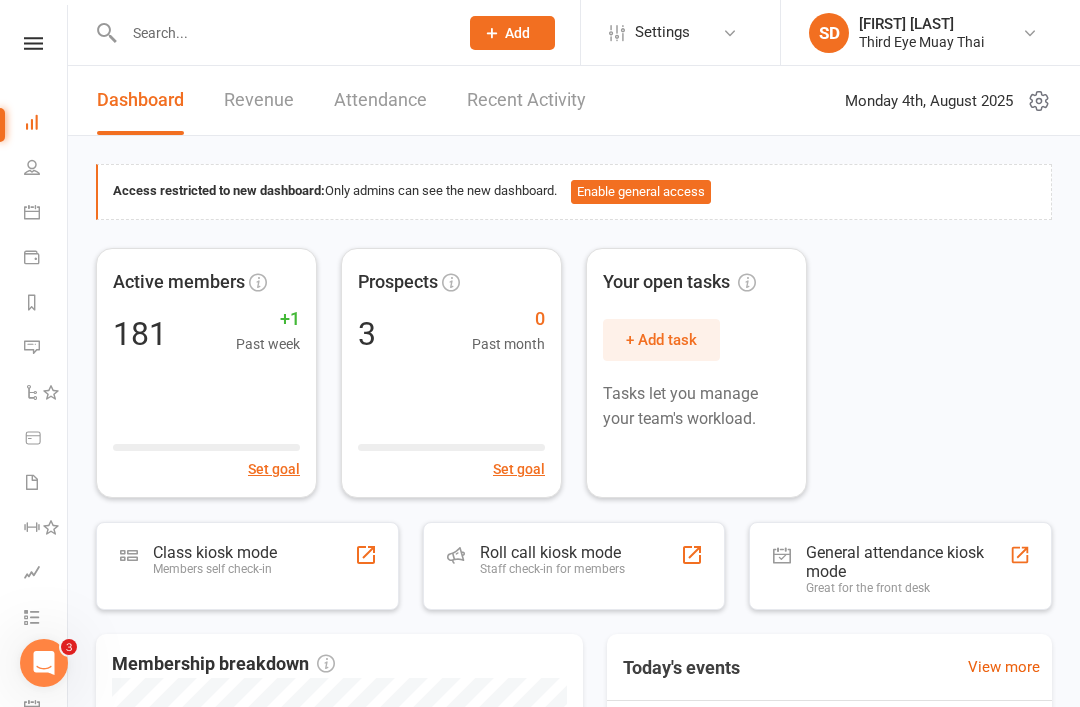 click on "Class kiosk mode" at bounding box center (215, 552) 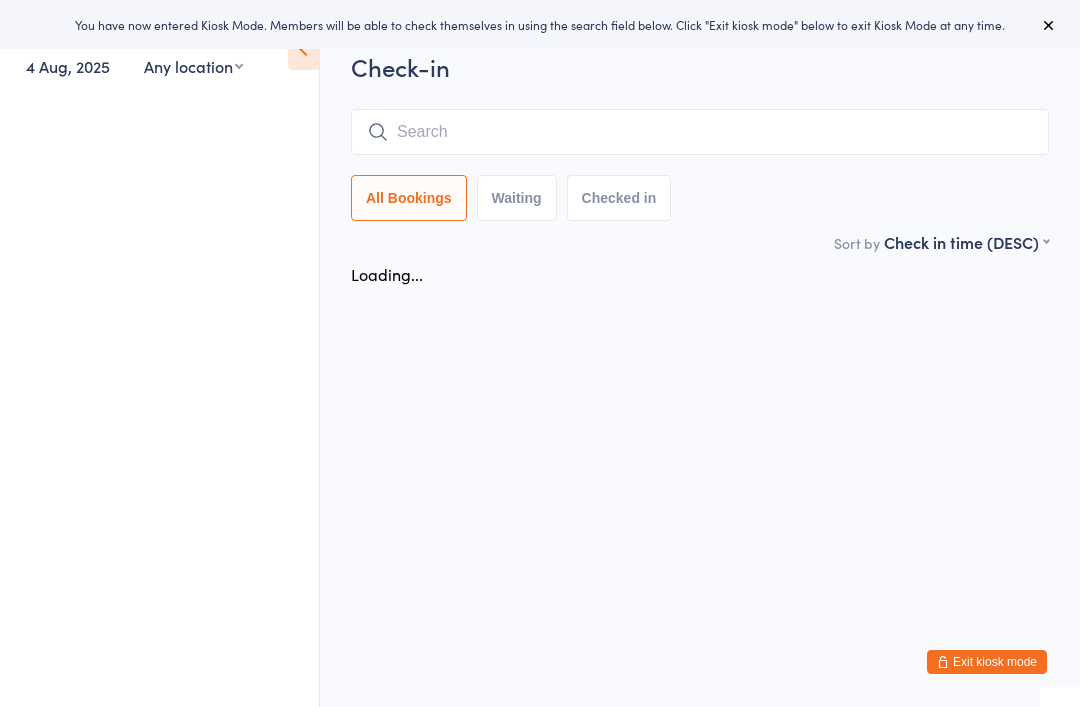 scroll, scrollTop: 0, scrollLeft: 0, axis: both 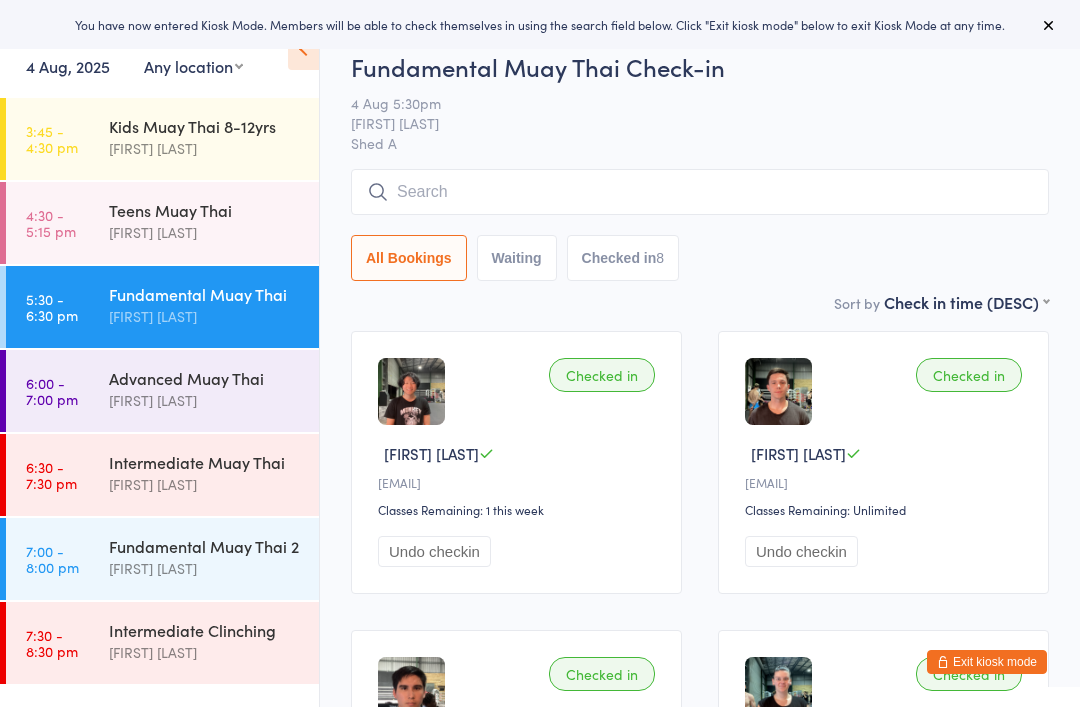 click on "Intermediate Muay Thai" at bounding box center (205, 462) 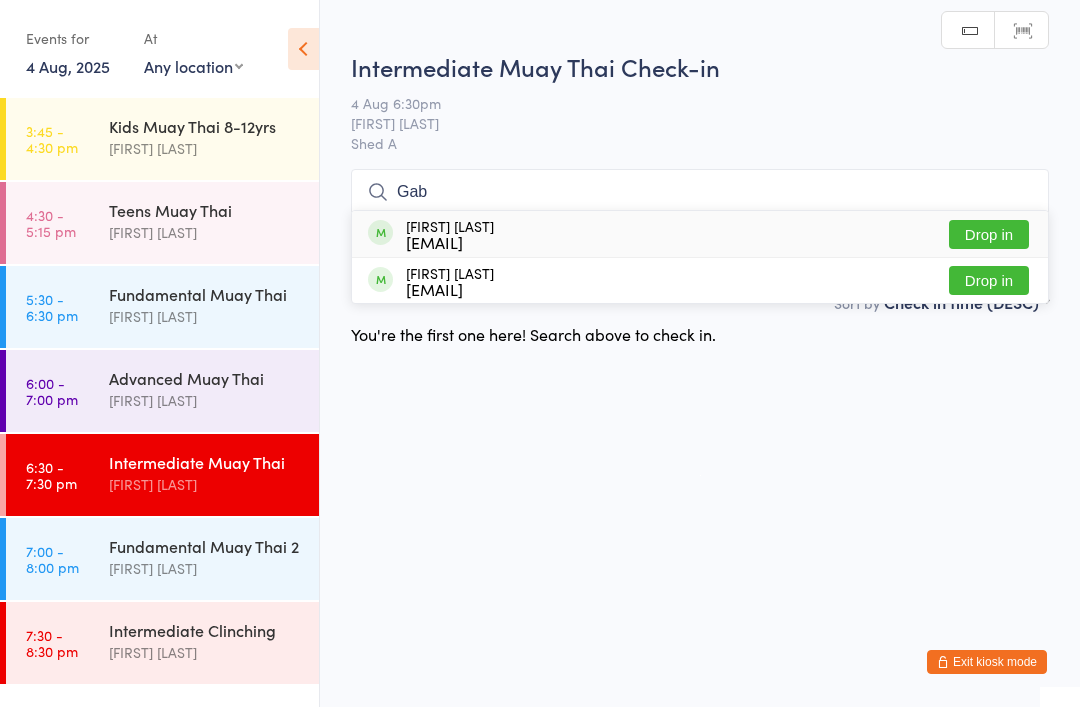 type on "Gab" 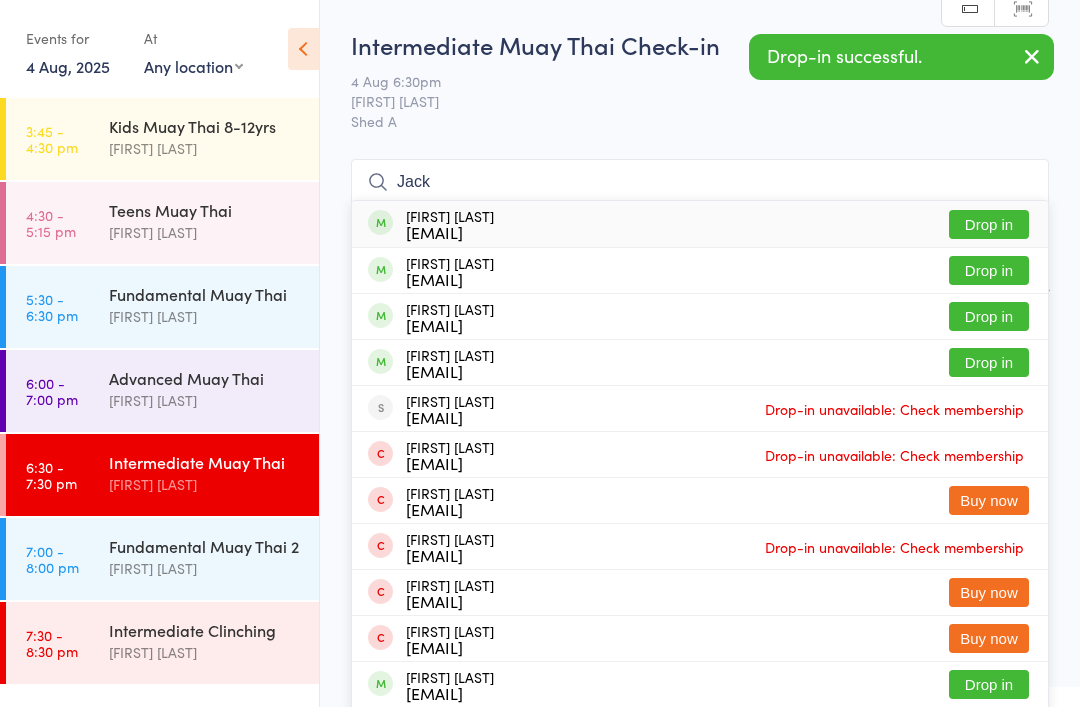 type on "Jack" 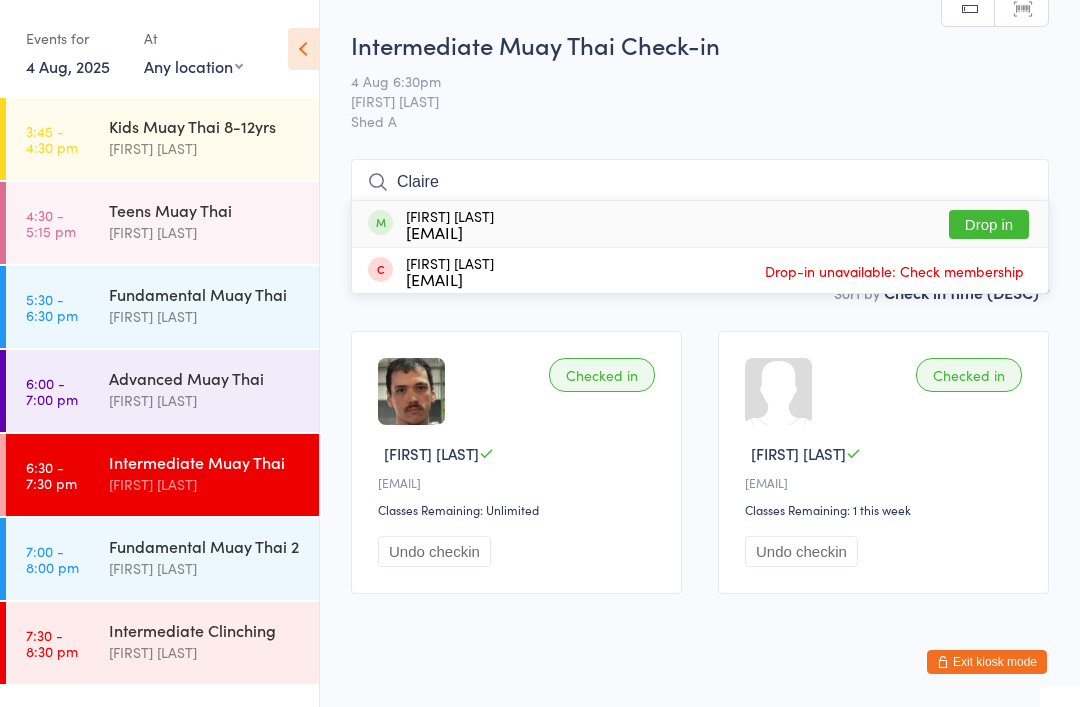 type on "Claire" 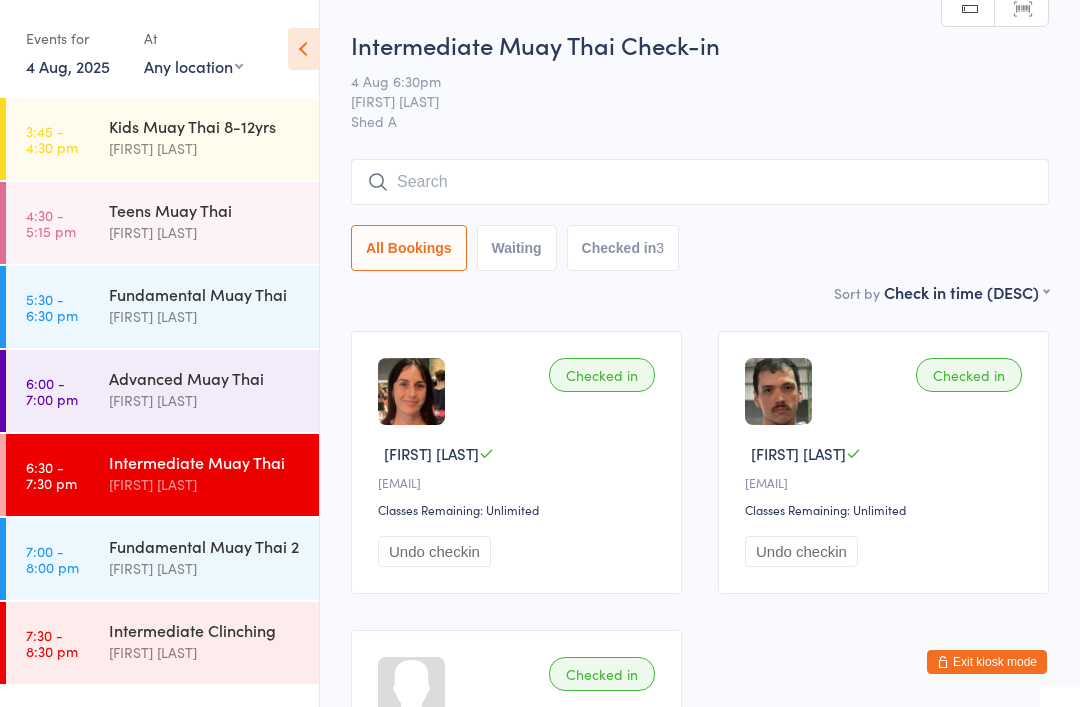 click on "Intermediate Muay Thai Check-in 4 Aug 6:30pm [FIRST] [LAST] Shed A Manual search Scanner input All Bookings Waiting Checked in 3" at bounding box center (700, 154) 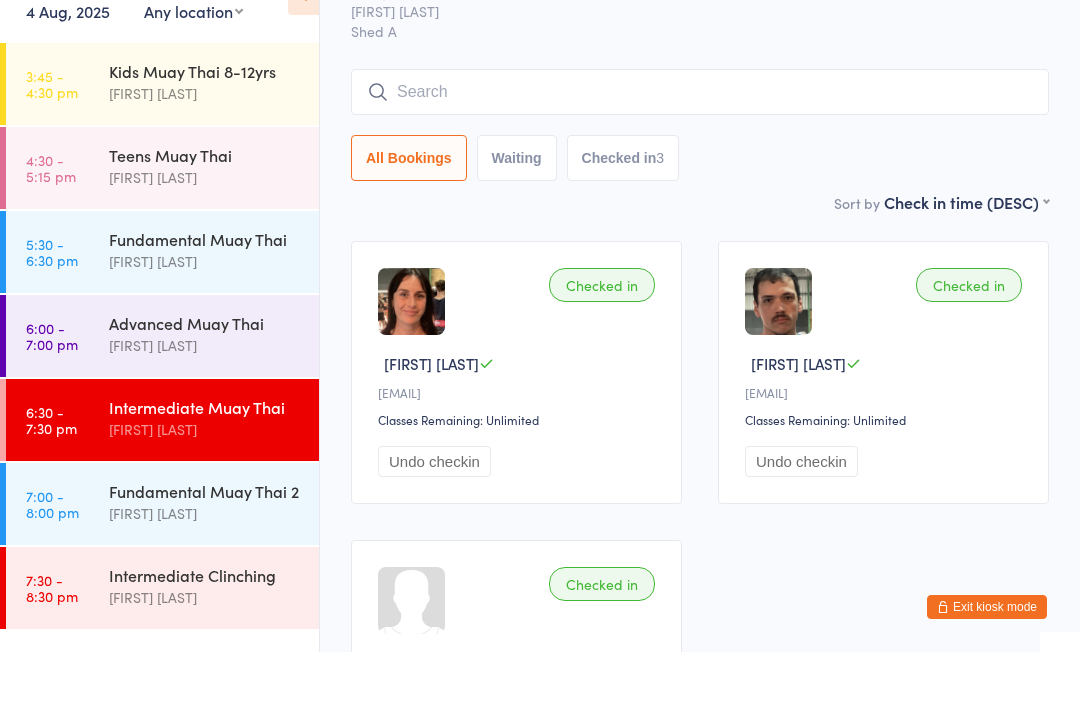 scroll, scrollTop: 106, scrollLeft: 0, axis: vertical 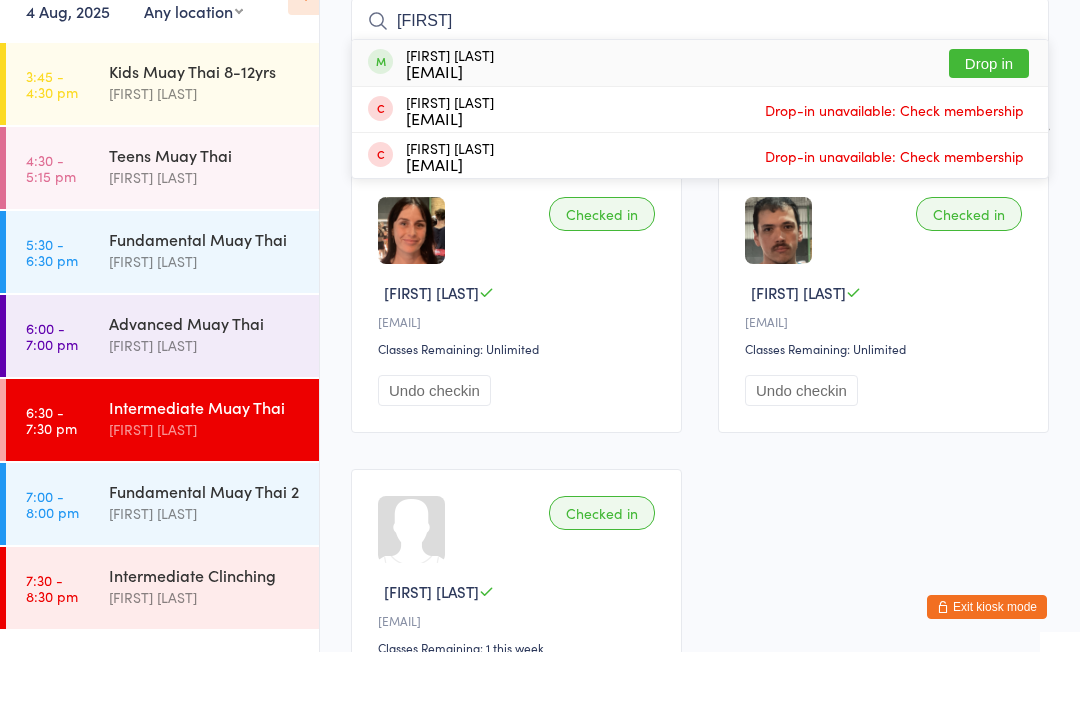 type on "[FIRST]" 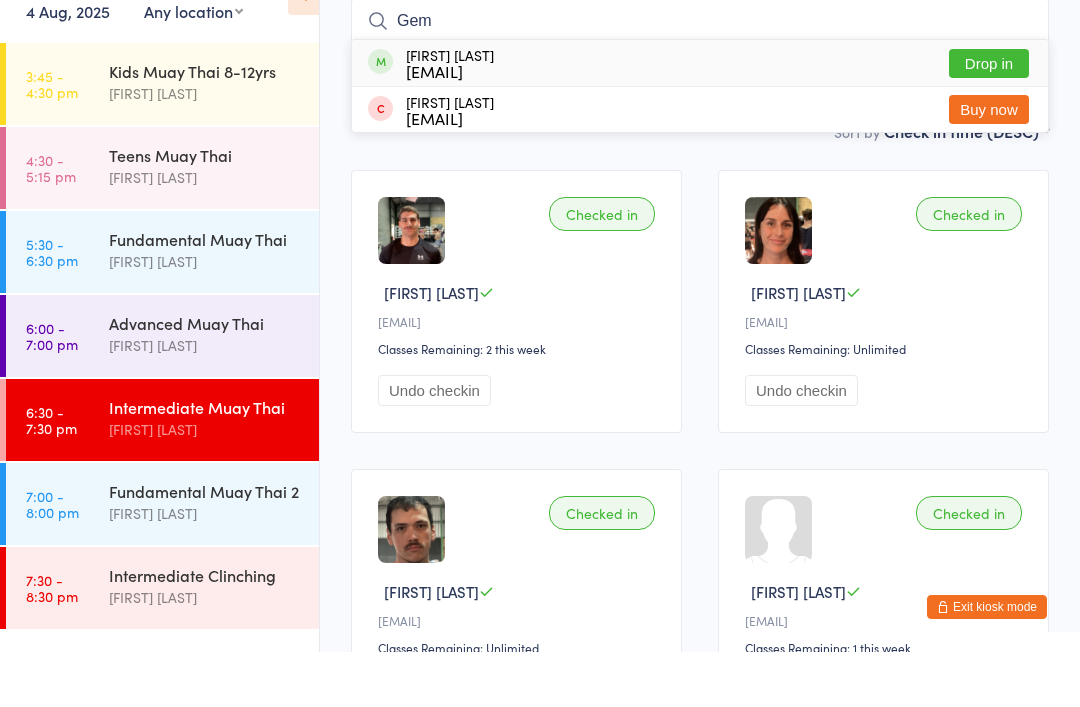 type on "Gem" 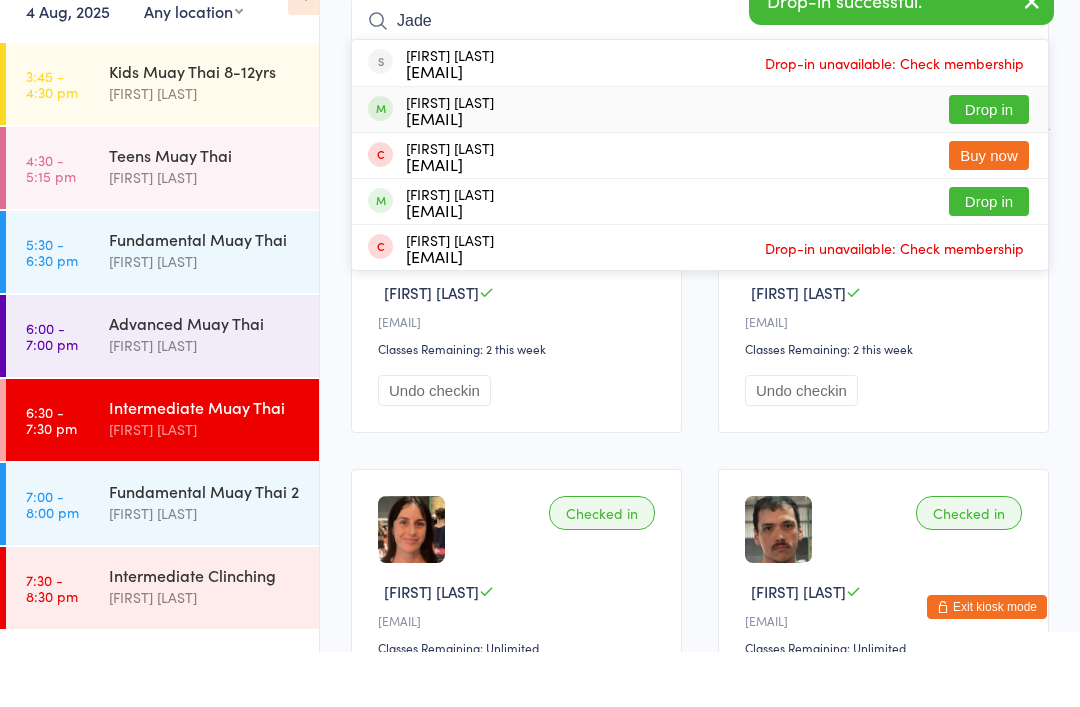 type on "Jade" 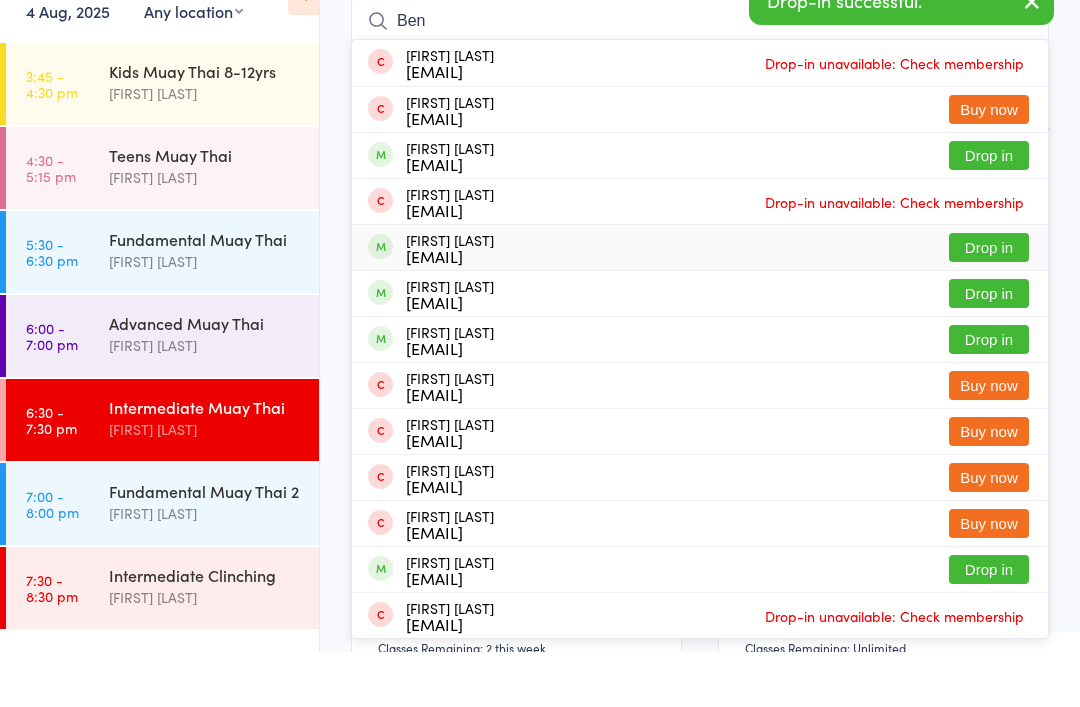 type on "Ben" 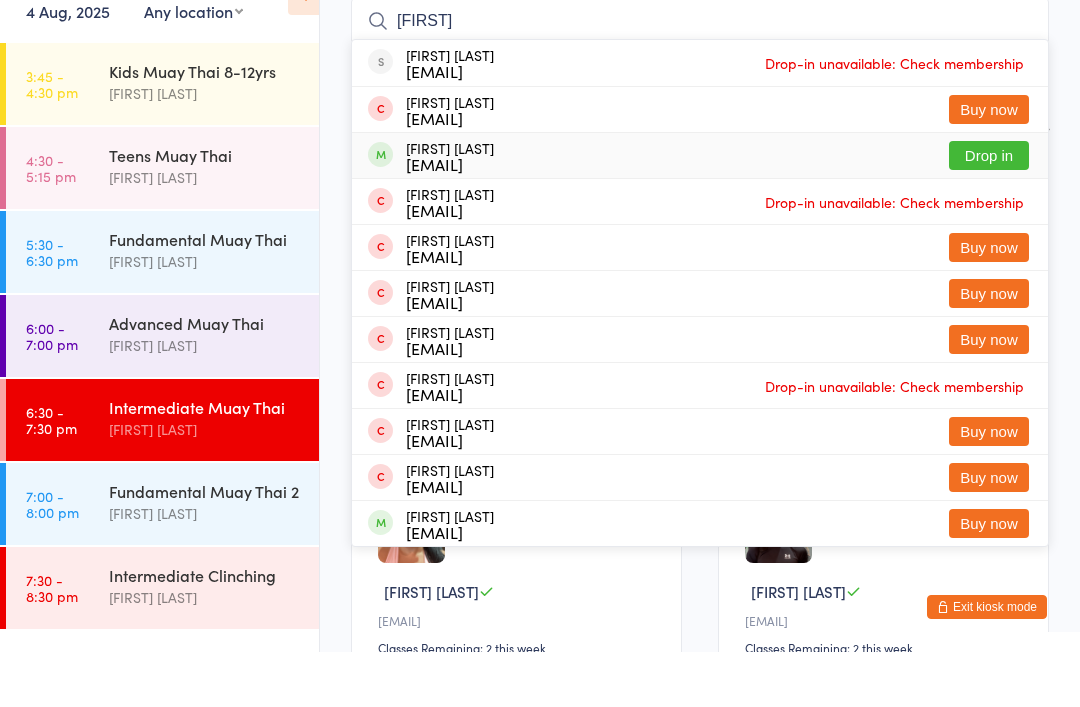 type on "[FIRST]" 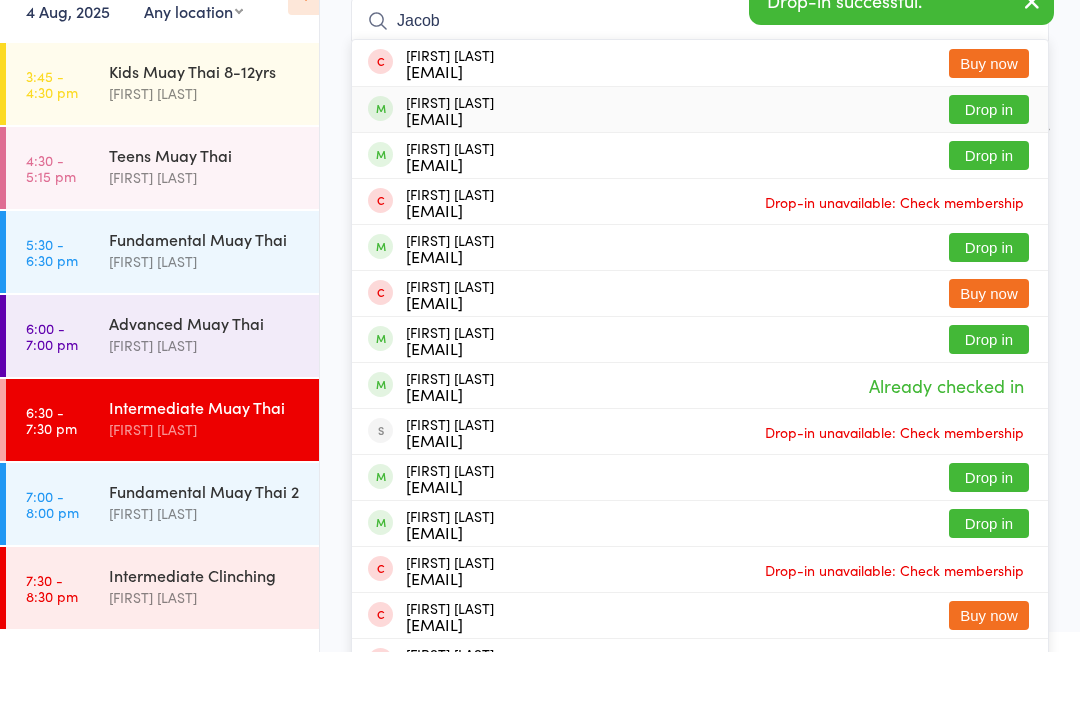 type on "Jacob" 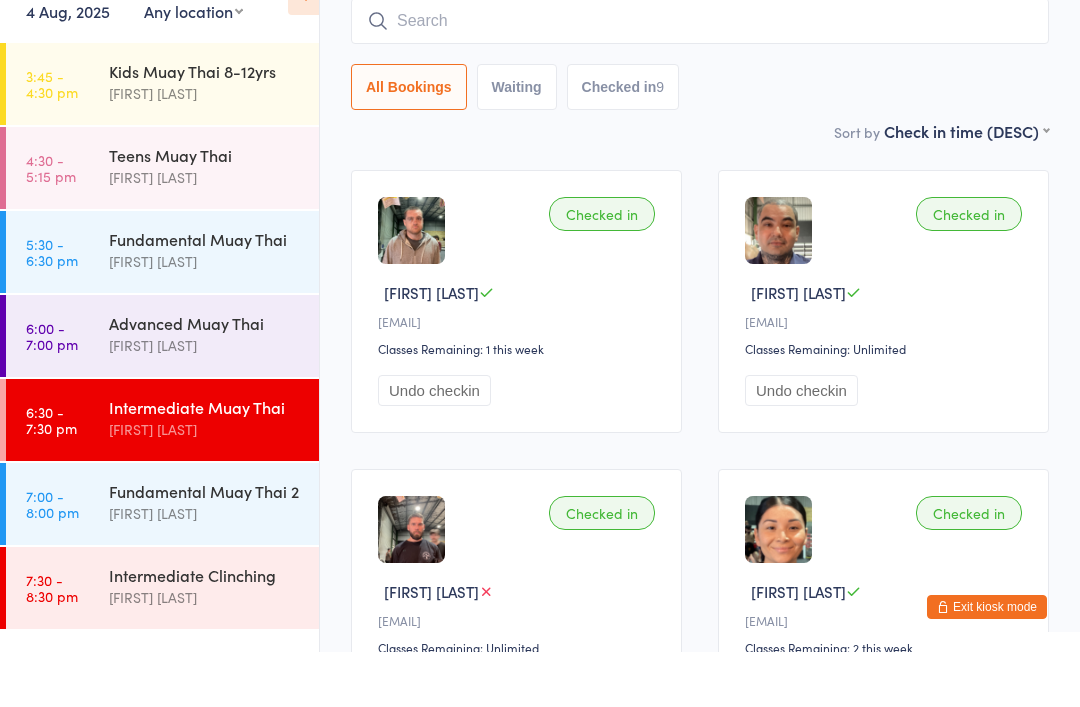 click on "Exit kiosk mode" at bounding box center (987, 662) 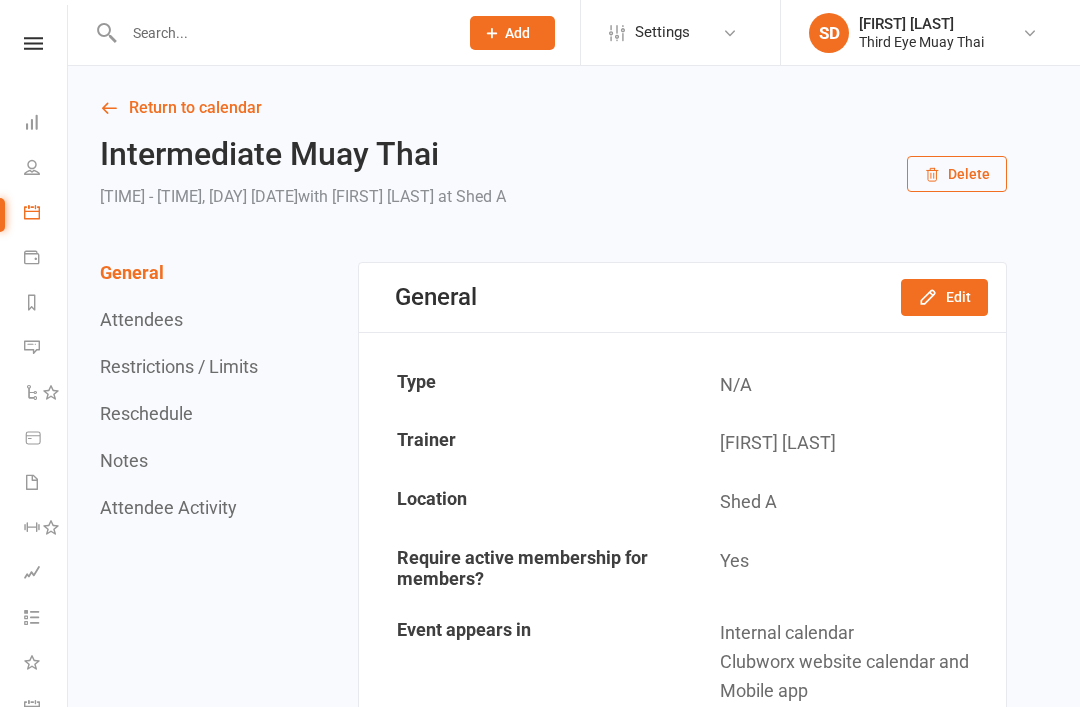 scroll, scrollTop: 0, scrollLeft: 0, axis: both 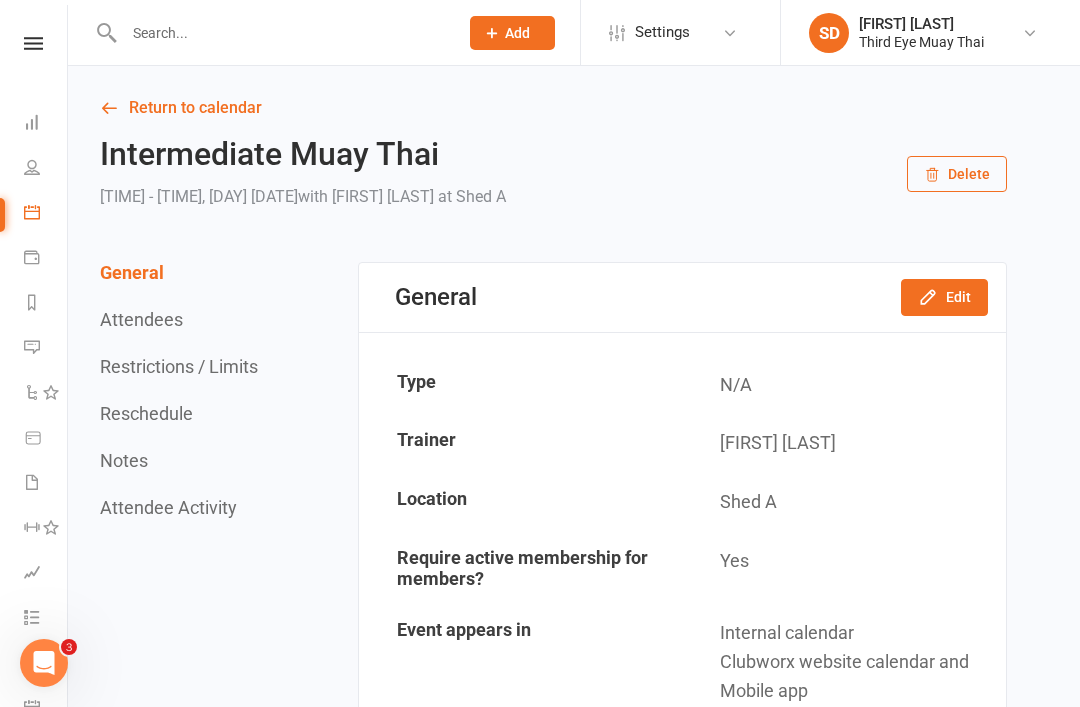 click on "Dashboard" at bounding box center [46, 124] 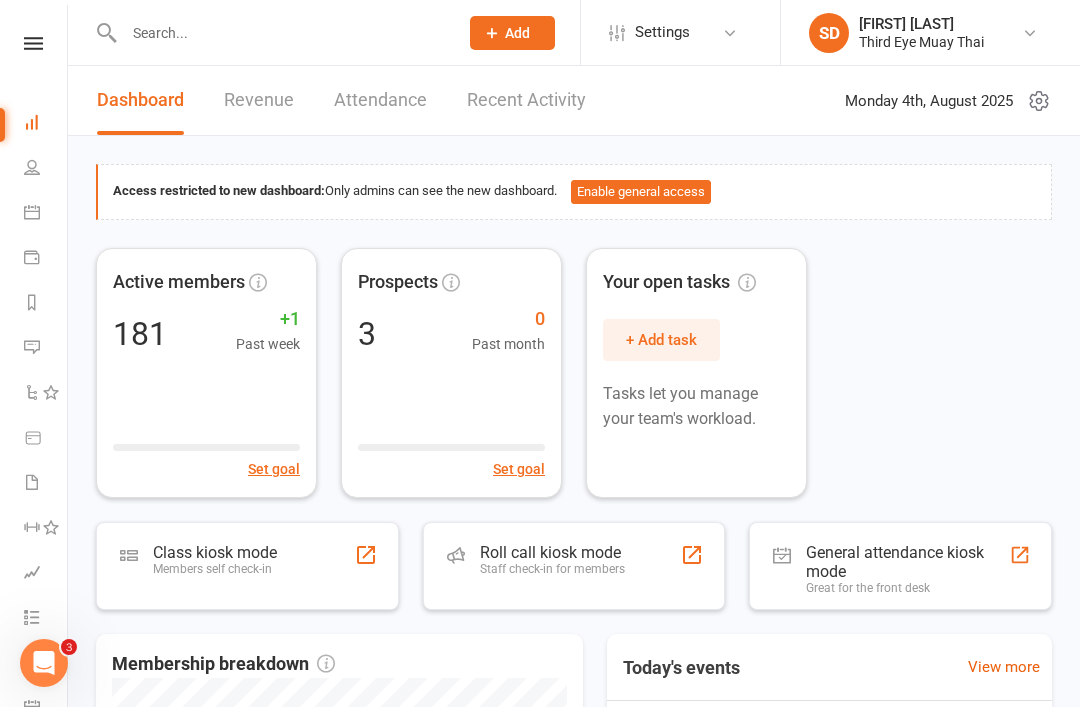 click on "Members self check-in" at bounding box center [215, 569] 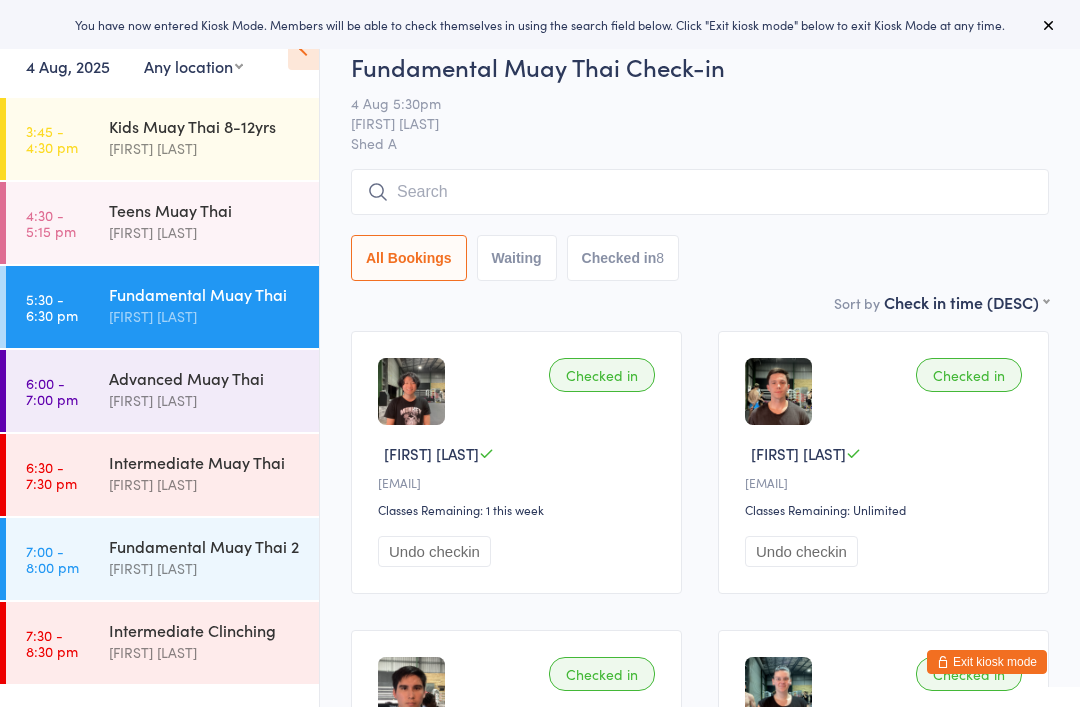 scroll, scrollTop: 0, scrollLeft: 0, axis: both 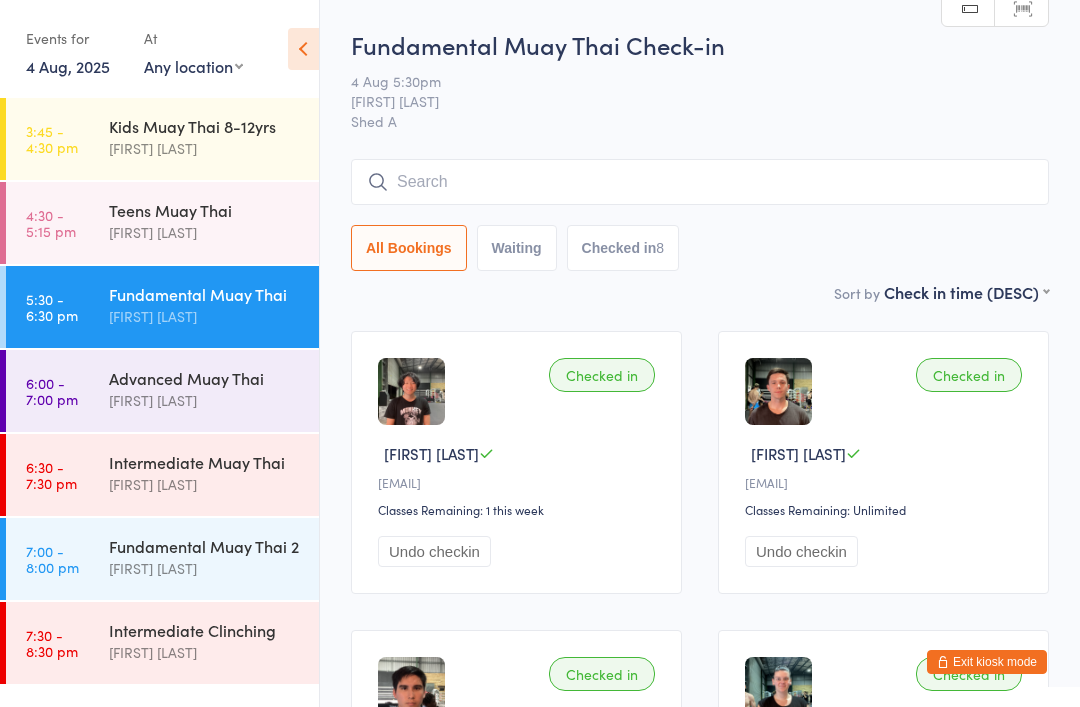 click on "[FIRST] [LAST]" at bounding box center [205, 484] 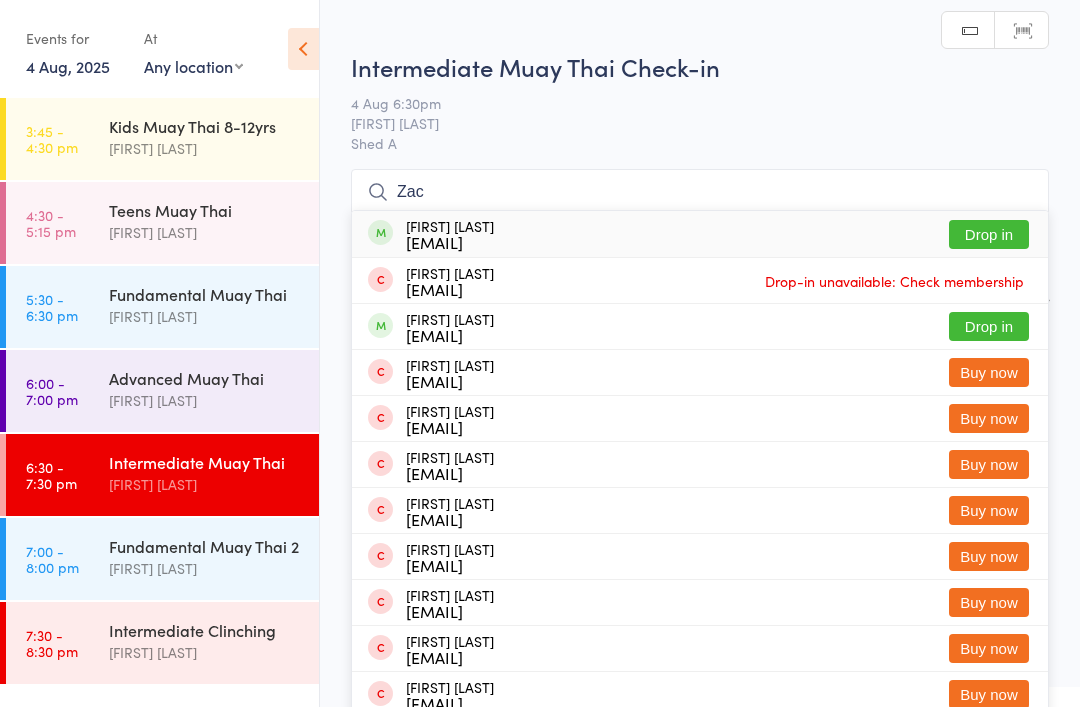 type on "Zac" 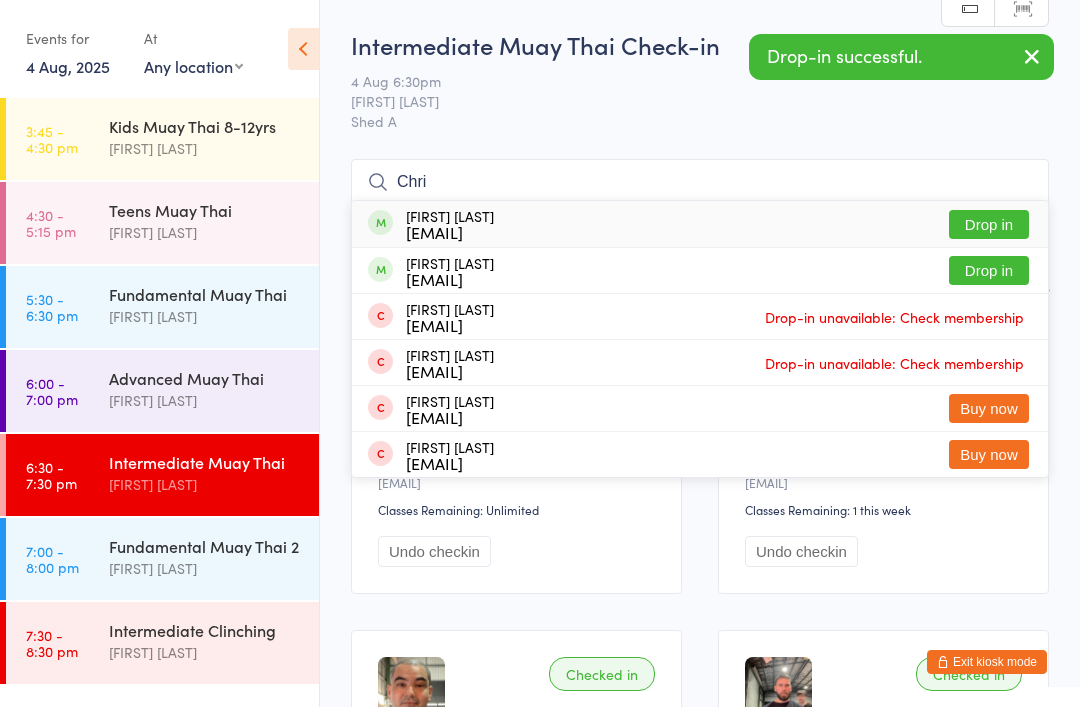 type on "Chri" 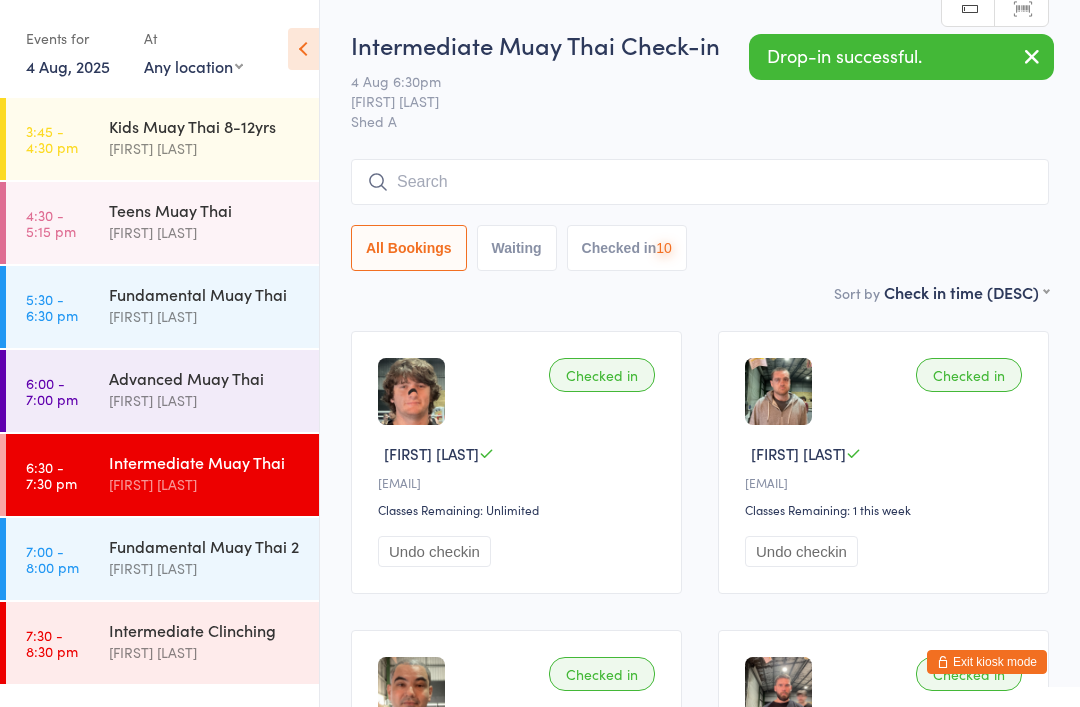 click on "Advanced Muay Thai Shae Dekel" at bounding box center (214, 389) 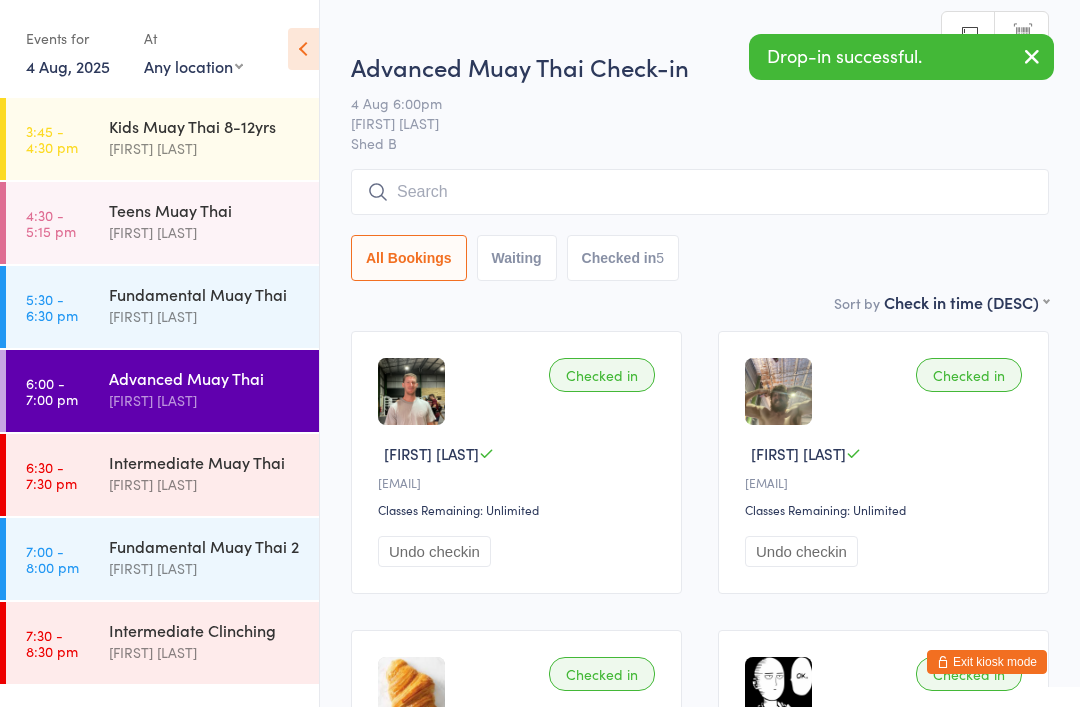 click on "[FIRST] [LAST]" at bounding box center (205, 484) 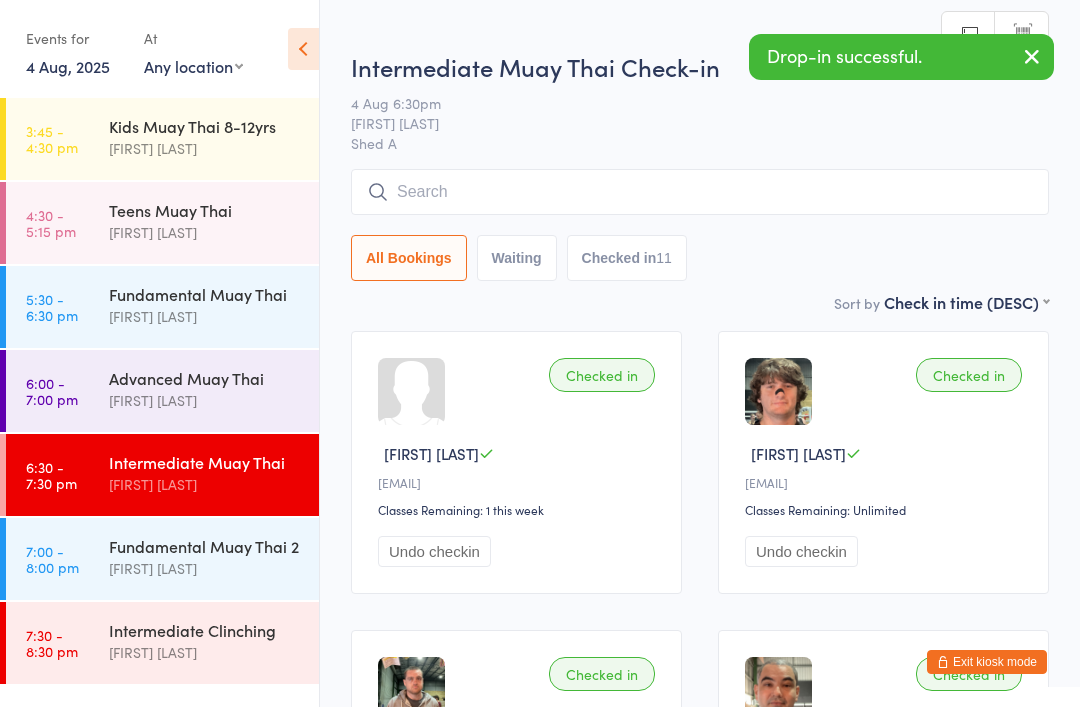 click on "[FIRST] [LAST]" at bounding box center [205, 400] 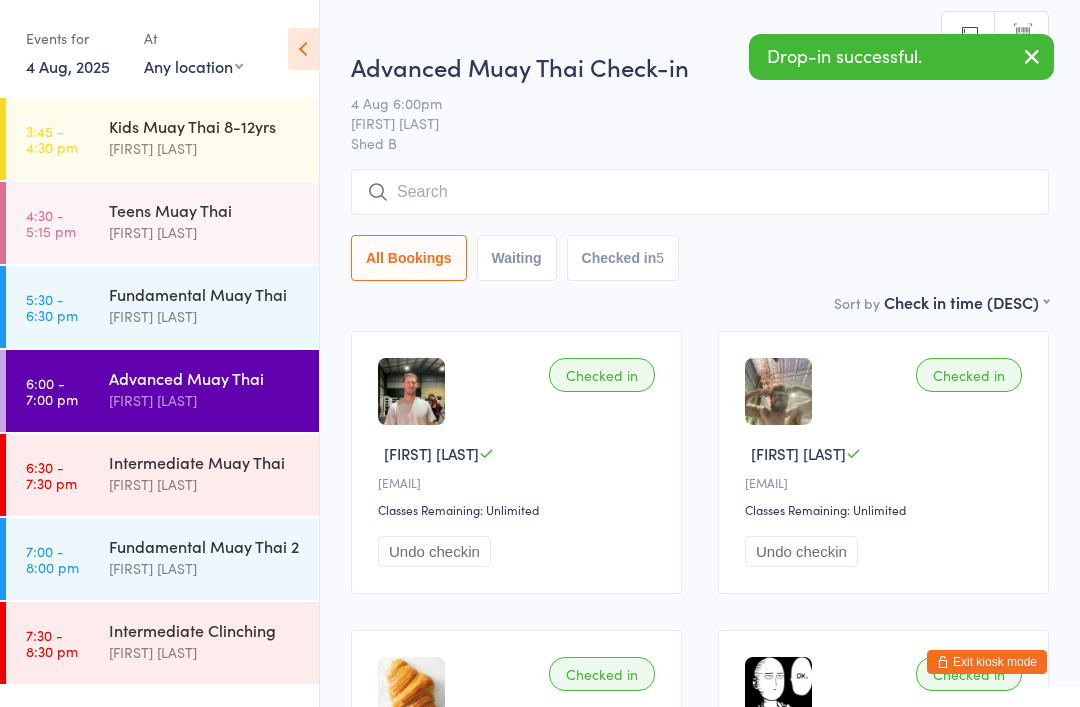 click on "Intermediate Muay Thai" at bounding box center (205, 462) 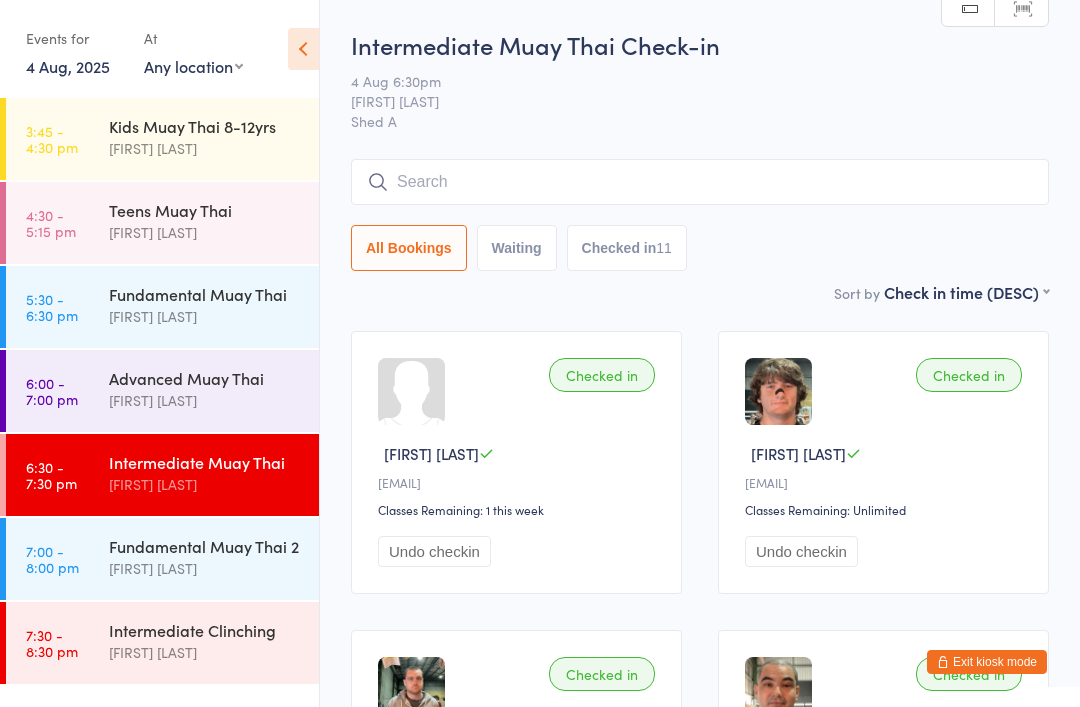 click on "[FIRST] [LAST]" at bounding box center [205, 568] 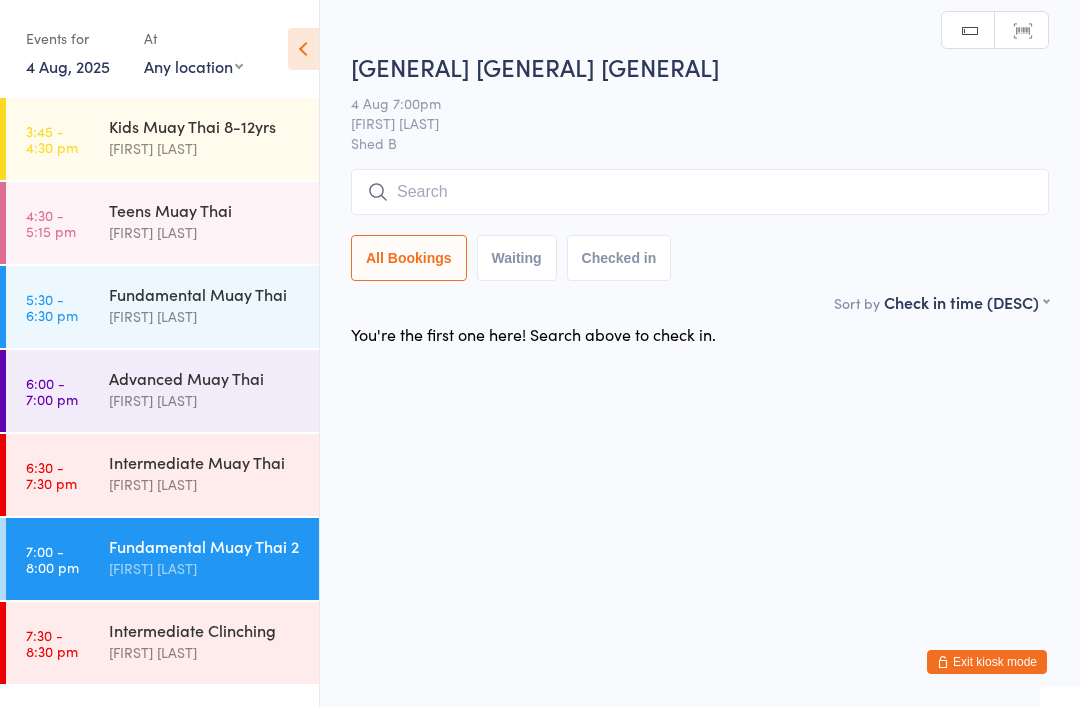 click at bounding box center [700, 192] 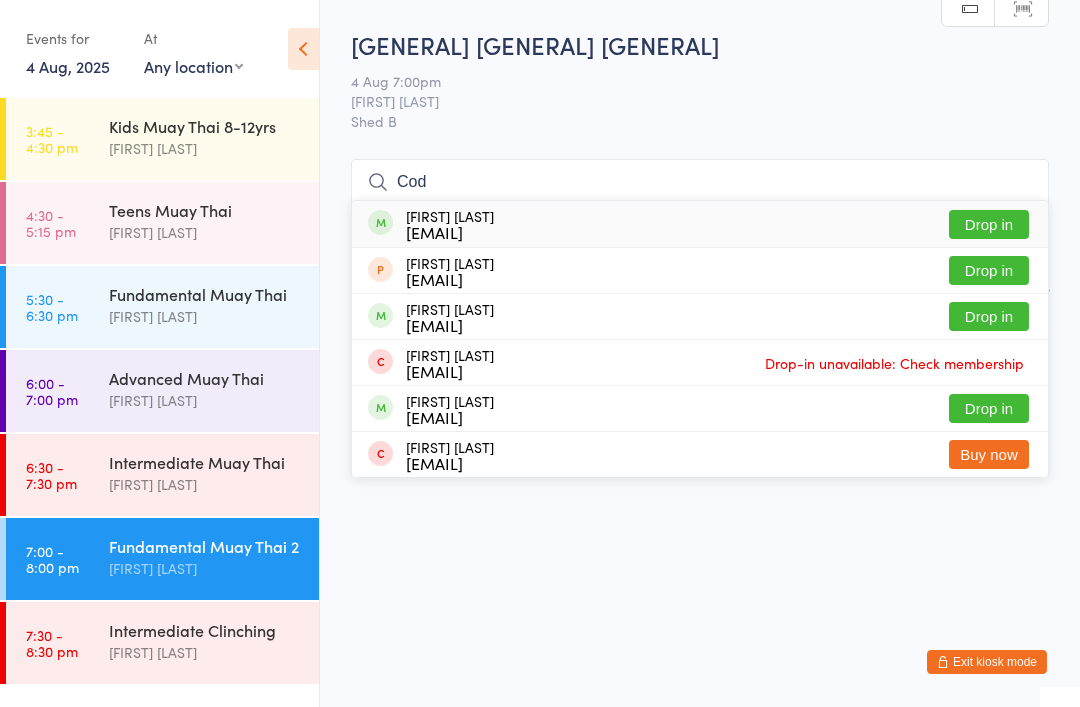 type on "Cod" 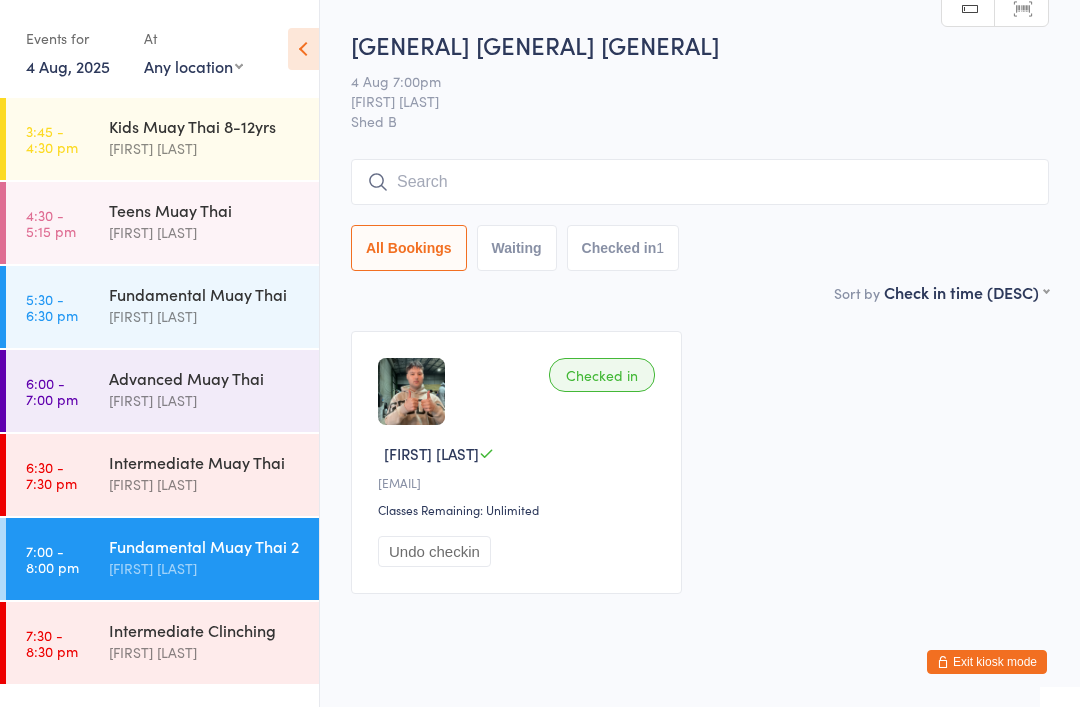 click on "Exit kiosk mode" at bounding box center [987, 662] 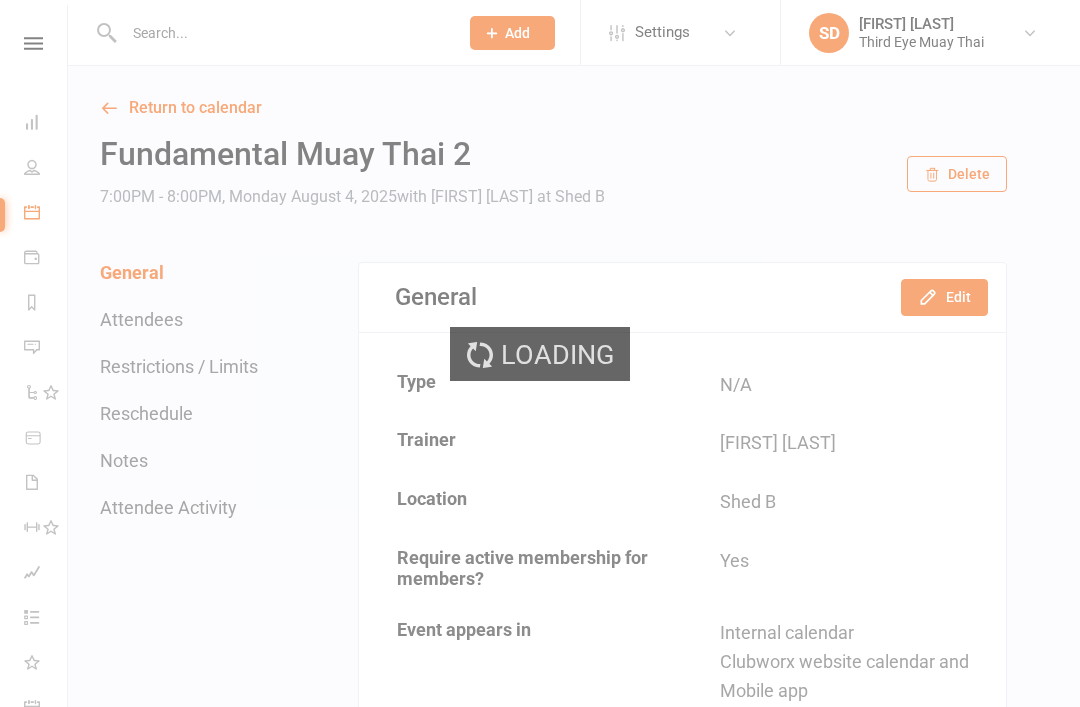 scroll, scrollTop: 0, scrollLeft: 0, axis: both 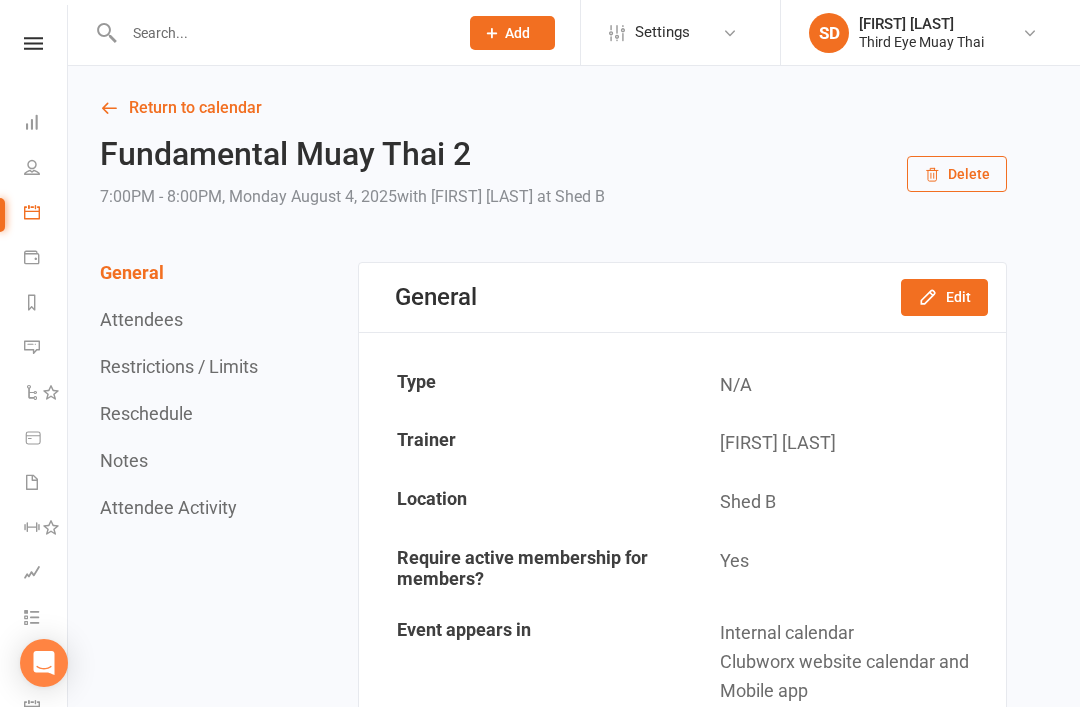 click at bounding box center (281, 33) 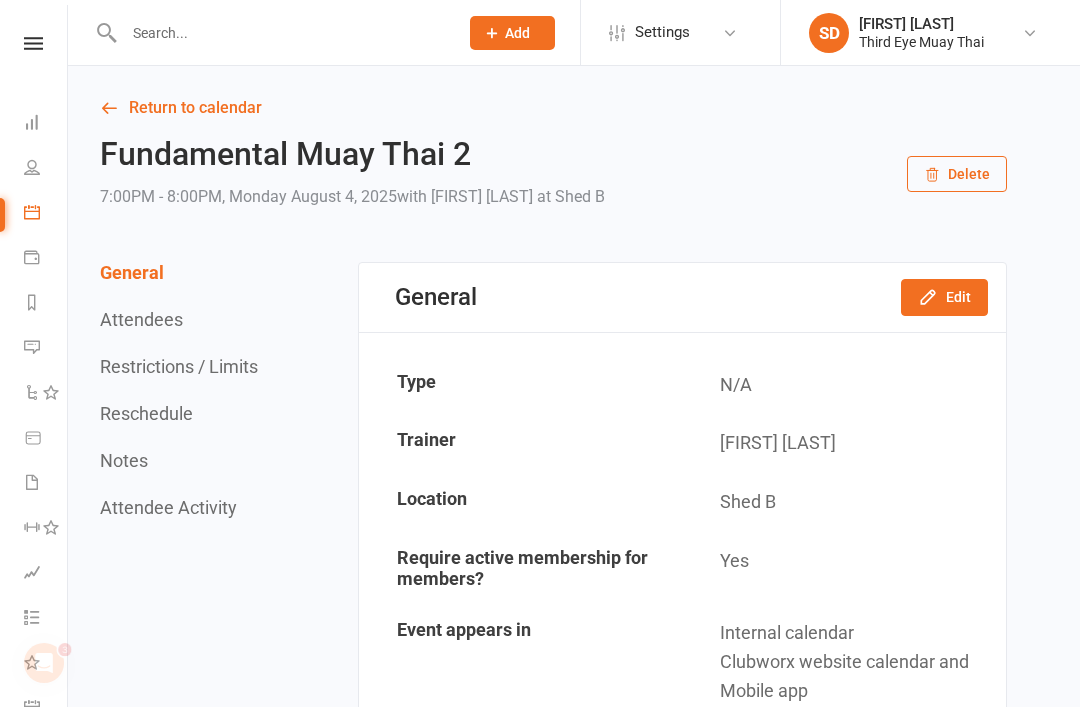 scroll, scrollTop: 0, scrollLeft: 0, axis: both 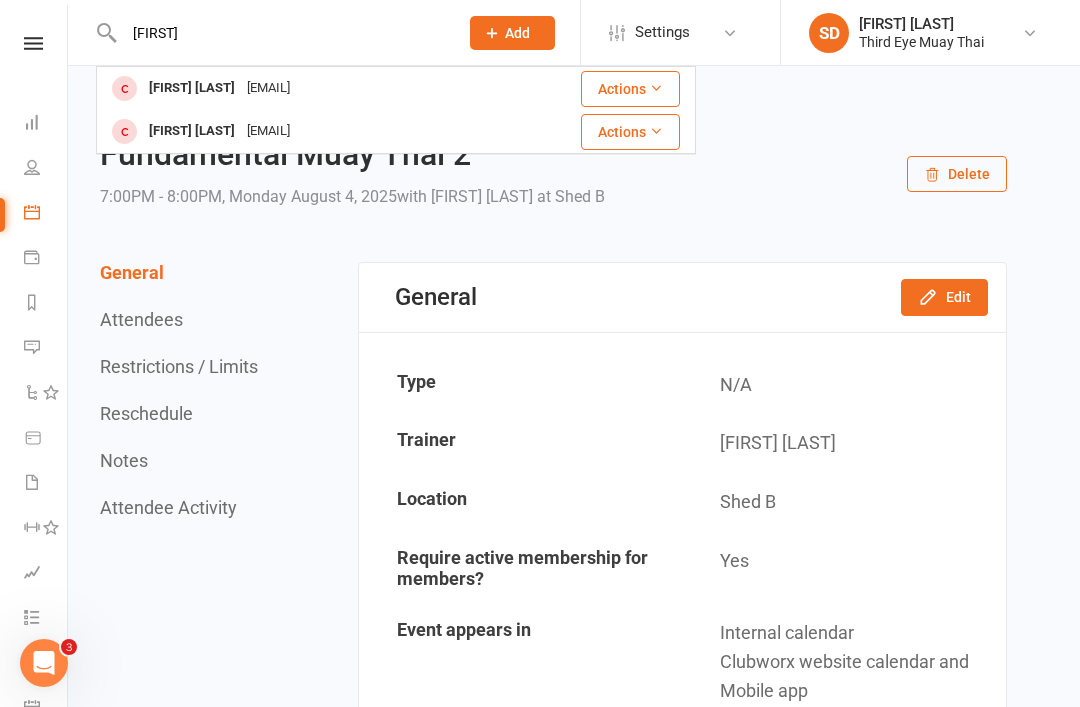 type on "[FIRST]" 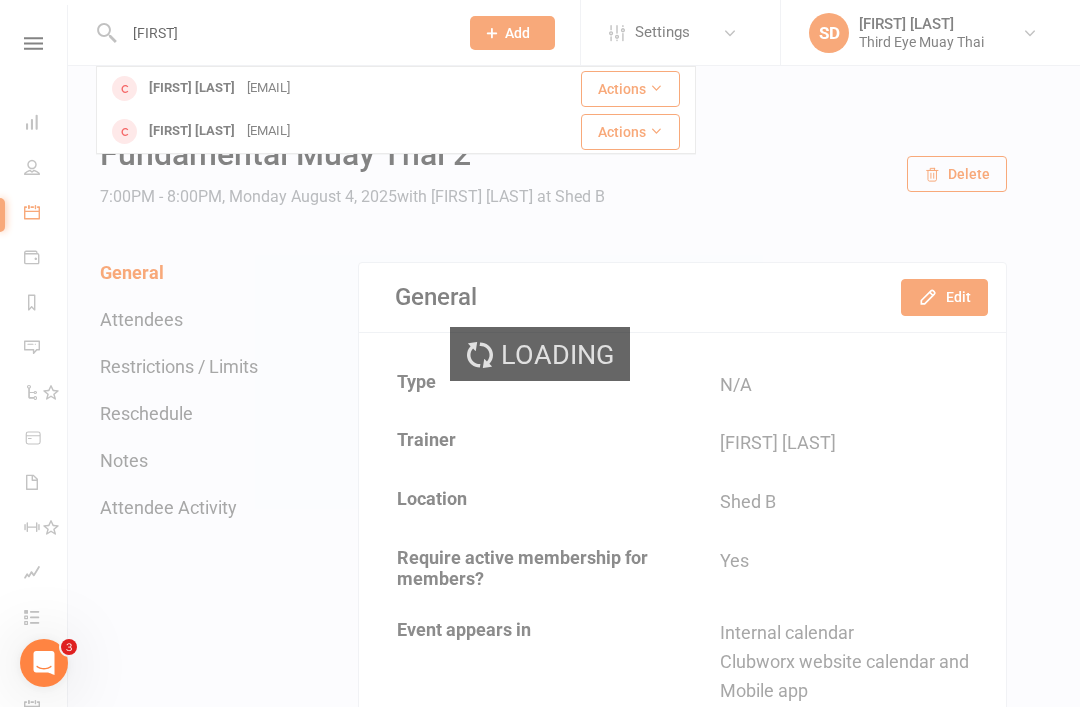 type 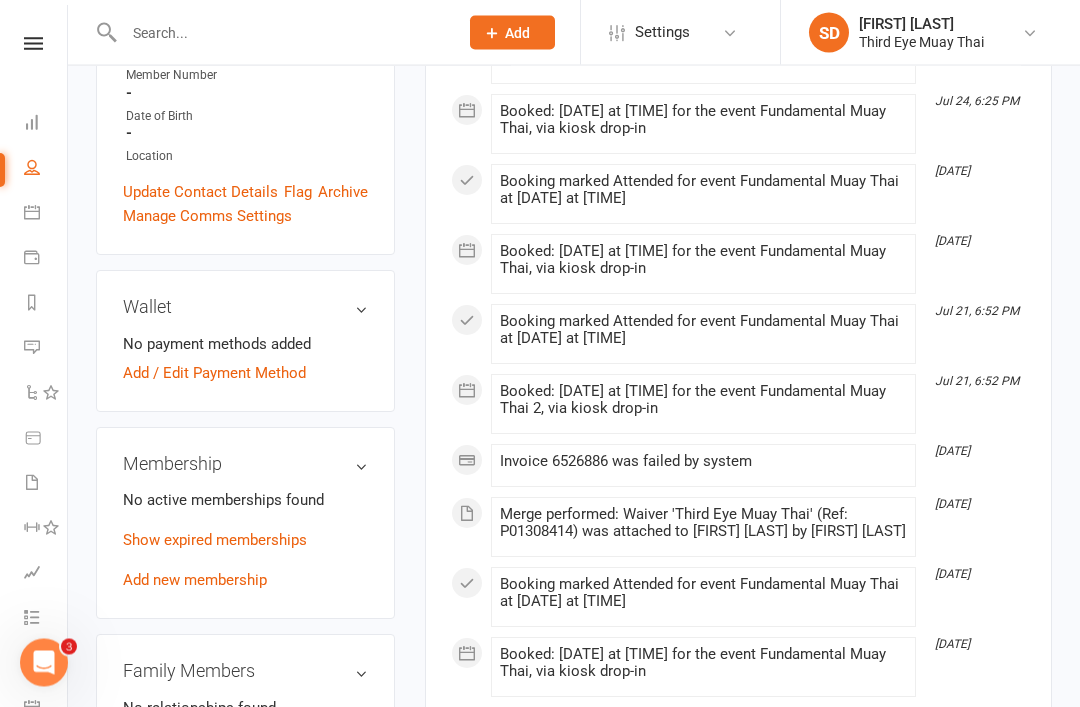 scroll, scrollTop: 489, scrollLeft: 0, axis: vertical 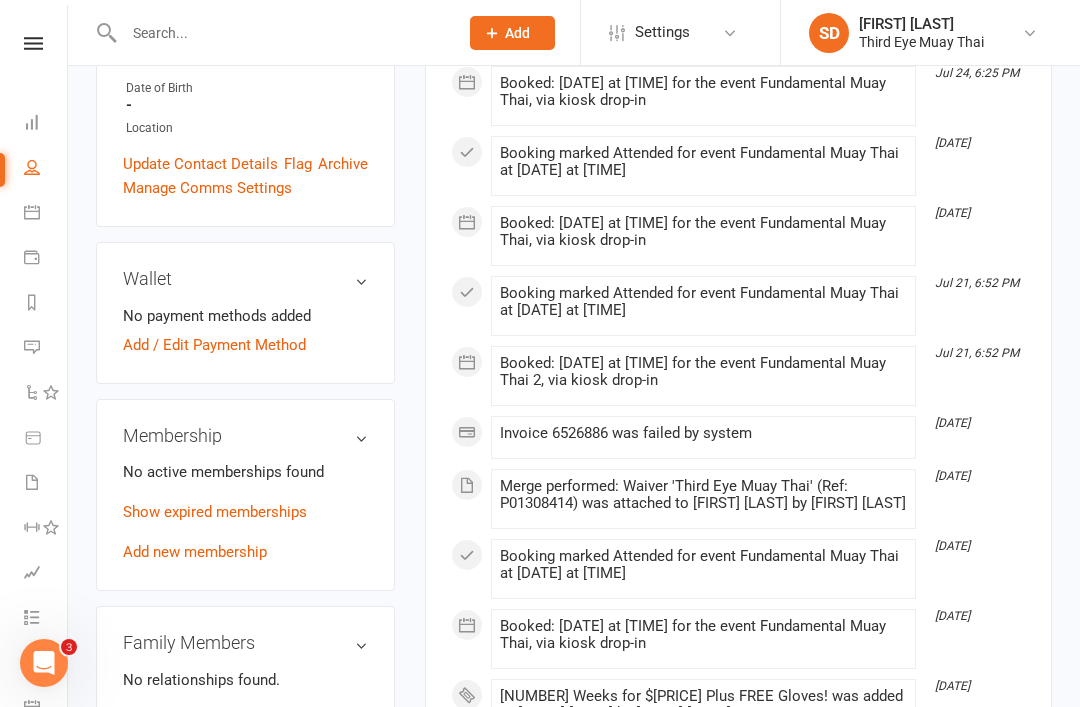 click on "Add new membership" at bounding box center [195, 552] 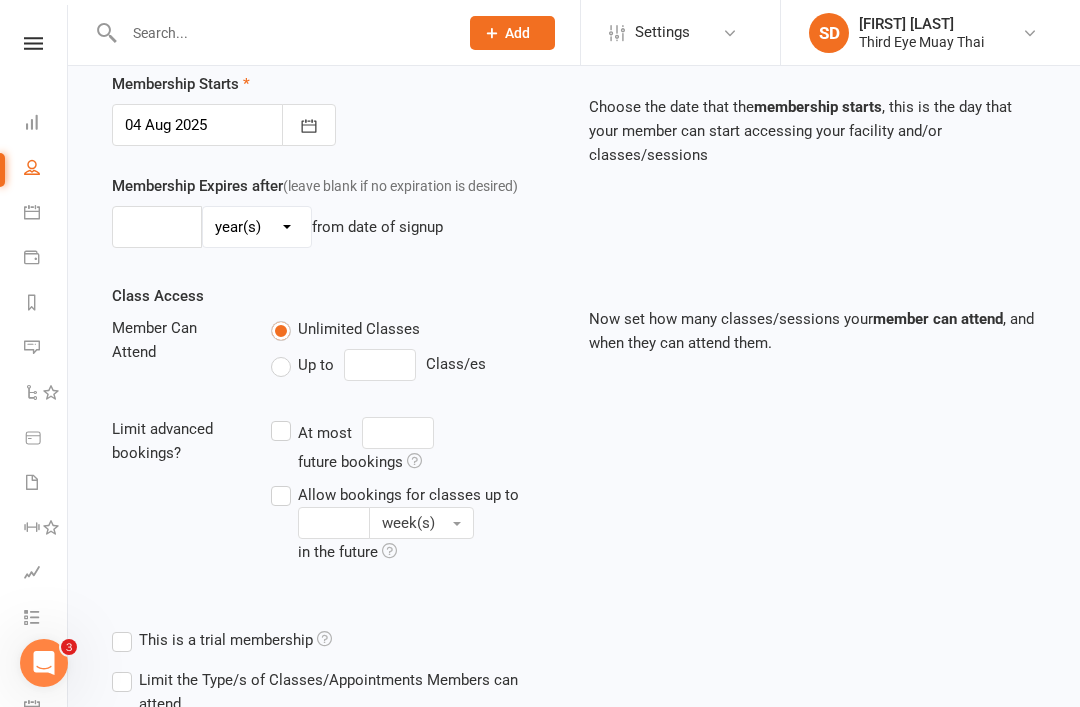 scroll, scrollTop: 0, scrollLeft: 0, axis: both 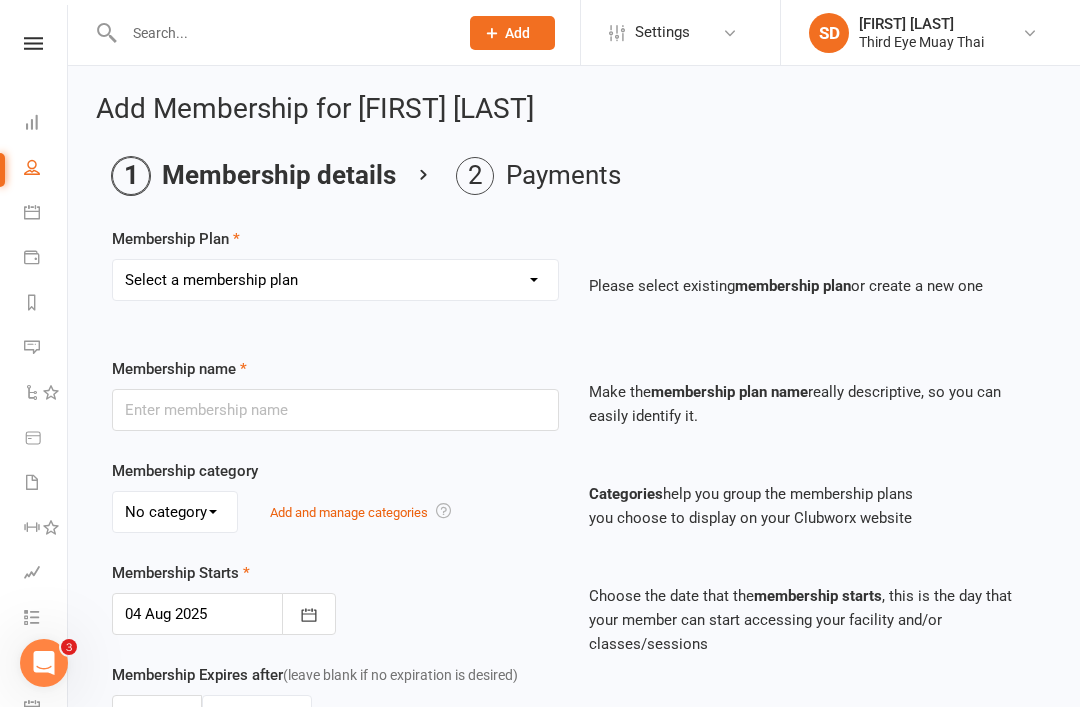 click on "Select a membership plan Create new Membership Plan 1 per week casual visit 1 per week casual visit (no registration fee) 2 sessions per week (no registration fee) Unlimited sessions per week (no registration fee) 2 sessions per week Unlimited sessions per week Unlimited sessions monthly Unlimited sessions monthly (no registration fee) Unlimited sessions 3 monthly Unlimited sessions 3 monthly (no registration fee) Unlimited sessions 6 monthly (no registration fee) 4 sessions per week monthly (no registration fee) 4 sessions per week 55 (no registration fee) 2 Weeks for $39 Plus FREE Gloves! Two Week Trial $39 - Tap Kids and Teens 1 Per Week Kids and Teens 2 Per Week Kids and Teens 3 Per Week Kids and Teens Unlimited Per Week 3 sessions per week Referral - 1 week free" at bounding box center (335, 280) 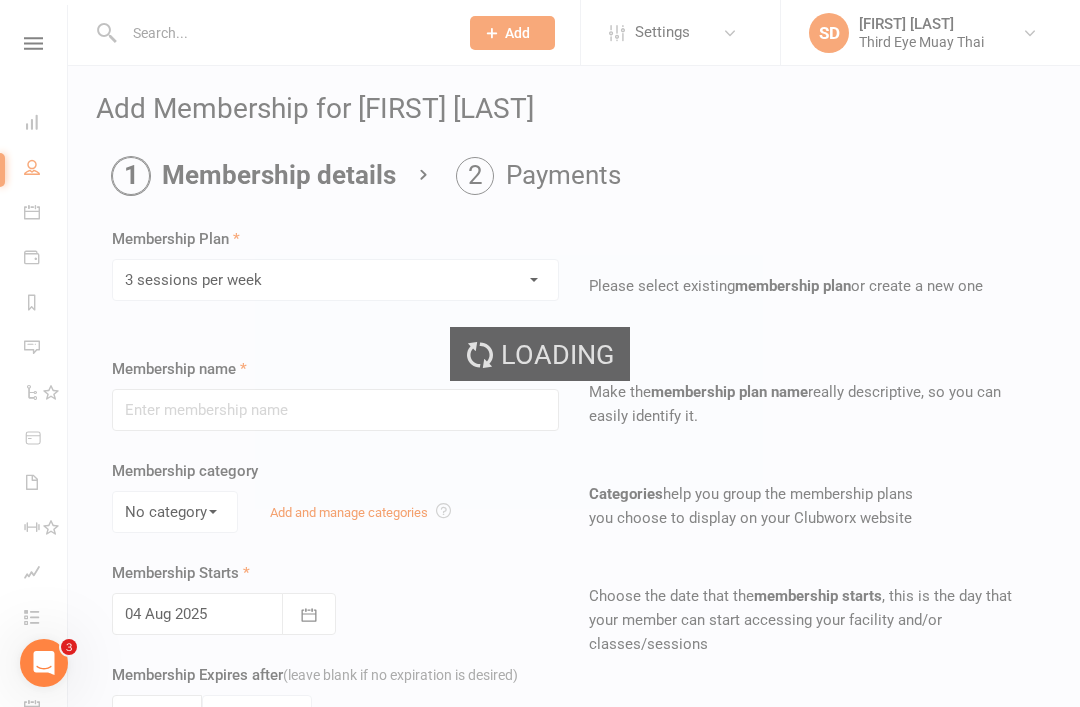type on "3 sessions per week" 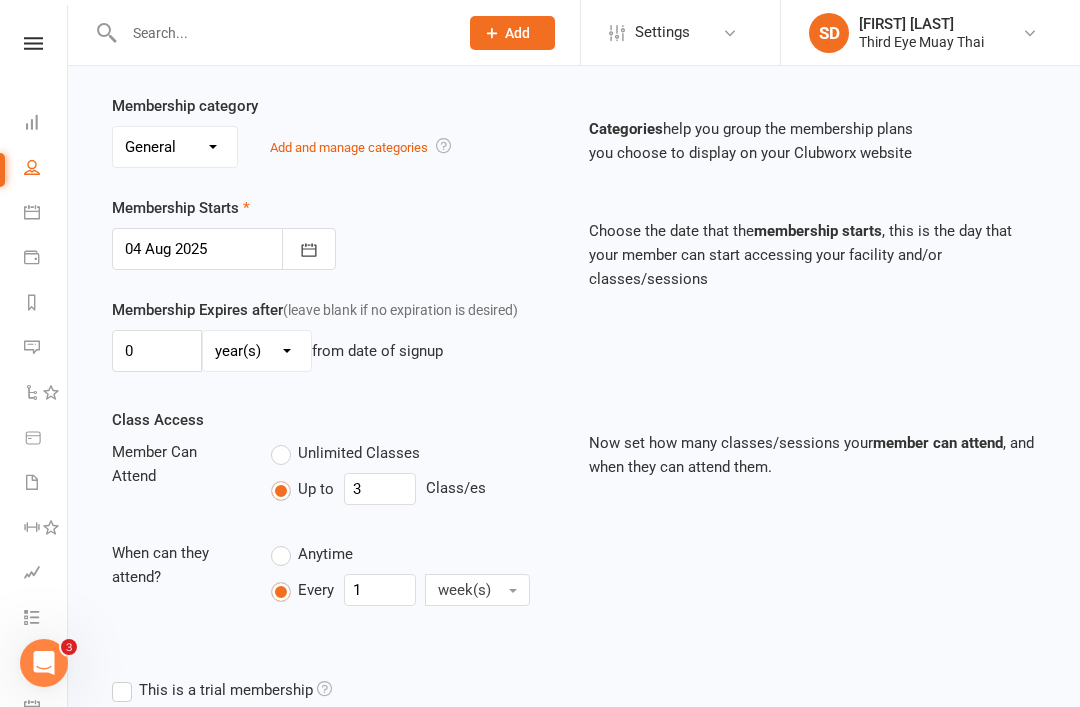 scroll, scrollTop: 645, scrollLeft: 0, axis: vertical 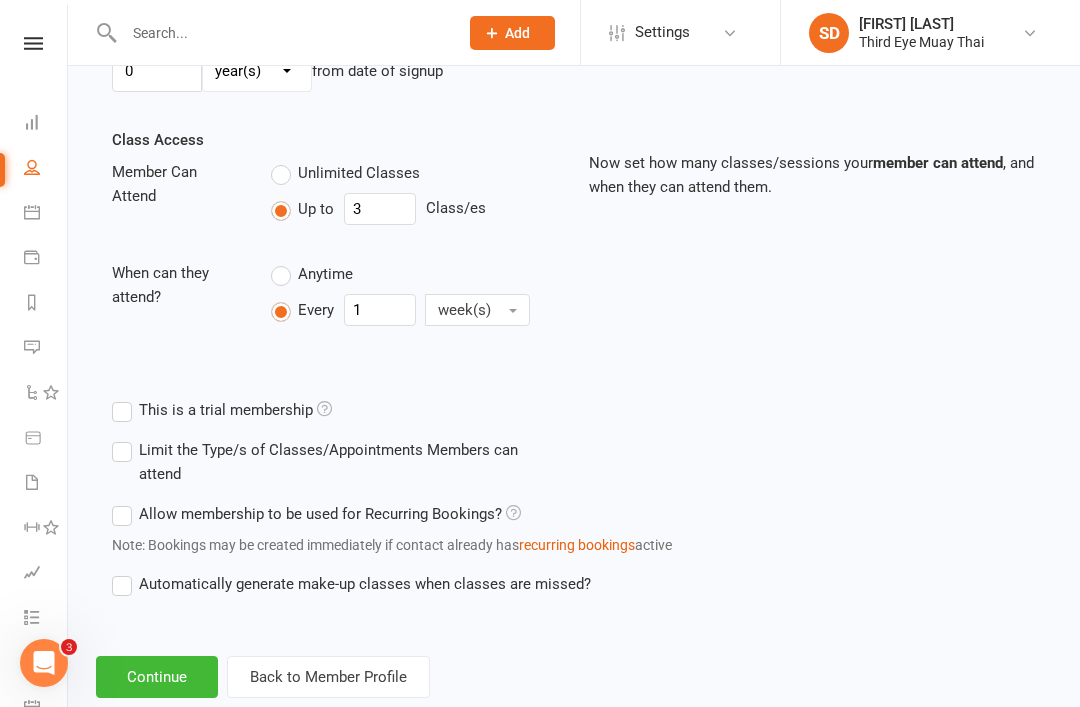 click on "Continue" at bounding box center [157, 677] 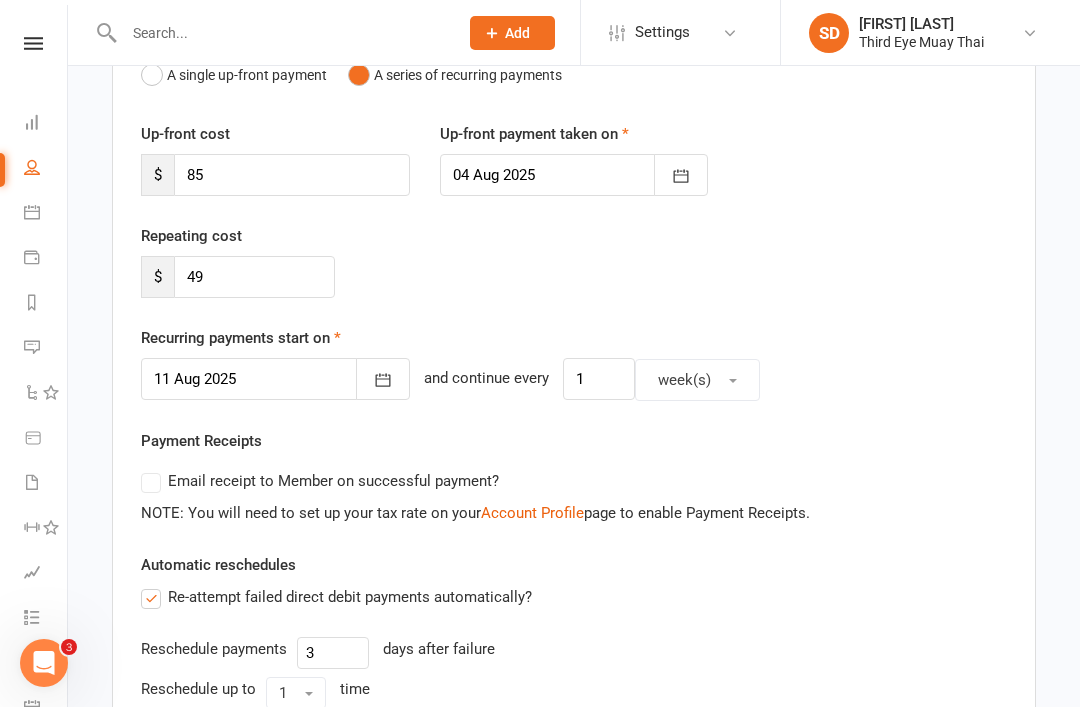 scroll, scrollTop: 234, scrollLeft: 0, axis: vertical 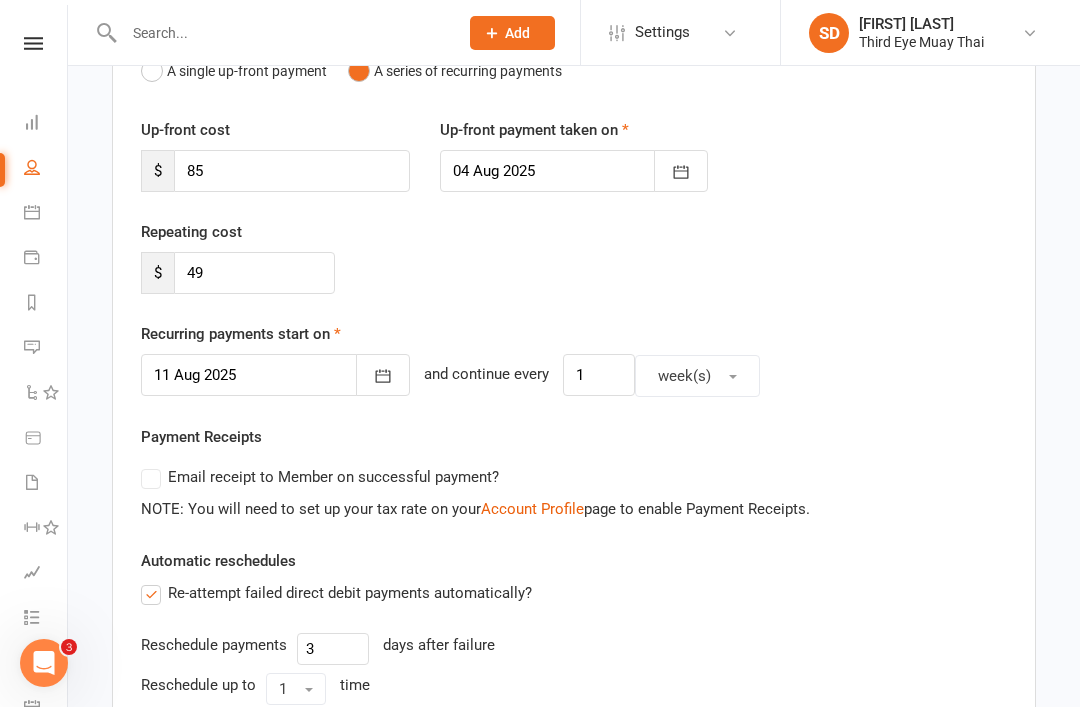 click 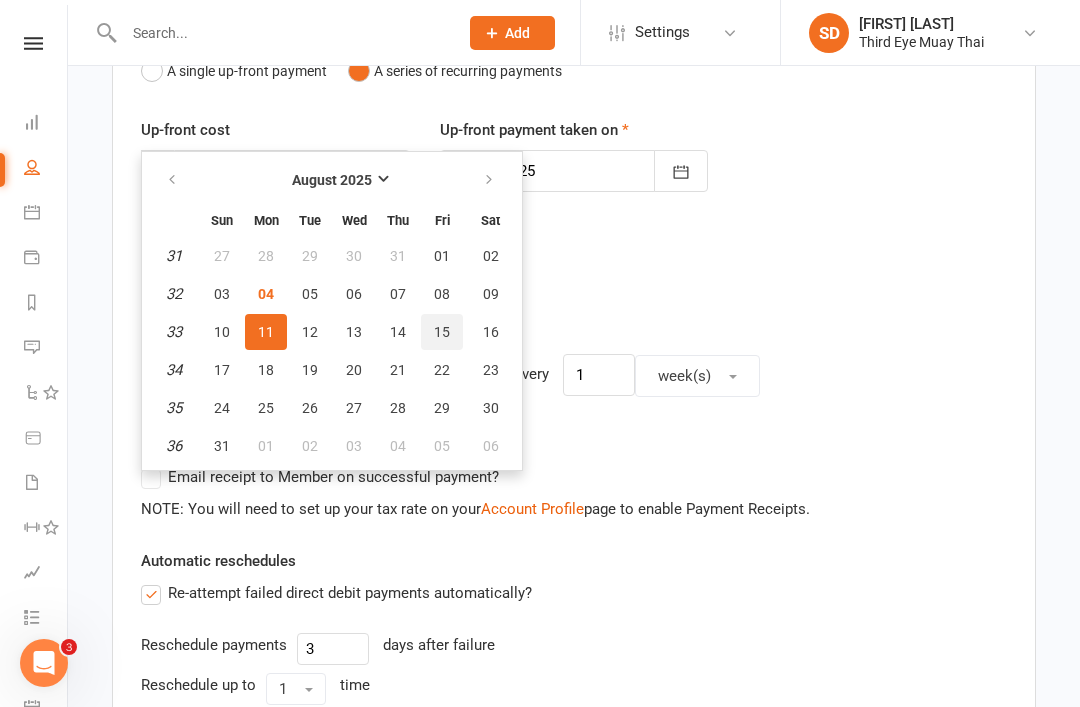 click on "15" at bounding box center (442, 332) 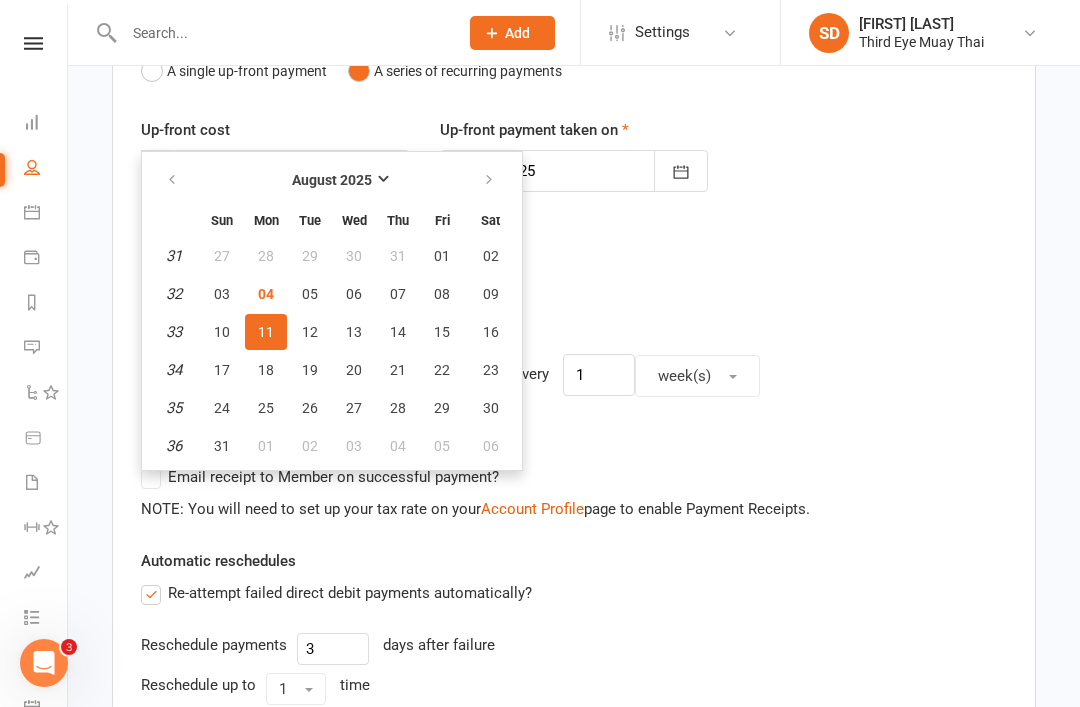 type on "15 Aug 2025" 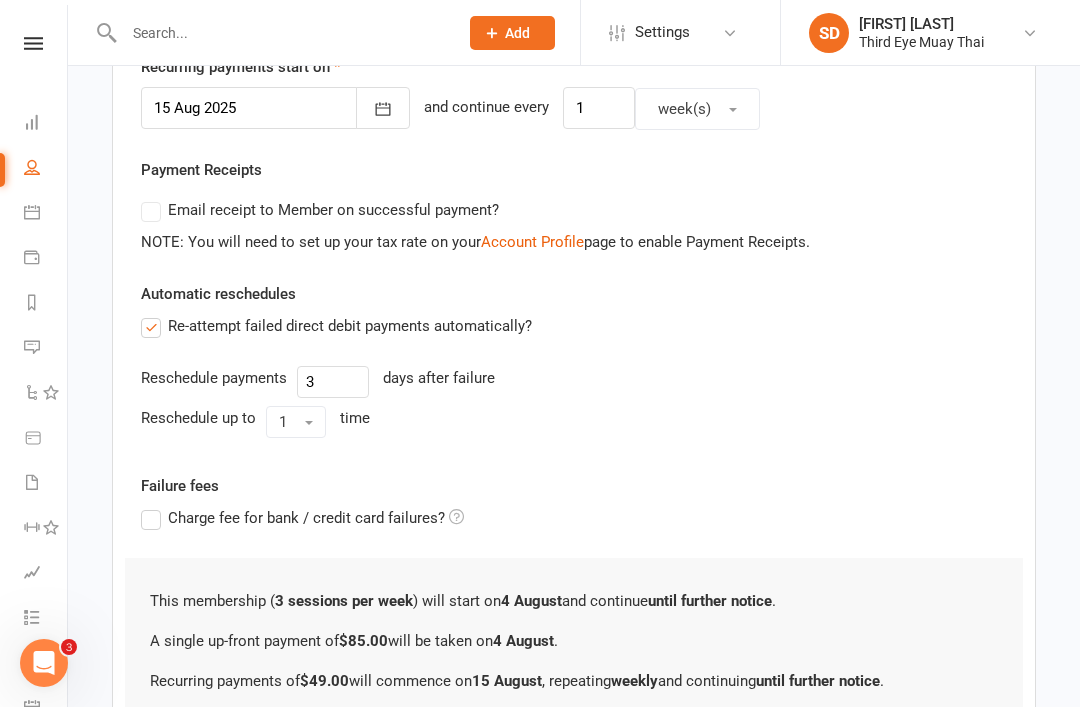 scroll, scrollTop: 659, scrollLeft: 0, axis: vertical 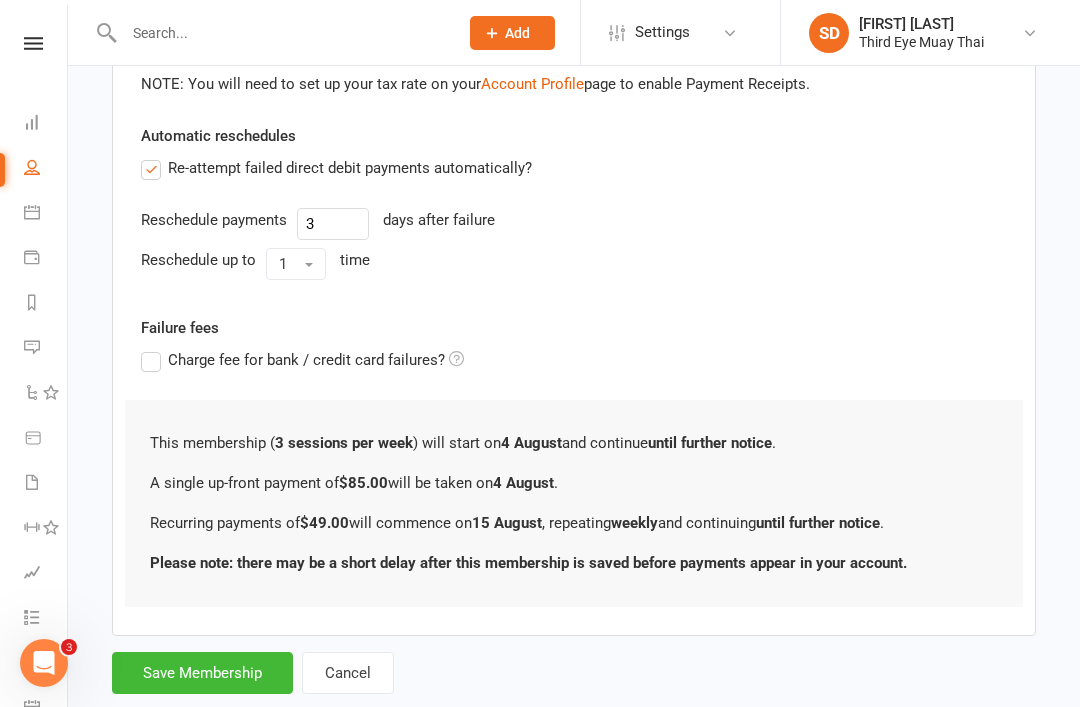 click on "Save Membership" at bounding box center [202, 673] 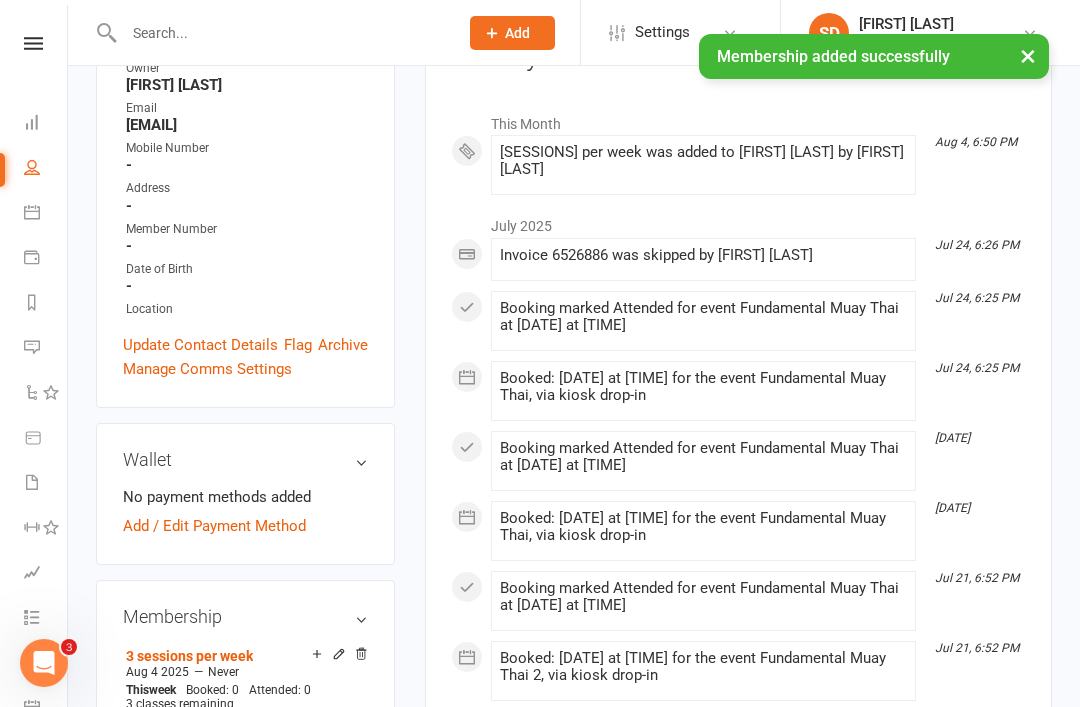 scroll, scrollTop: 302, scrollLeft: 0, axis: vertical 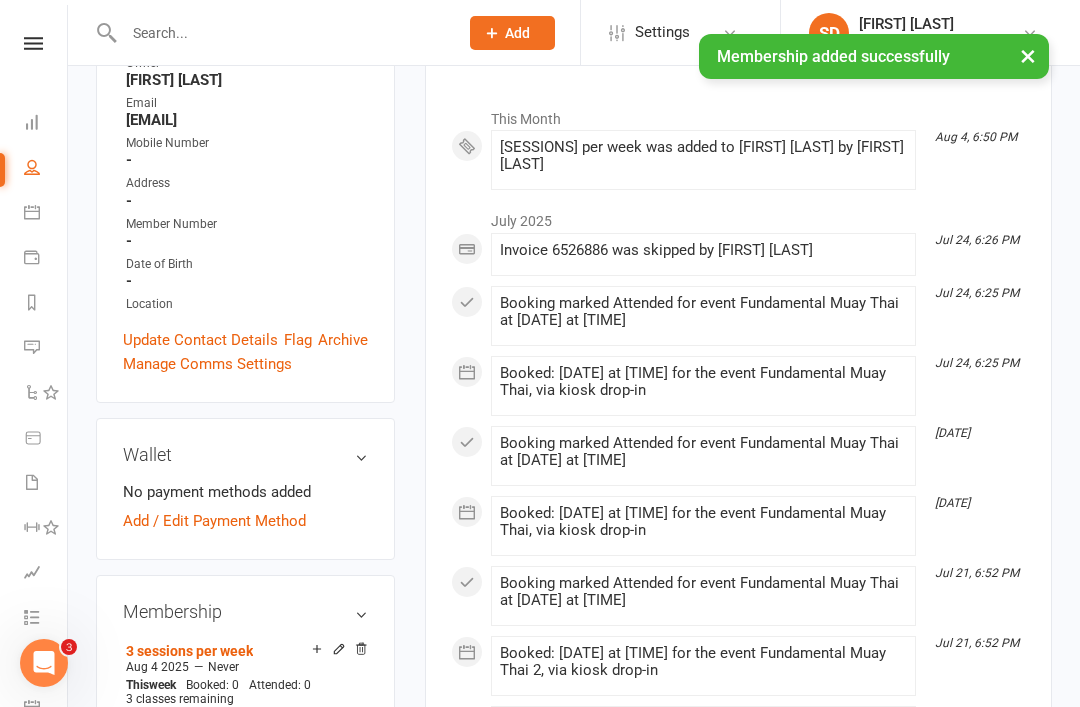 click on "Add / Edit Payment Method" at bounding box center (214, 521) 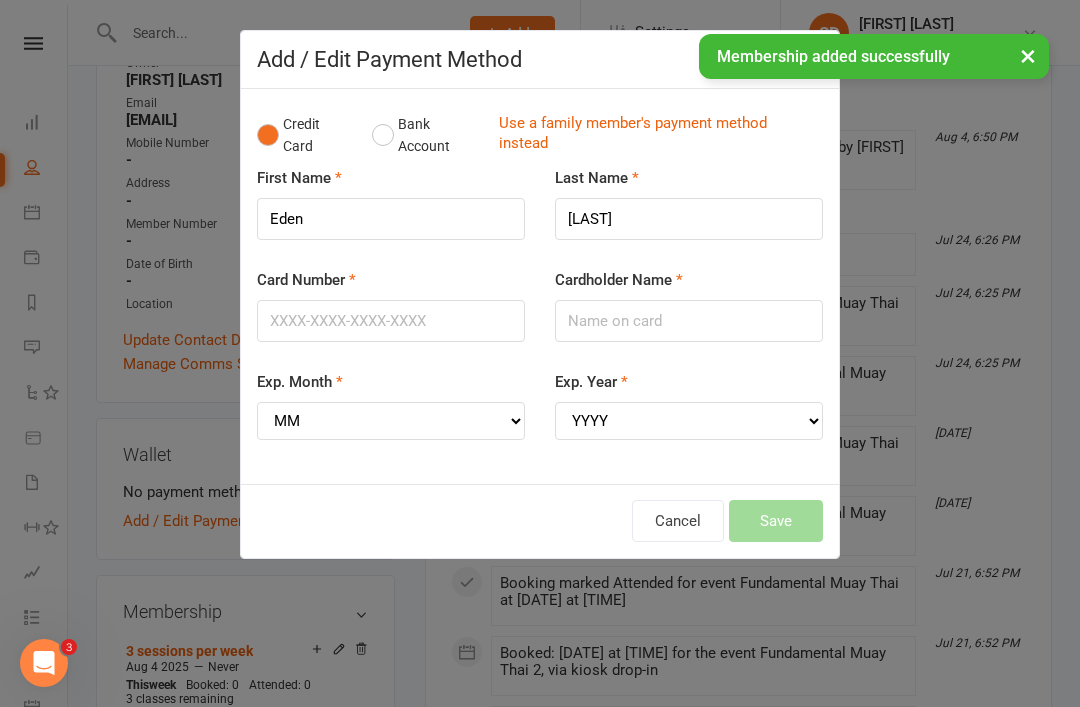 click on "Credit Card Bank Account Use a family member's payment method instead" at bounding box center [540, 135] 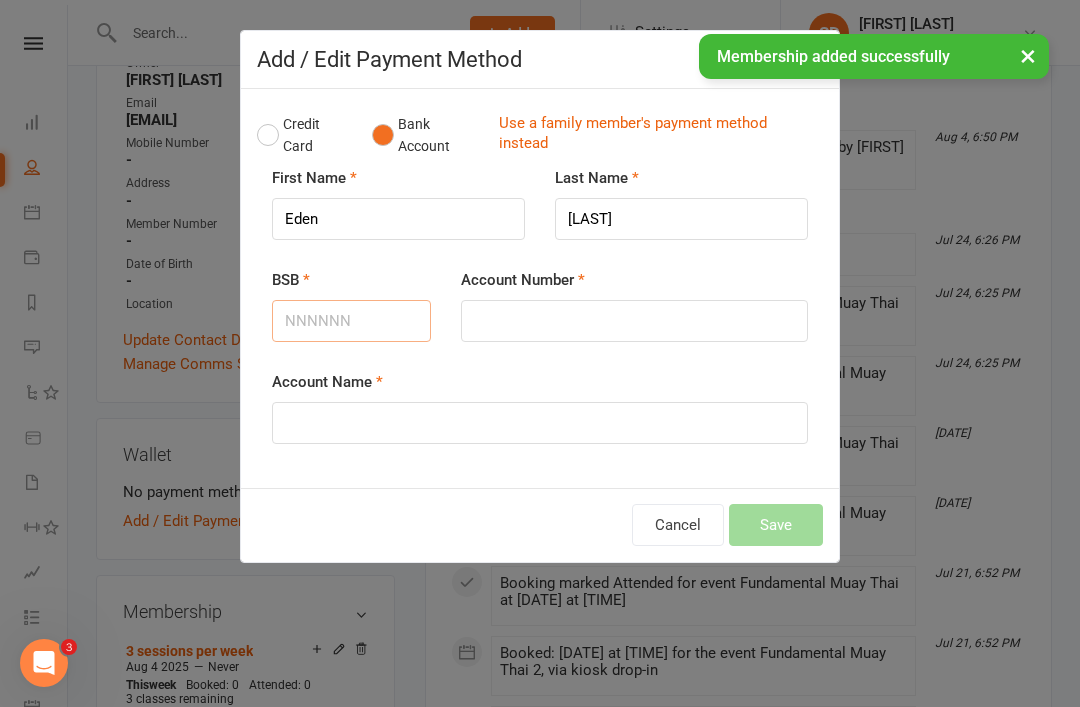click on "BSB" at bounding box center (351, 321) 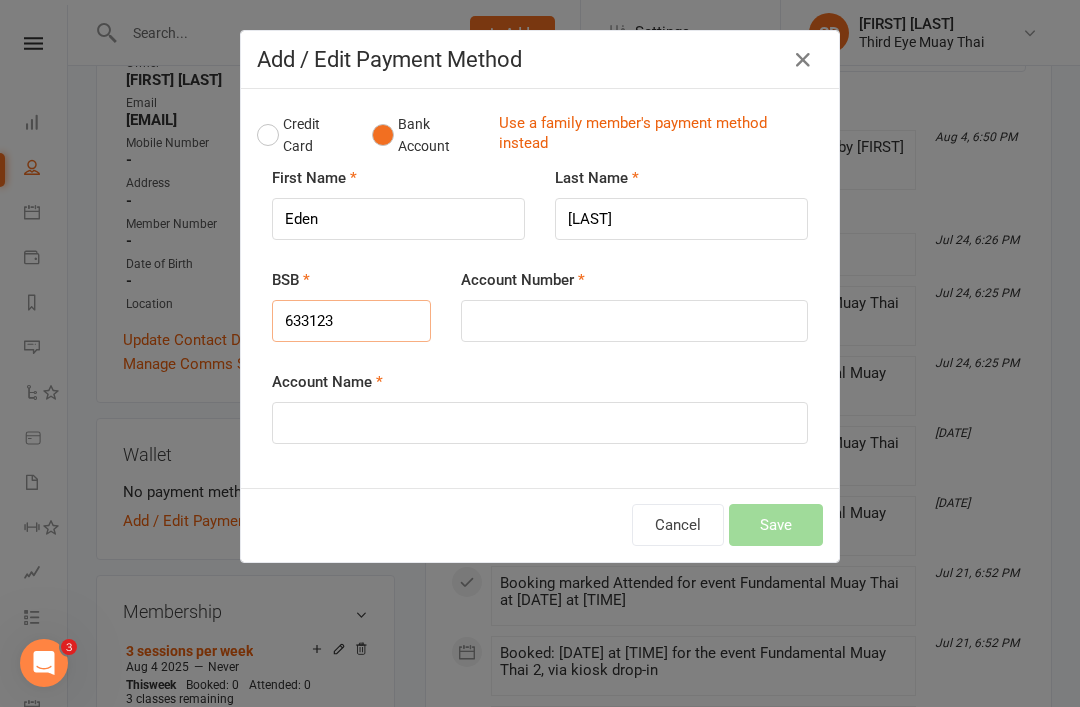 type on "633123" 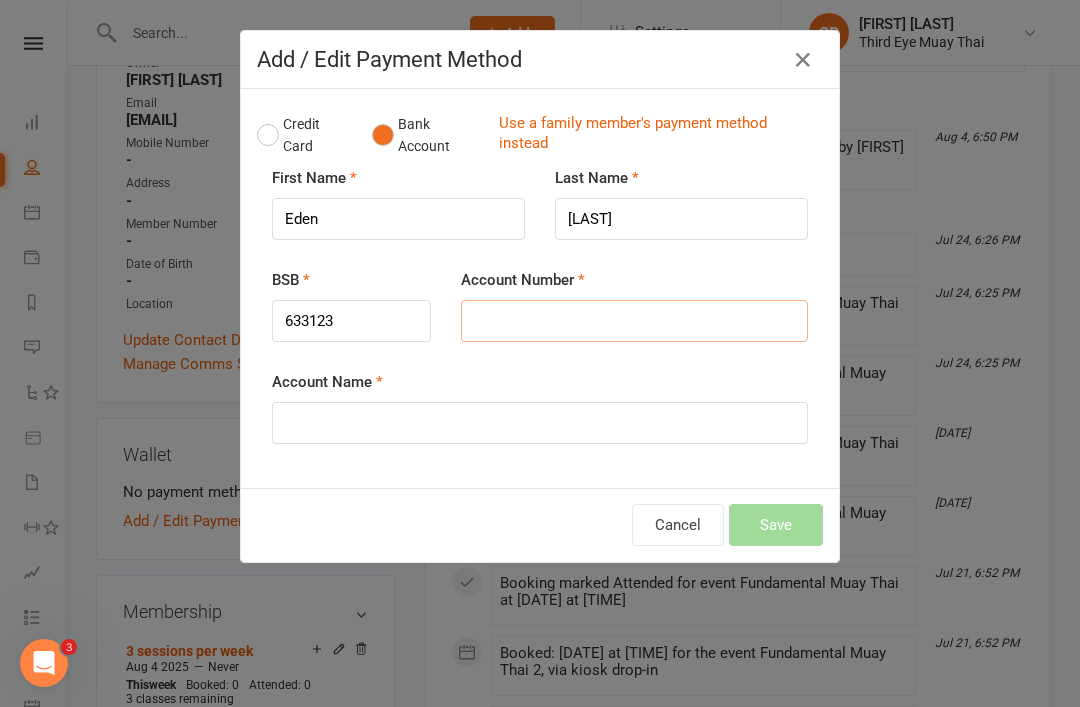 click on "Account Number" at bounding box center [634, 321] 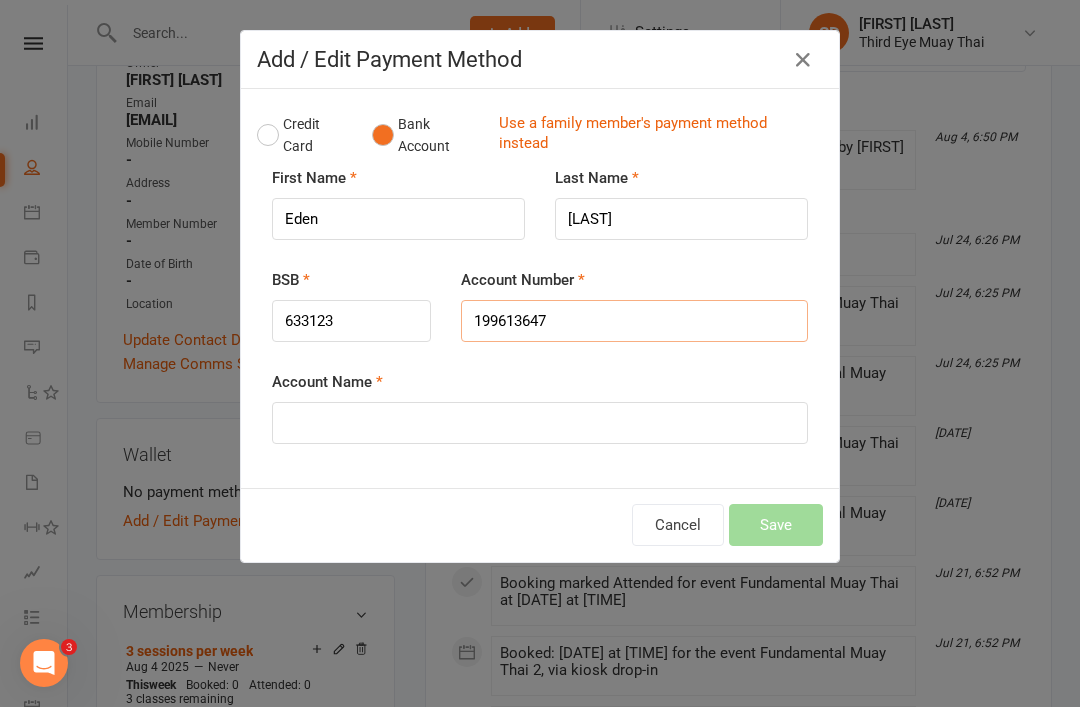 type on "199613647" 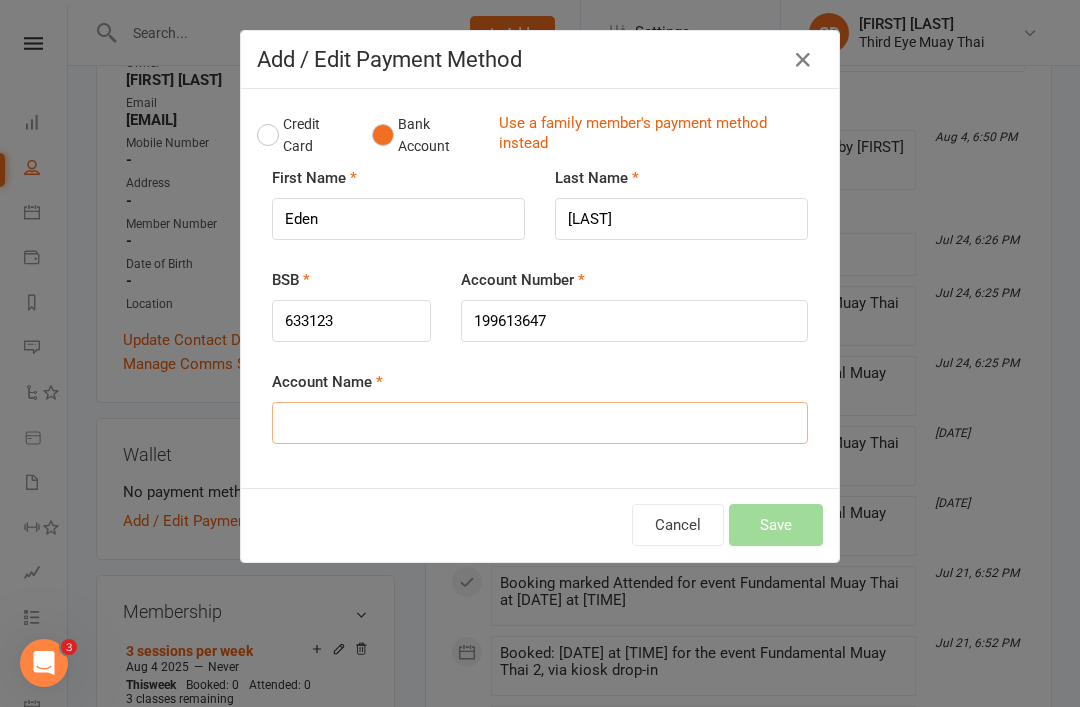 click on "Account Name" at bounding box center [540, 423] 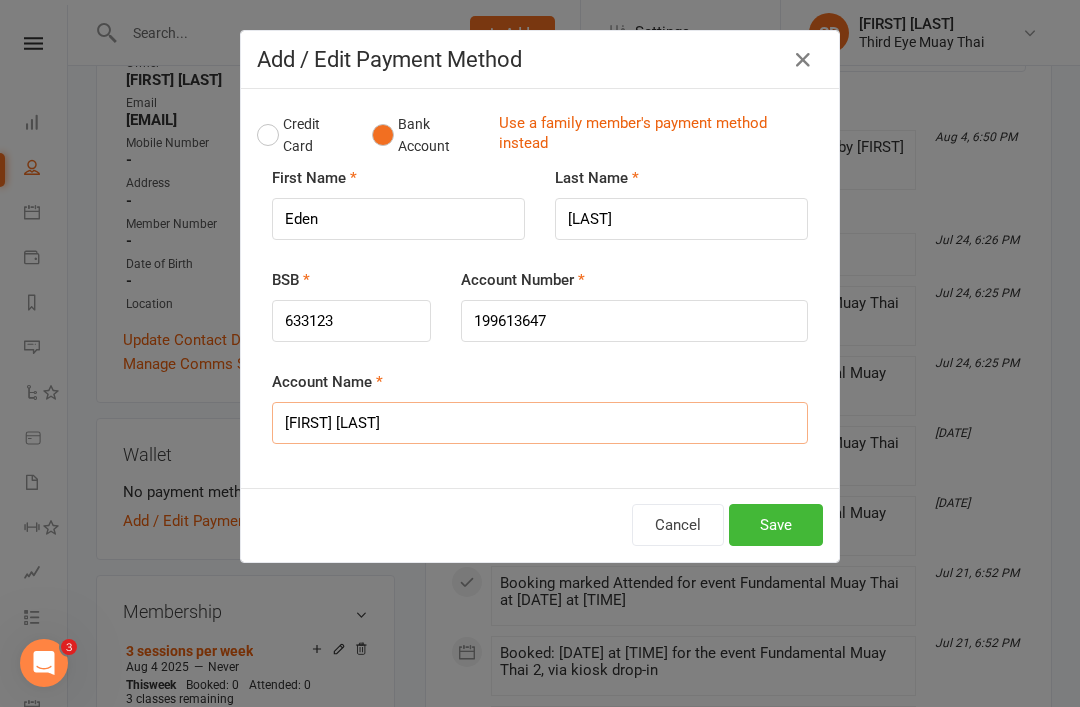 type on "[FIRST] [LAST]" 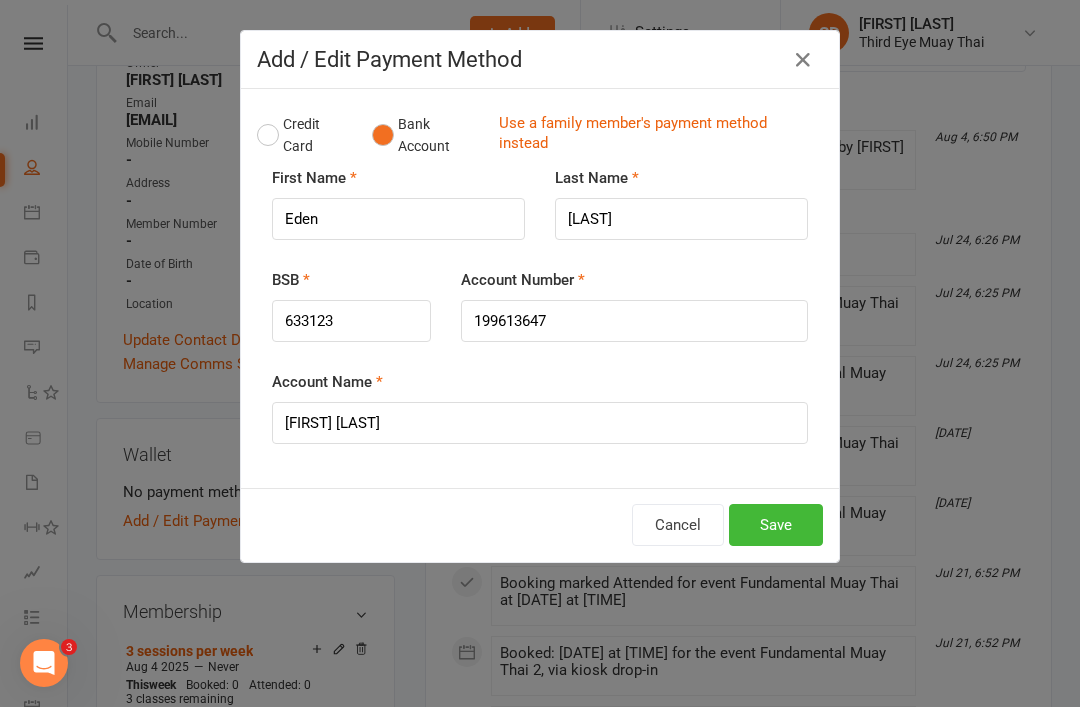 click on "Save" at bounding box center [776, 525] 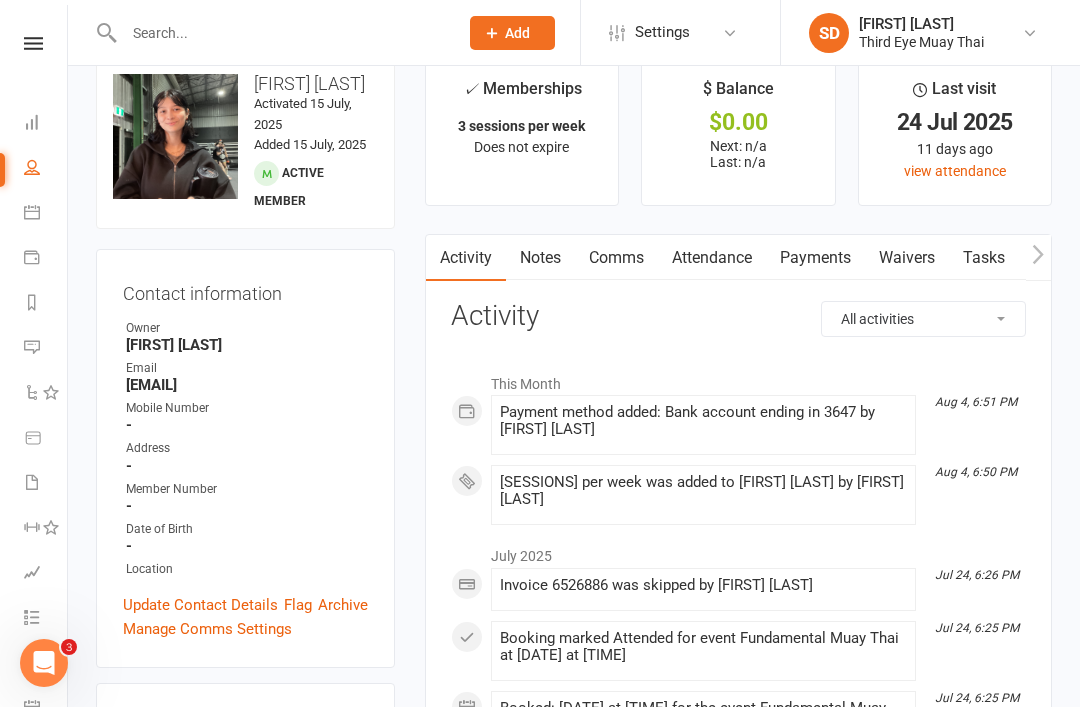 scroll, scrollTop: 39, scrollLeft: 0, axis: vertical 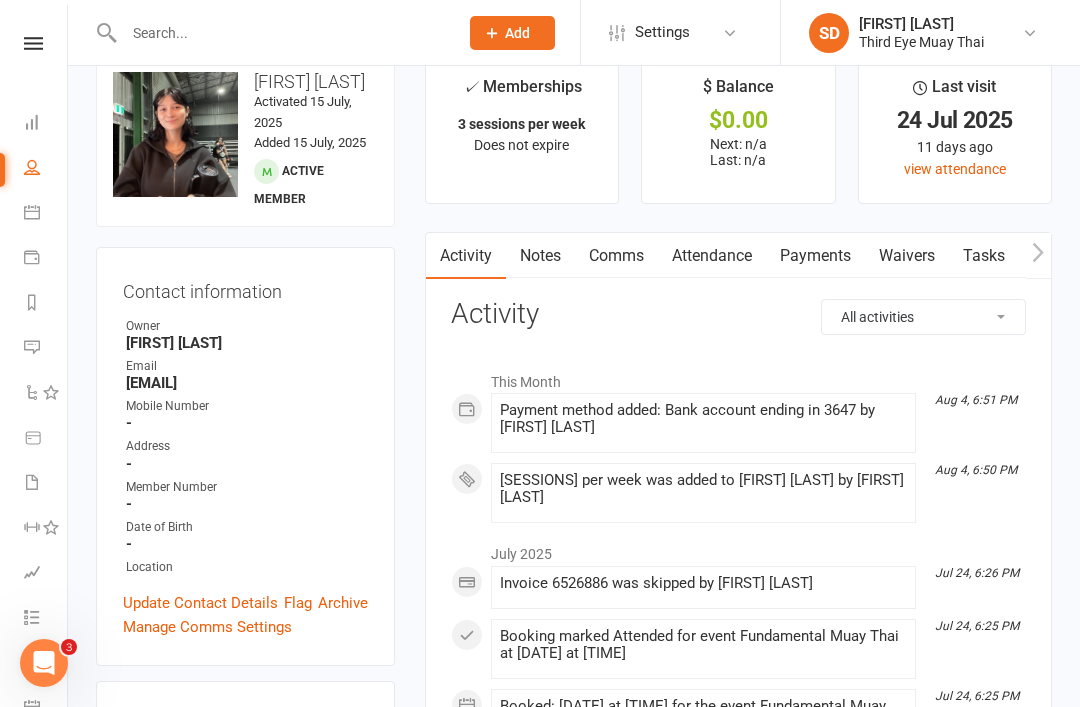 click on "Payments" at bounding box center (815, 256) 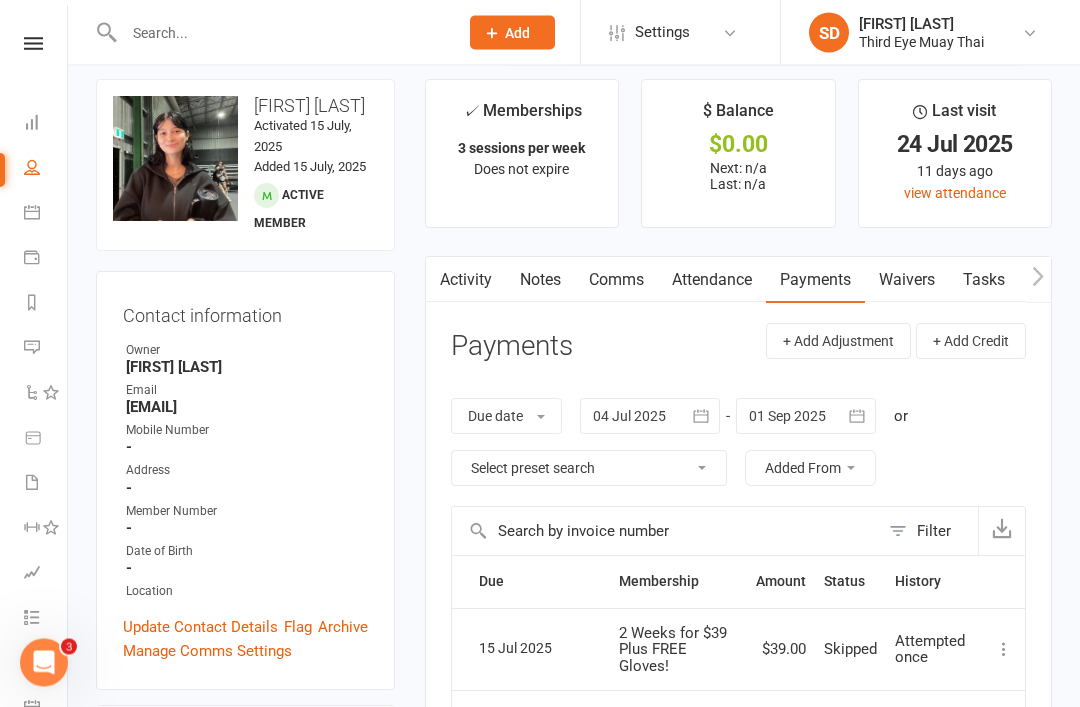 scroll, scrollTop: 0, scrollLeft: 0, axis: both 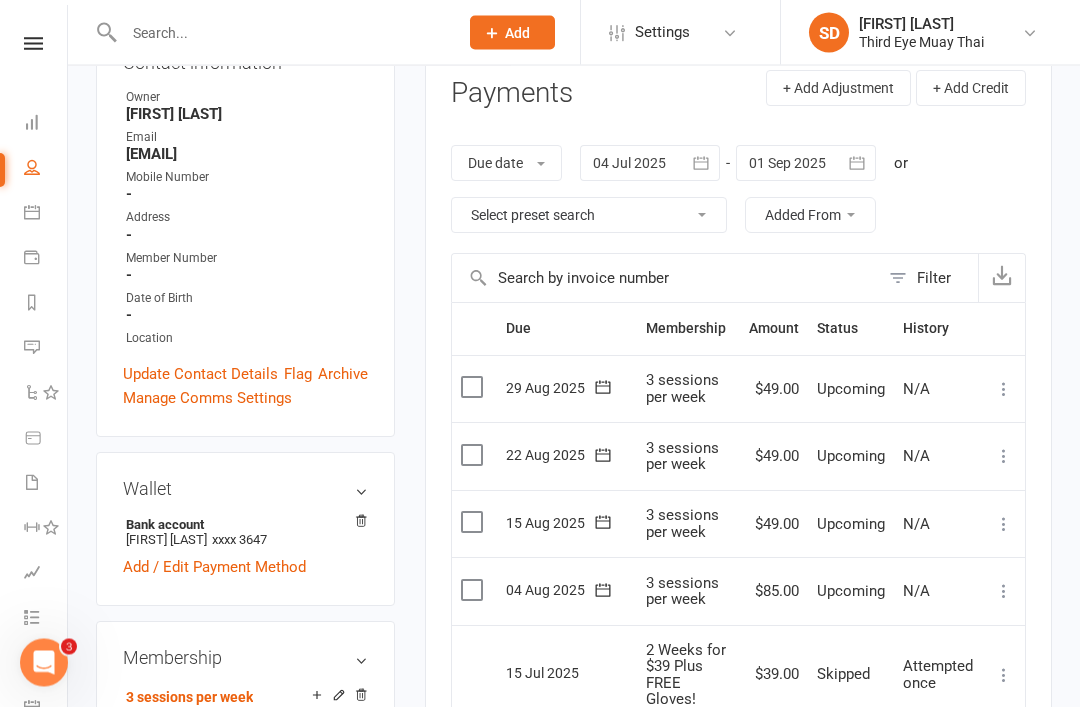 click on "Clubworx" at bounding box center [33, 69] 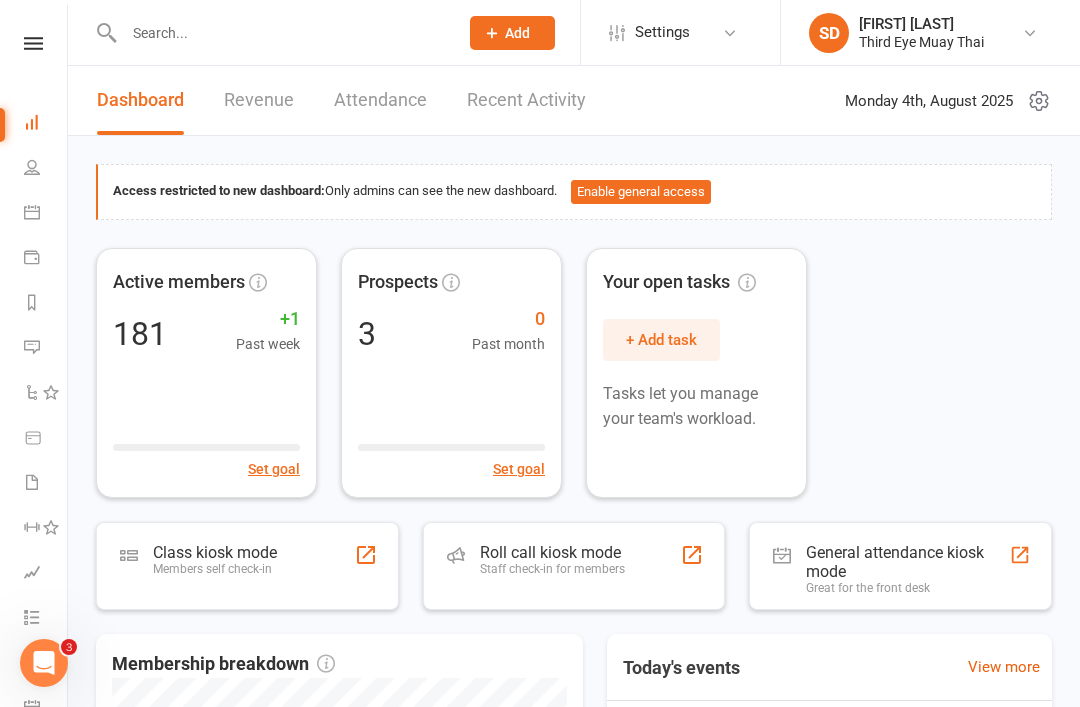 click on "Class kiosk mode" at bounding box center [215, 552] 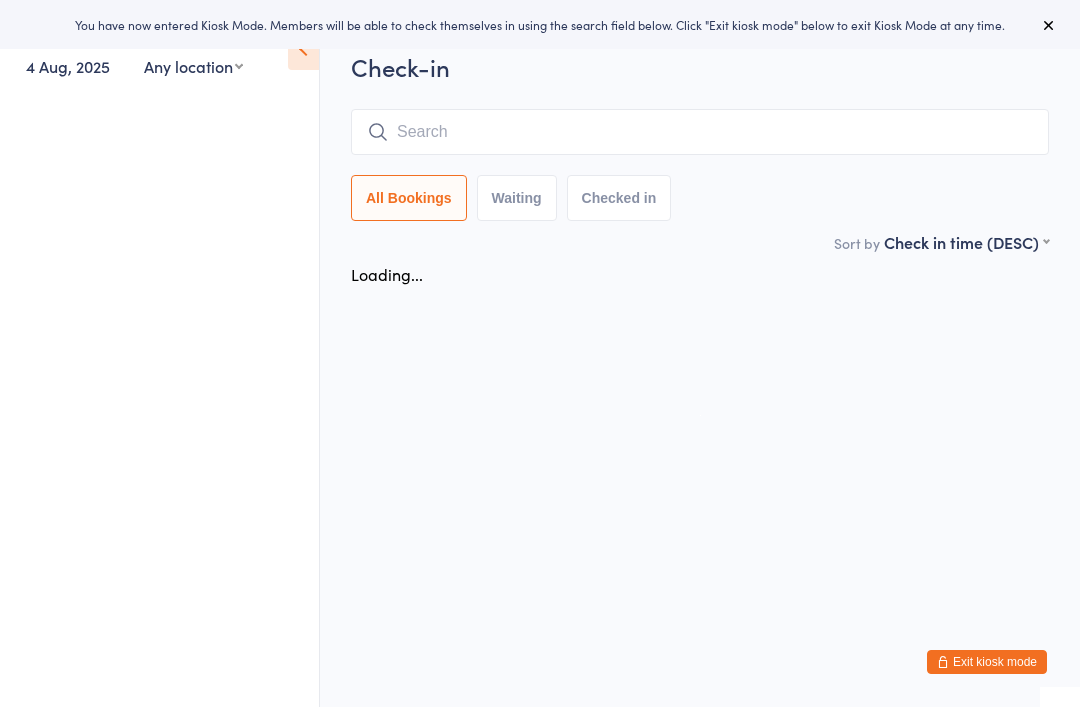 scroll, scrollTop: 0, scrollLeft: 0, axis: both 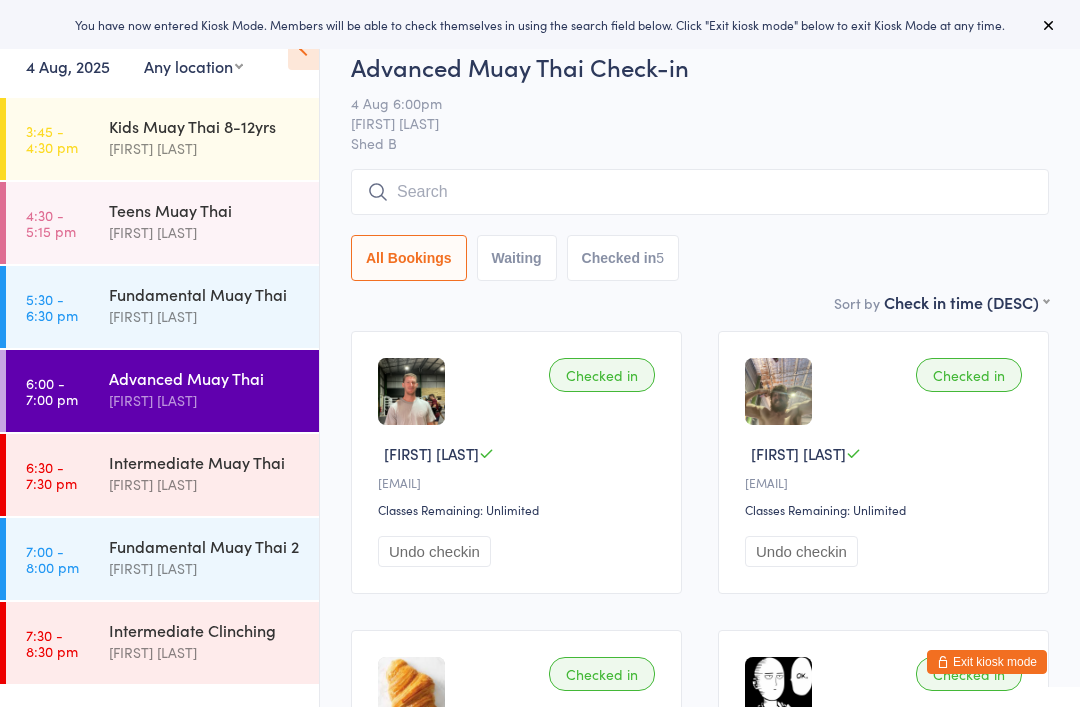 click on "7:00 - 8:00 pm Fundamental Muay Thai 2 [FIRST] [LAST]" at bounding box center (162, 559) 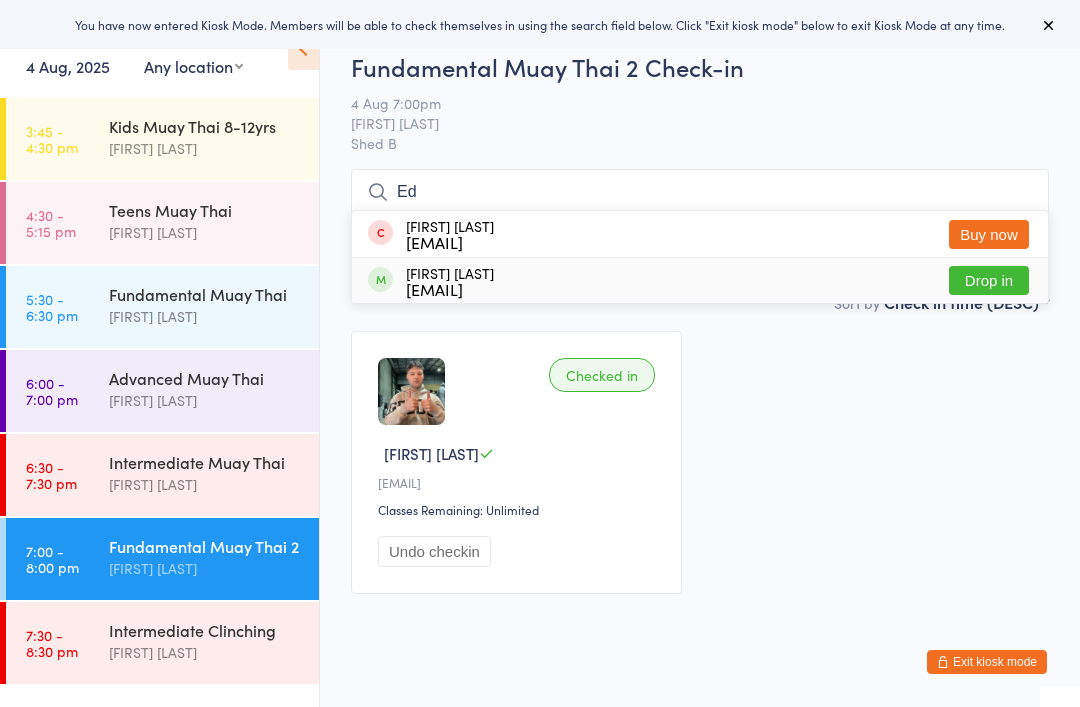 type on "Ed" 